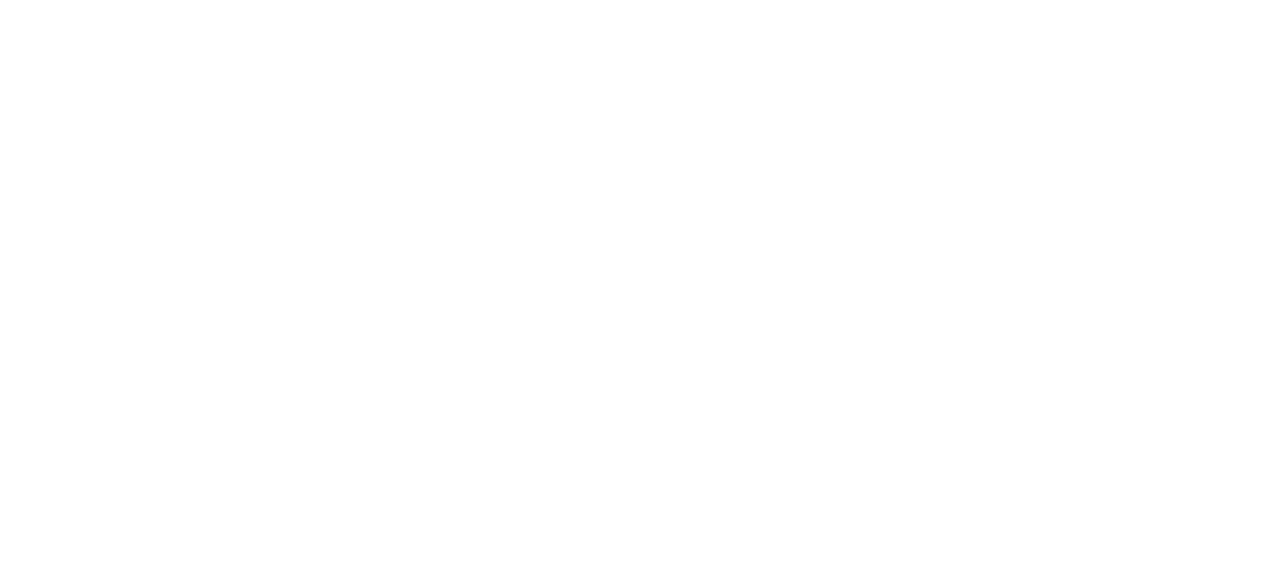scroll, scrollTop: 0, scrollLeft: 0, axis: both 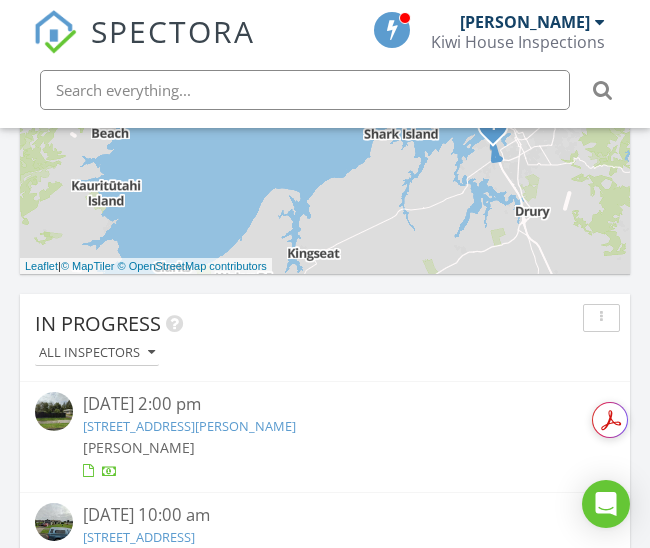 click on "154 Normanby Road East, Karaka, Auckland 2113" at bounding box center (324, 537) 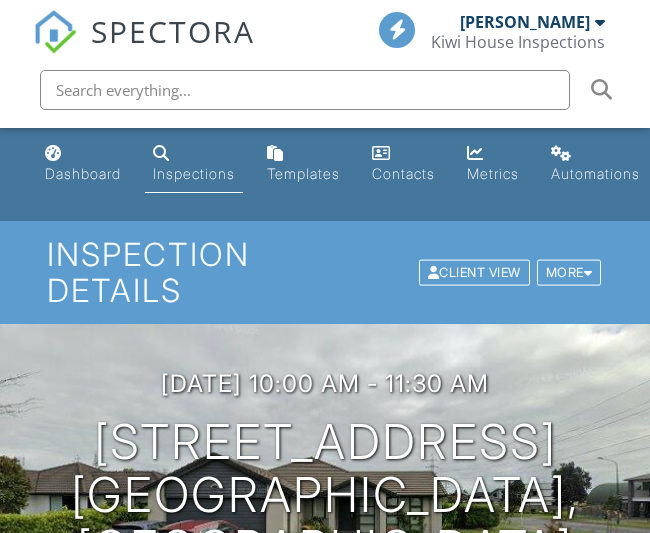 scroll, scrollTop: 0, scrollLeft: 0, axis: both 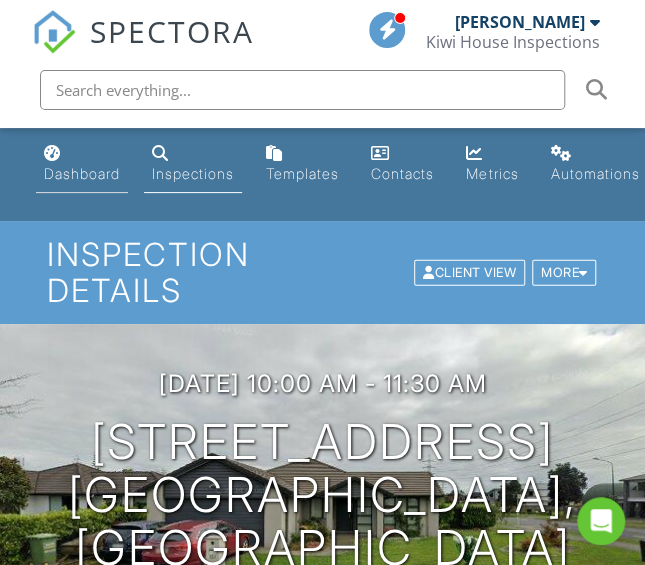 click on "Dashboard" at bounding box center (82, 173) 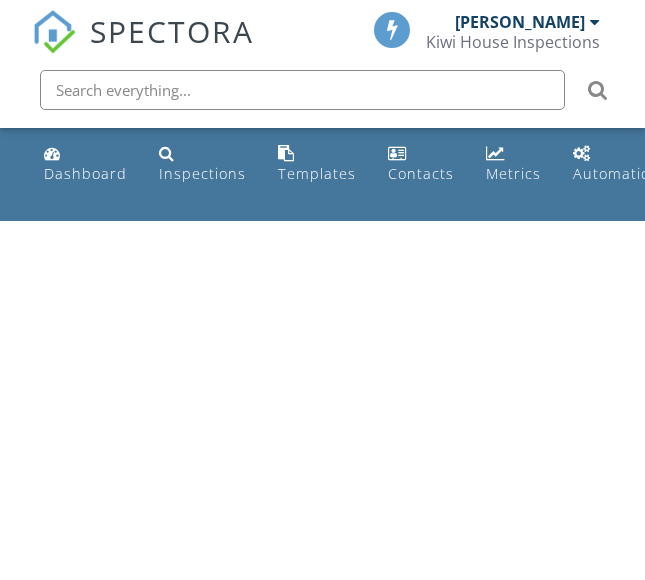 scroll, scrollTop: 0, scrollLeft: 0, axis: both 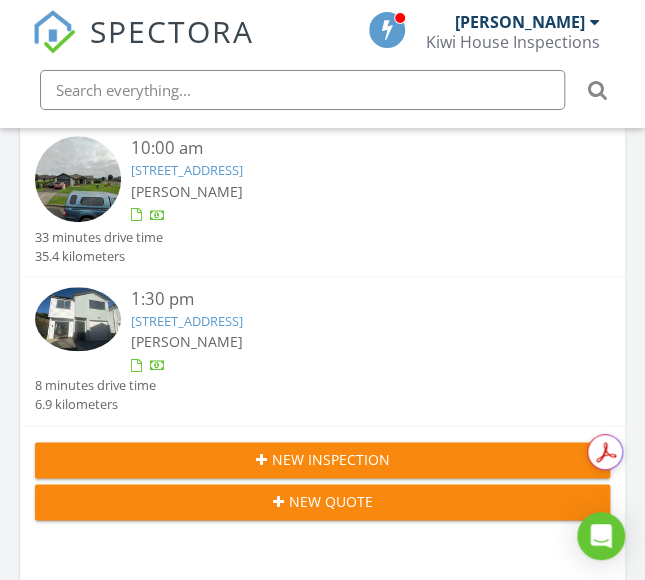 click on "New Inspection" at bounding box center [331, 459] 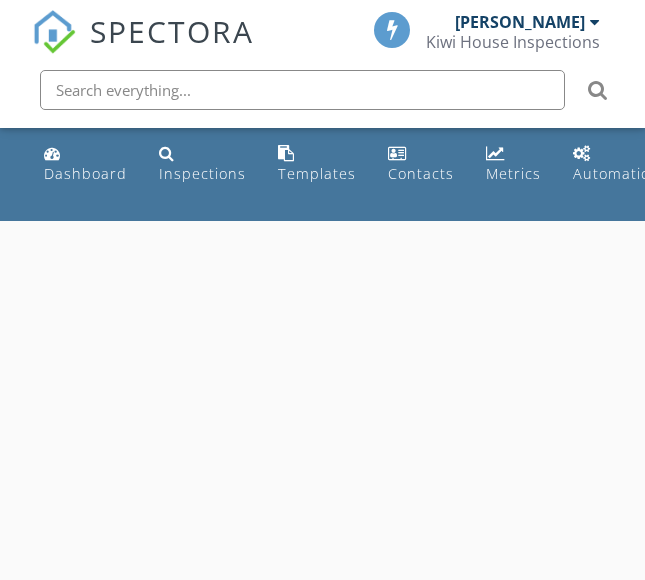 scroll, scrollTop: 0, scrollLeft: 0, axis: both 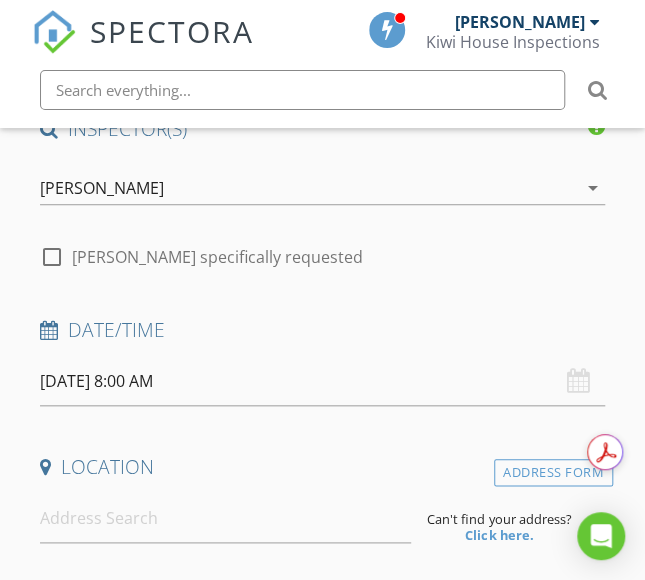 click on "15/07/2025 8:00 AM" at bounding box center (322, 381) 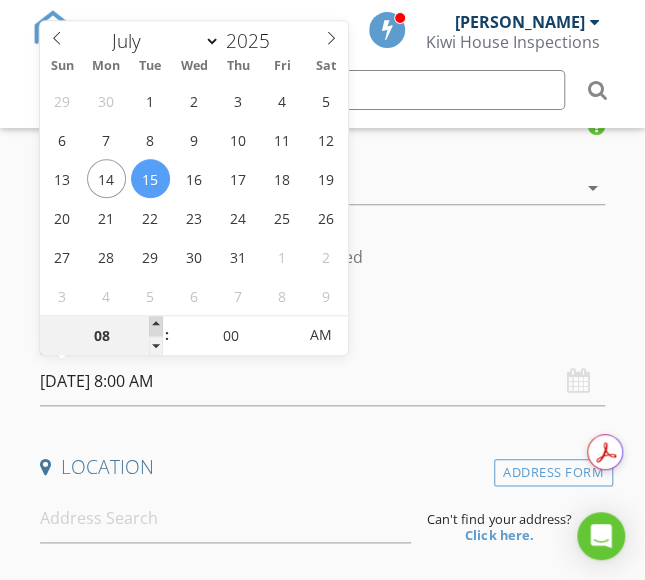 type on "09" 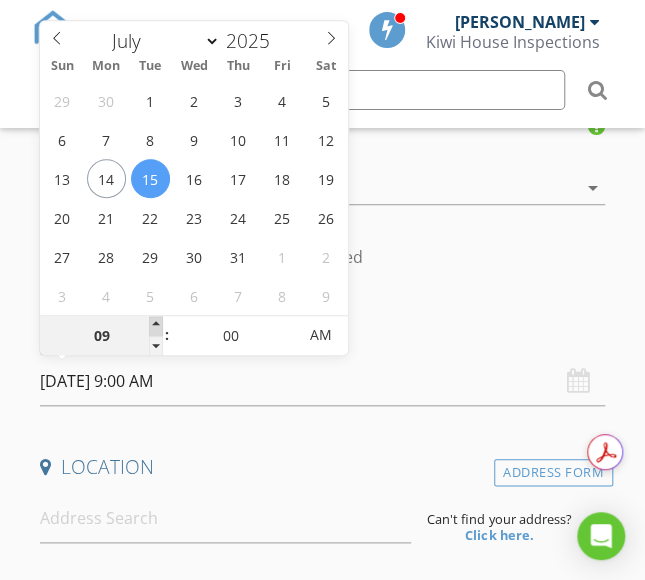 click at bounding box center [156, 326] 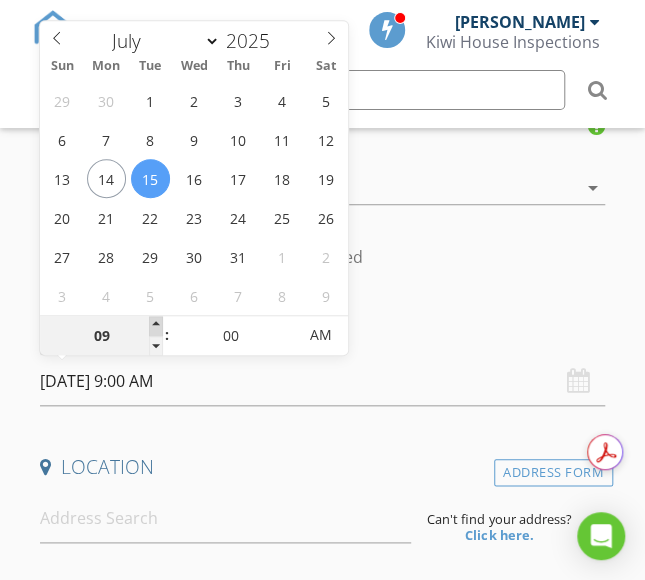 type on "10" 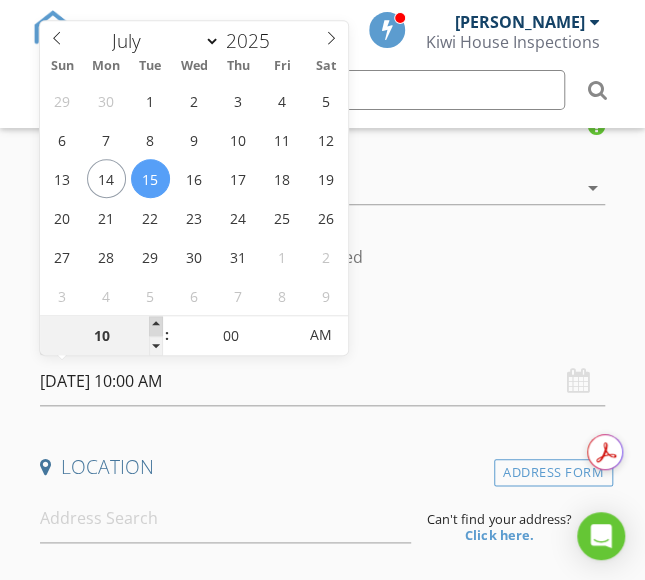 click at bounding box center [156, 326] 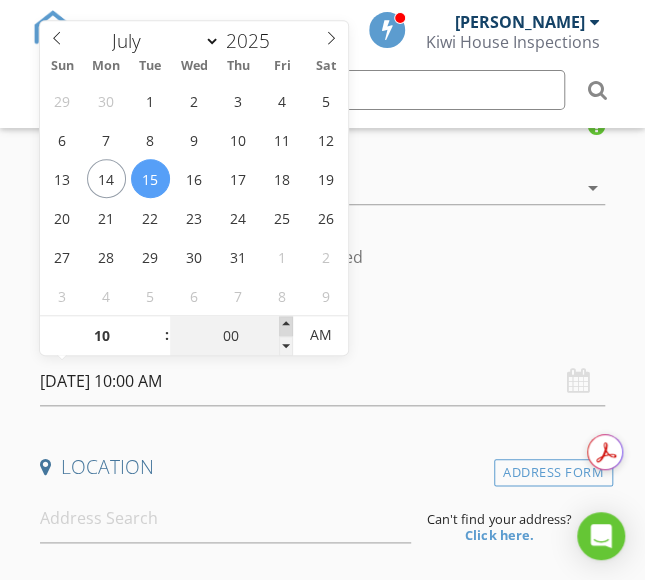 type on "05" 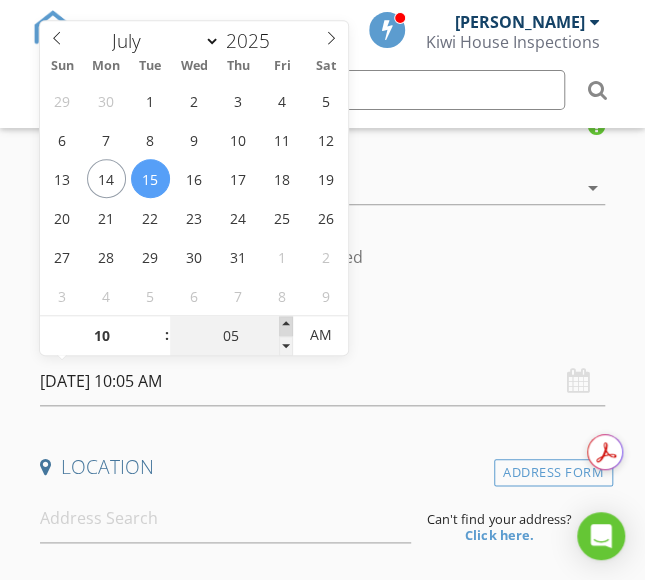 click at bounding box center [286, 326] 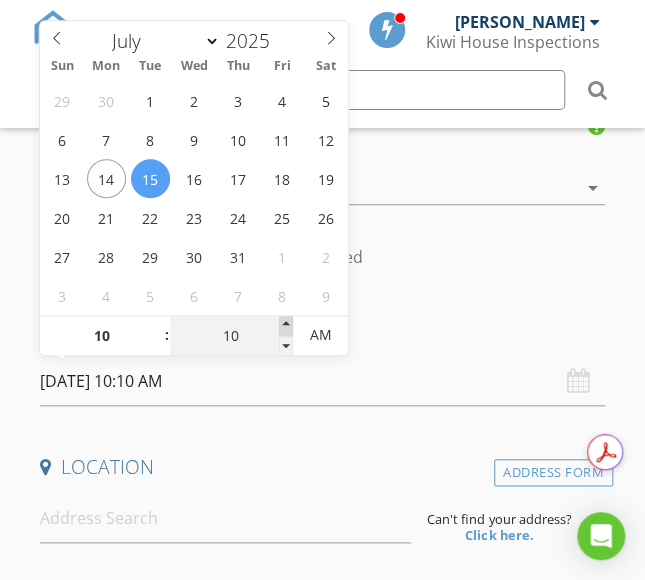 click at bounding box center [286, 326] 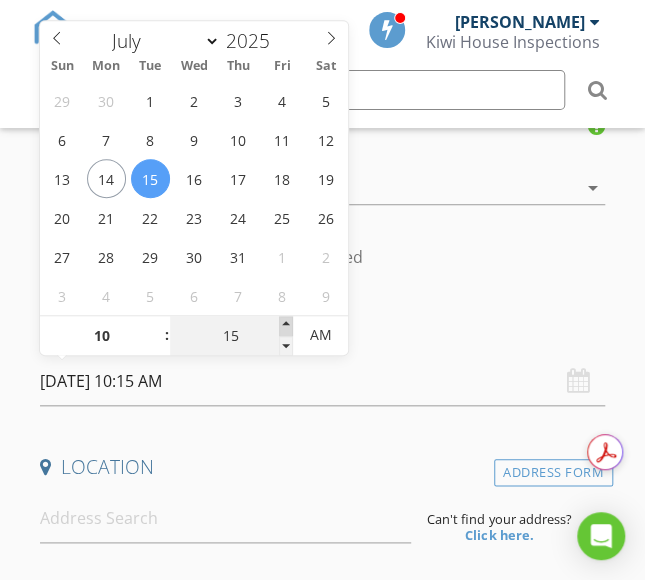 click at bounding box center [286, 326] 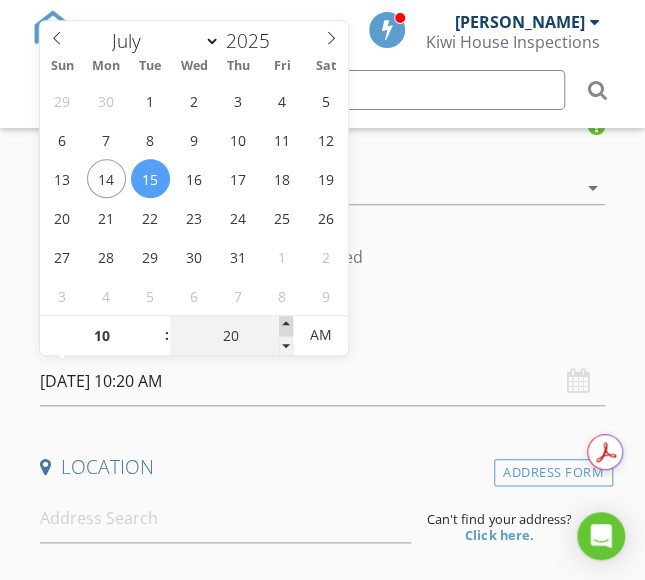 click at bounding box center [286, 326] 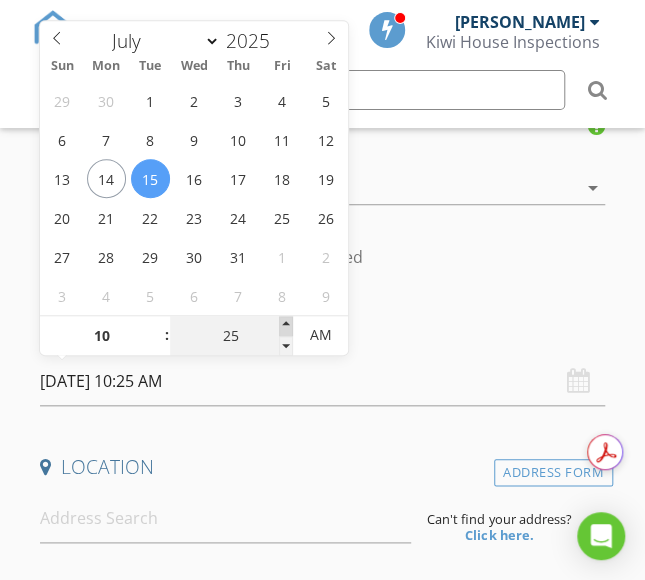 click at bounding box center (286, 326) 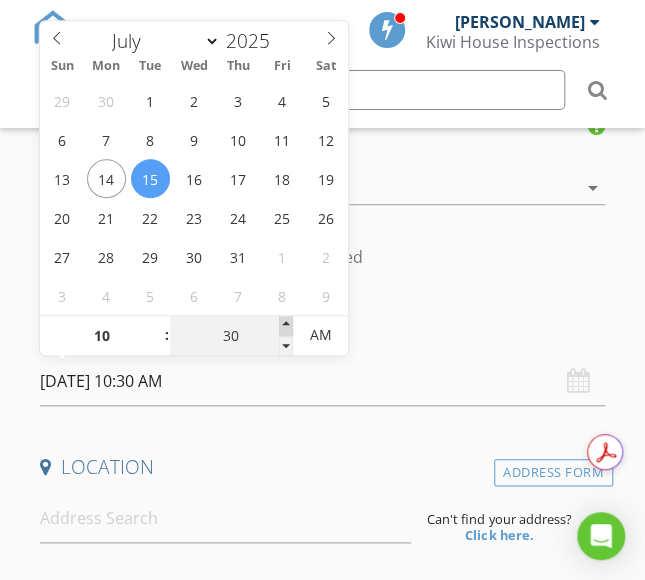 click at bounding box center (286, 326) 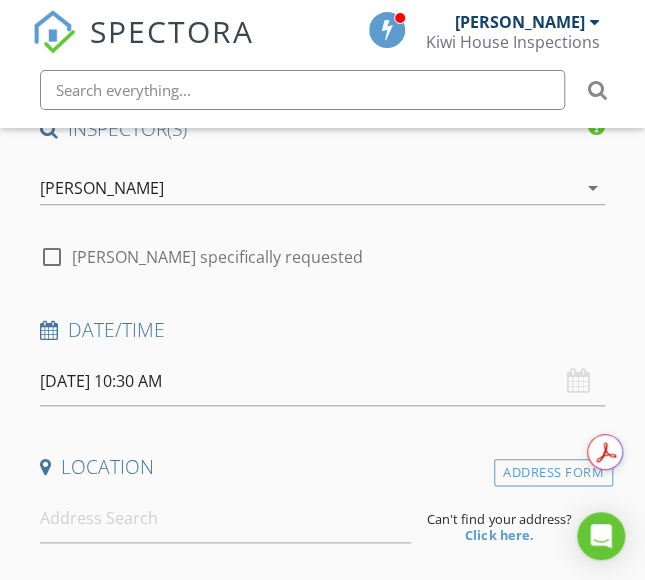 click on "INSPECTOR(S)
check_box   Rakesh Sethi   PRIMARY   Rakesh Sethi arrow_drop_down   check_box_outline_blank Rakesh Sethi specifically requested
Date/Time
15/07/2025 10:30 AM
Location
Address Form       Can't find your address?   Click here.
client
check_box Enable Client CC email for this inspection   Client Search     check_box_outline_blank Client is a Company/Organization     First Name   Last Name   Email   CC Email   Phone           Notes   Private Notes
ADD ADDITIONAL client
SERVICES
arrow_drop_down     Select Discount Code arrow_drop_down    Charges       TOTAL   NZ$0.00    Duration    No services with durations selected      Templates    No templates selected    Agreements    No agreements selected
Manual Edit
FEES" at bounding box center [322, 1499] 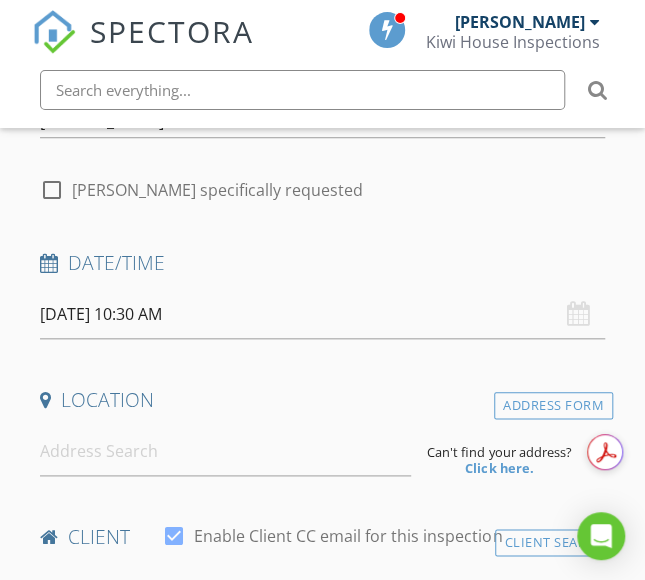 scroll, scrollTop: 329, scrollLeft: 0, axis: vertical 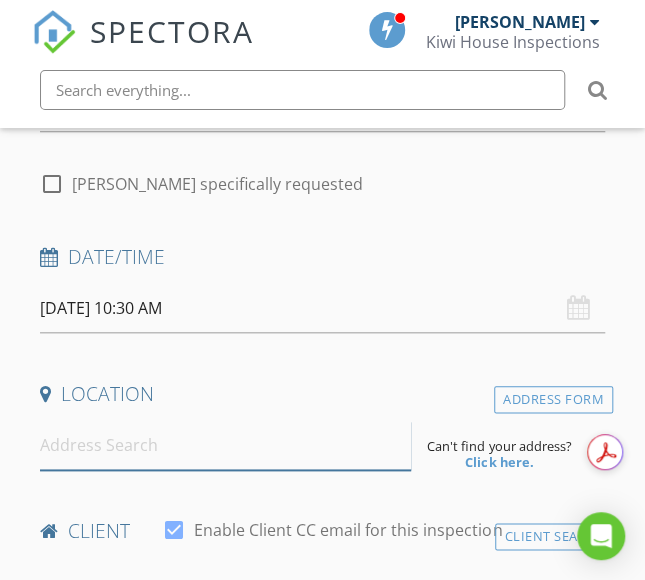 click at bounding box center (225, 445) 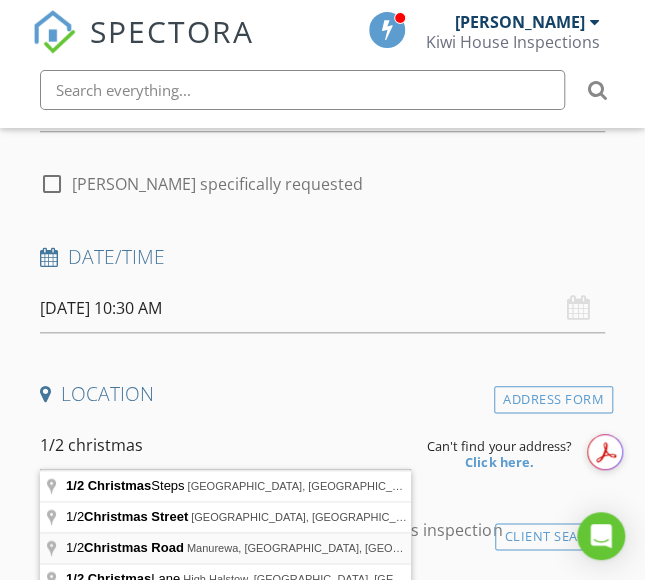 type on "1/2 Christmas Road, Manurewa, Auckland, New Zealand" 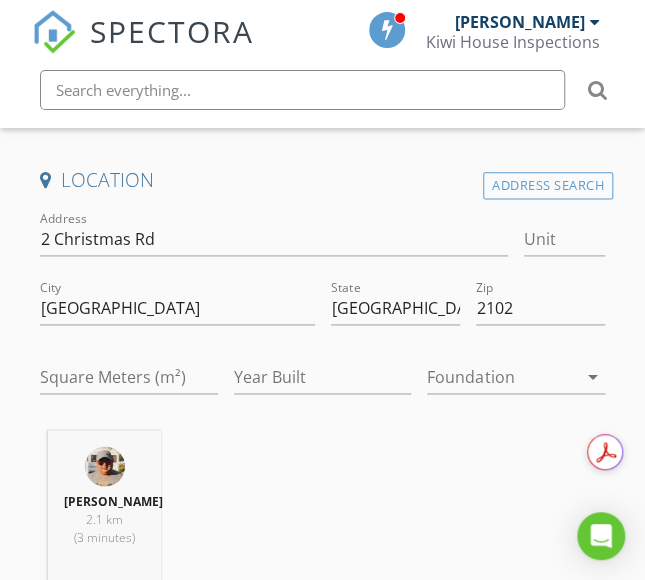 scroll, scrollTop: 544, scrollLeft: 0, axis: vertical 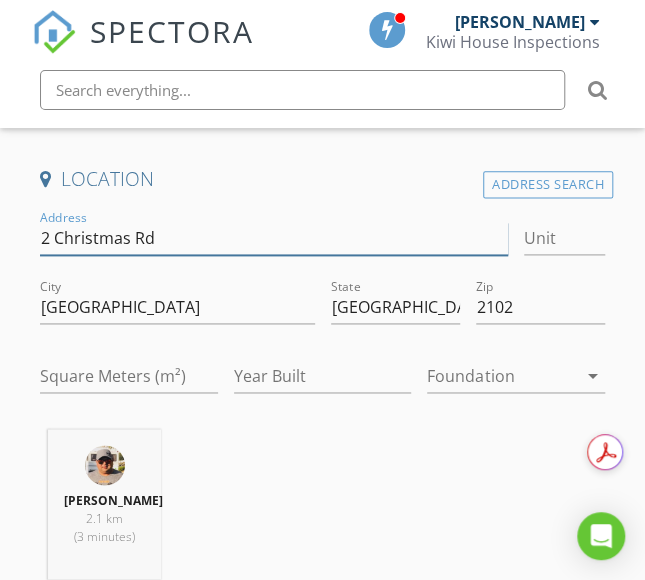 click on "2 Christmas Rd" at bounding box center (274, 238) 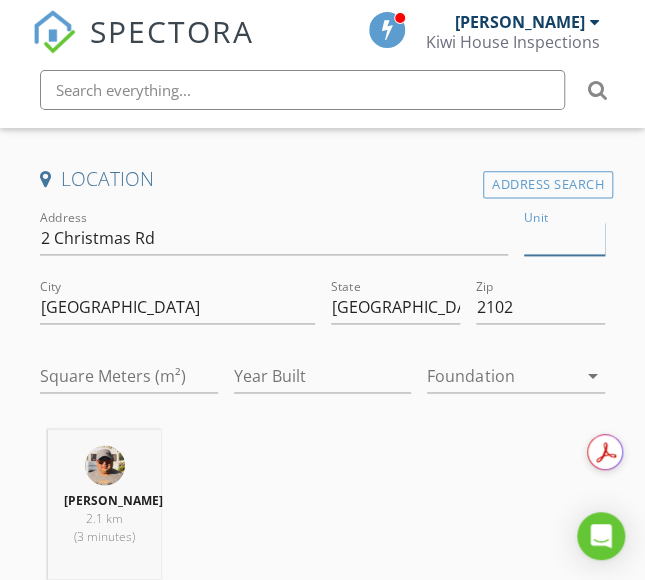click on "Unit" at bounding box center (564, 238) 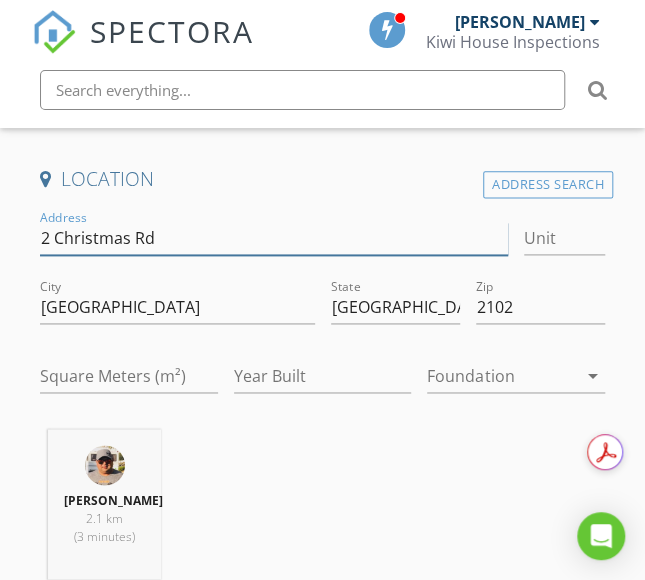 click on "2 Christmas Rd" at bounding box center [274, 238] 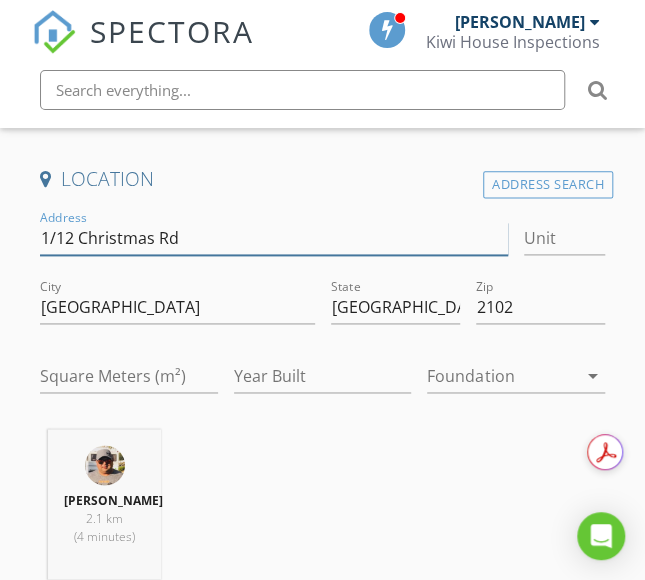 click on "1/12 Christmas Rd" at bounding box center [274, 238] 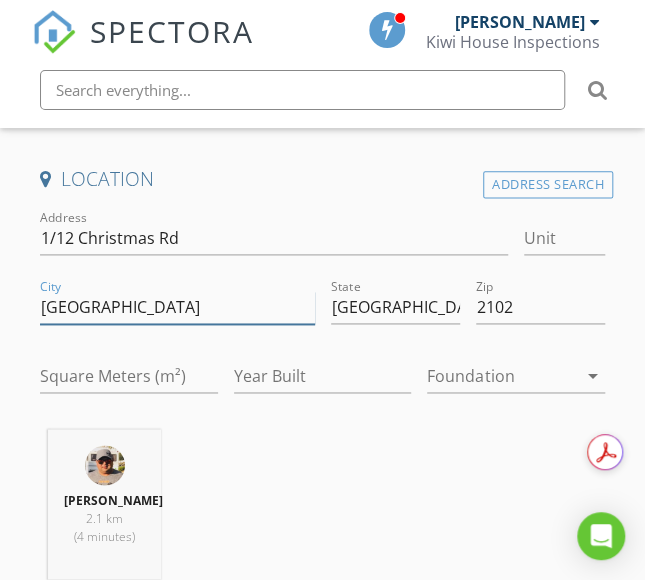drag, startPoint x: 126, startPoint y: 301, endPoint x: 36, endPoint y: 306, distance: 90.13878 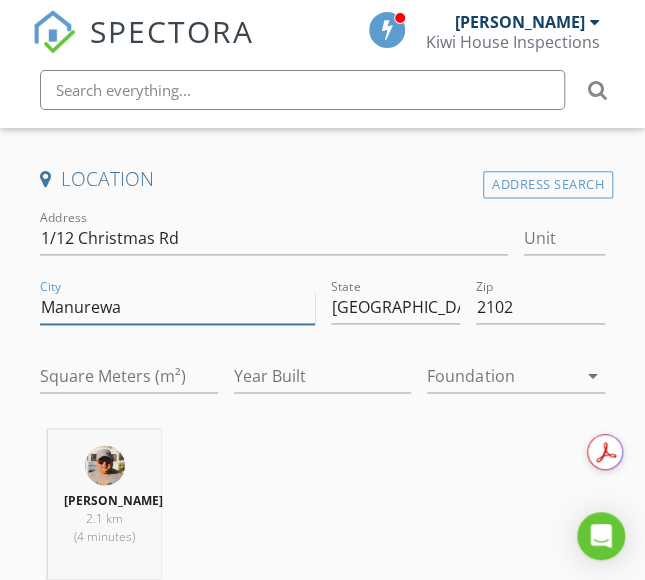 type on "Manurewa" 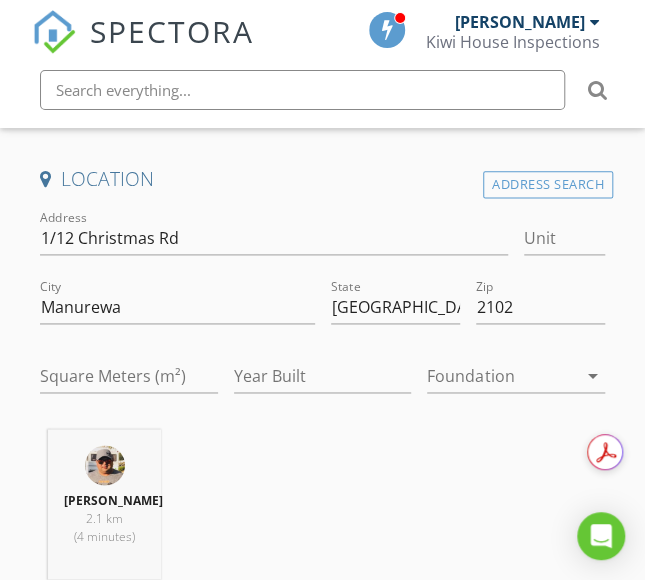 click on "Rakesh Sethi     2.1 km     (4 minutes)" at bounding box center [322, 512] 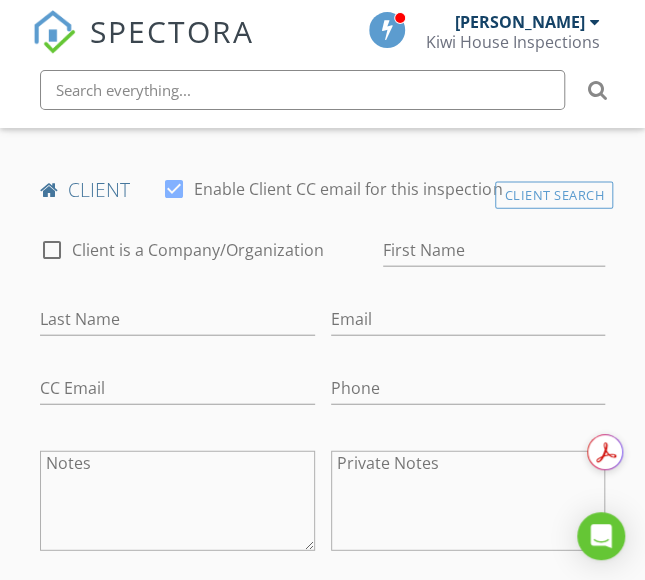 scroll, scrollTop: 1012, scrollLeft: 0, axis: vertical 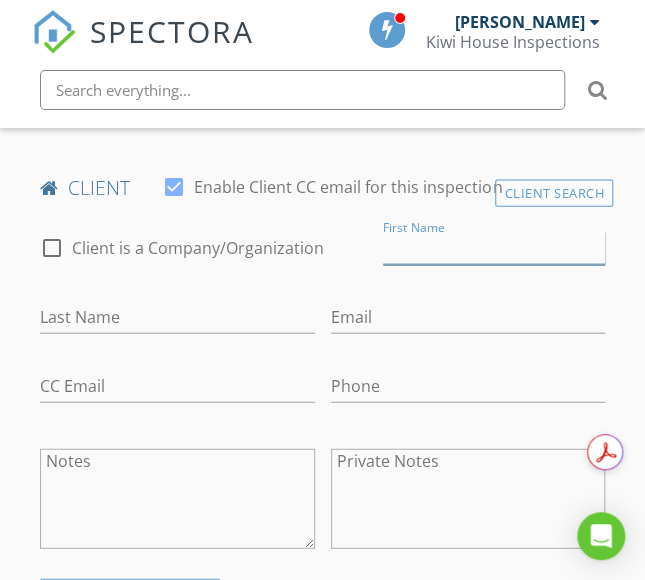 click on "First Name" at bounding box center (494, 248) 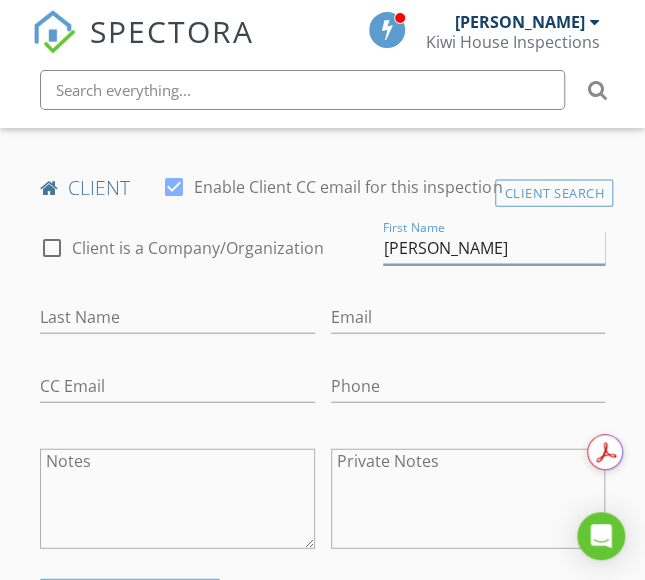 drag, startPoint x: 492, startPoint y: 254, endPoint x: 436, endPoint y: 249, distance: 56.22277 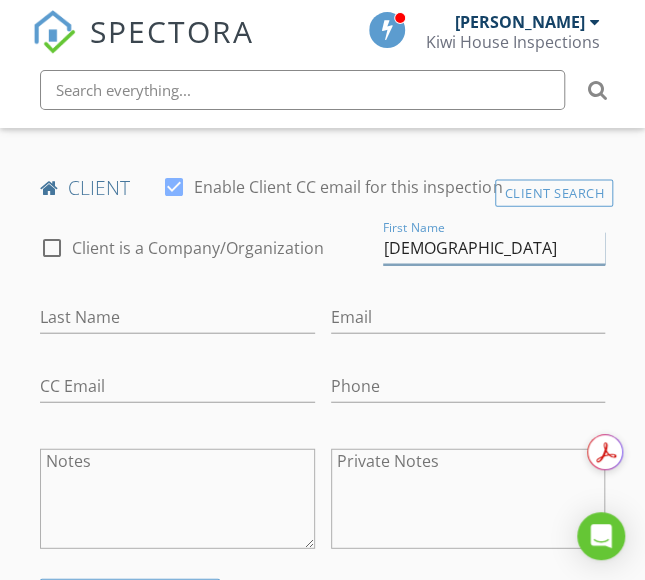 type on "[DEMOGRAPHIC_DATA]" 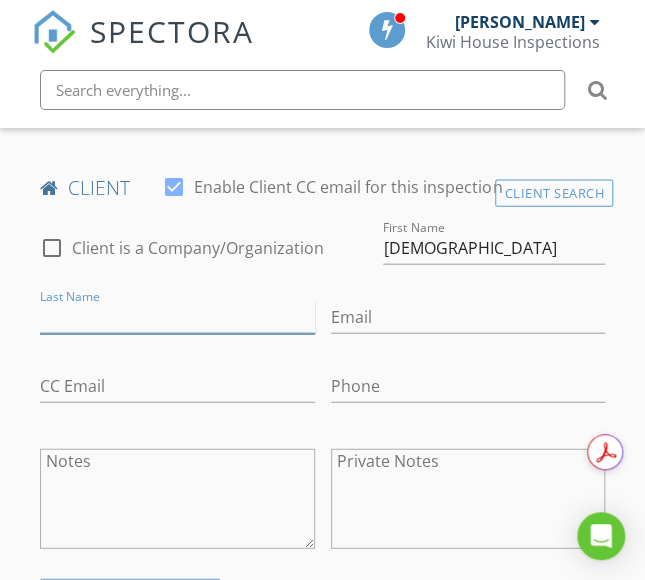 click on "Last Name" at bounding box center [177, 317] 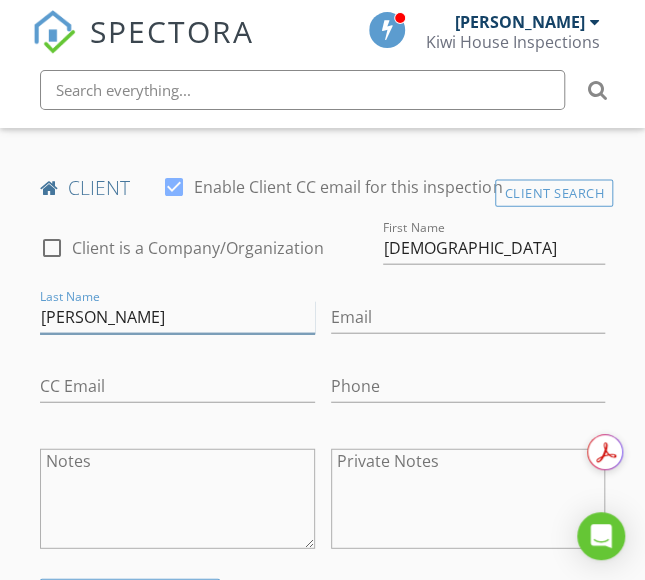 type on "[PERSON_NAME]" 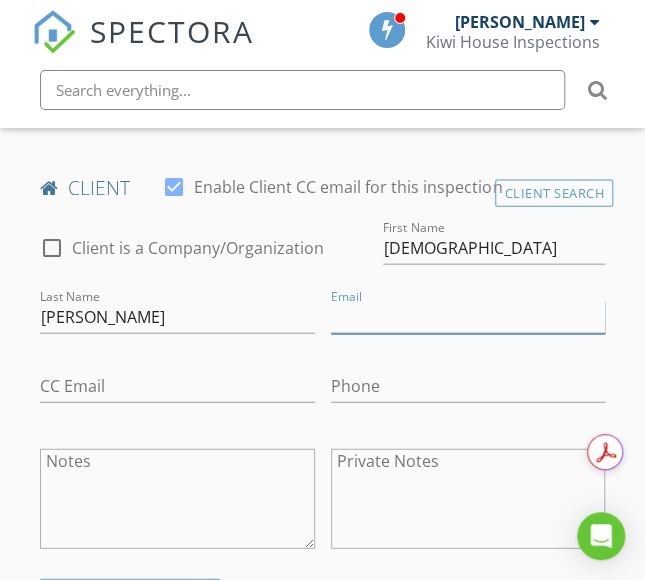 click on "Email" at bounding box center [468, 317] 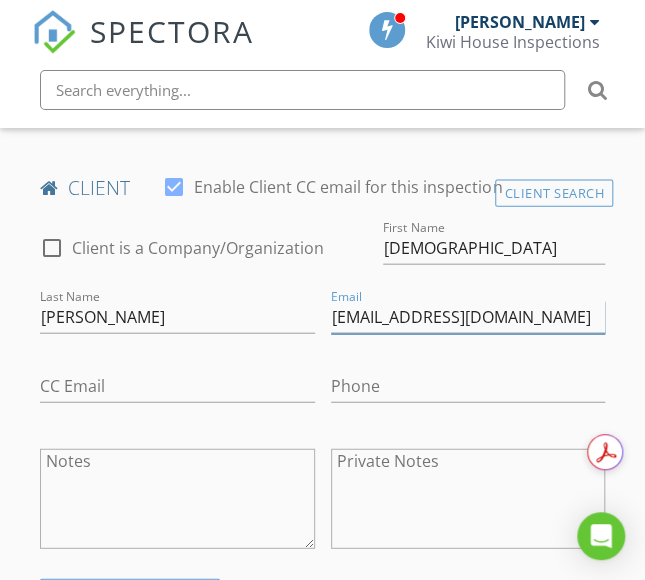 type on "[EMAIL_ADDRESS][DOMAIN_NAME]" 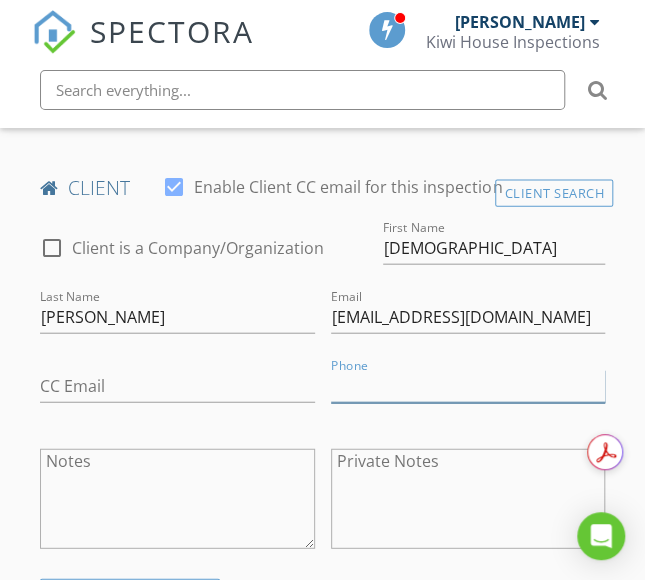 click on "Phone" at bounding box center [468, 386] 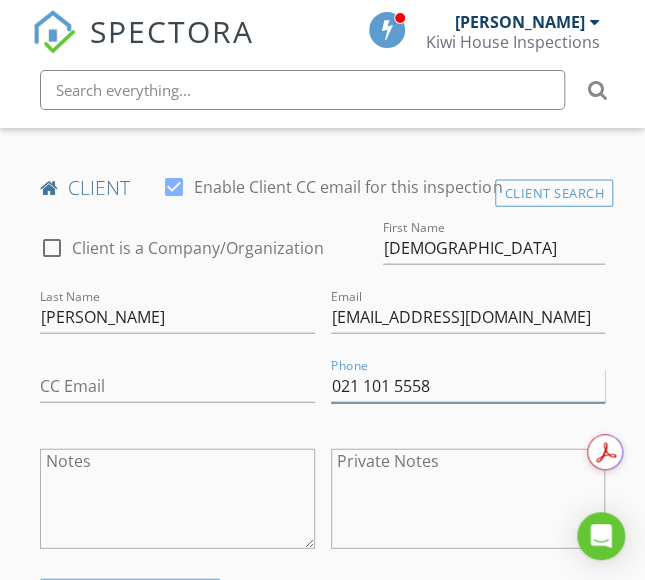 type on "021 101 5558" 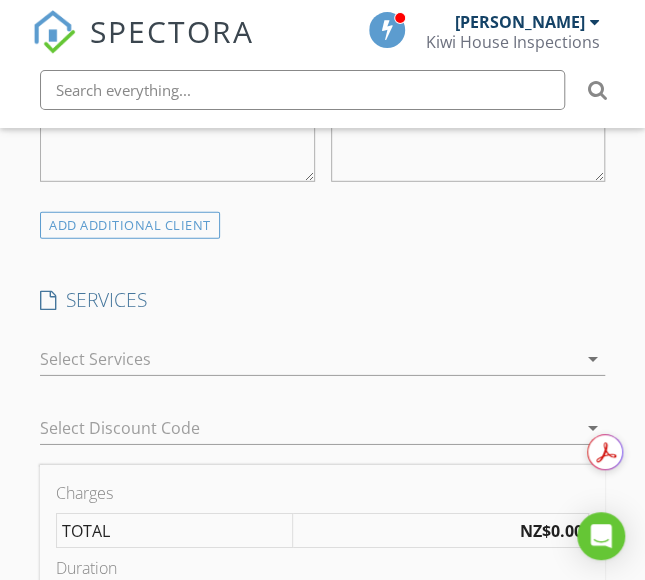 scroll, scrollTop: 1499, scrollLeft: 0, axis: vertical 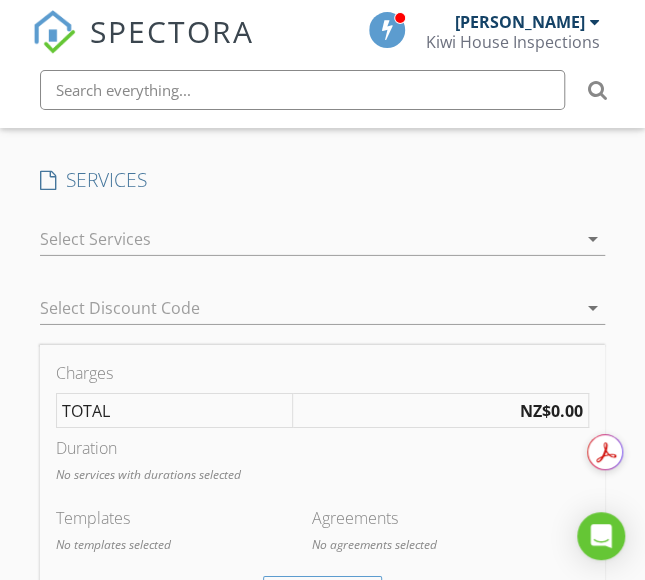 click at bounding box center (308, 239) 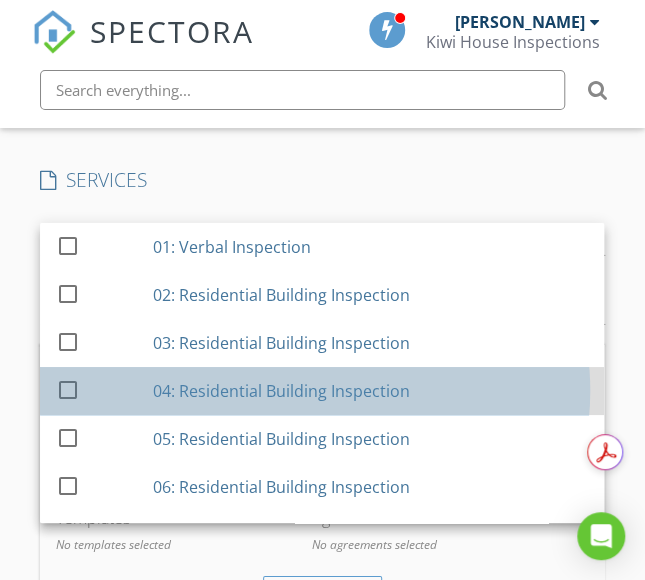 click on "04: Residential Building Inspection" at bounding box center (281, 391) 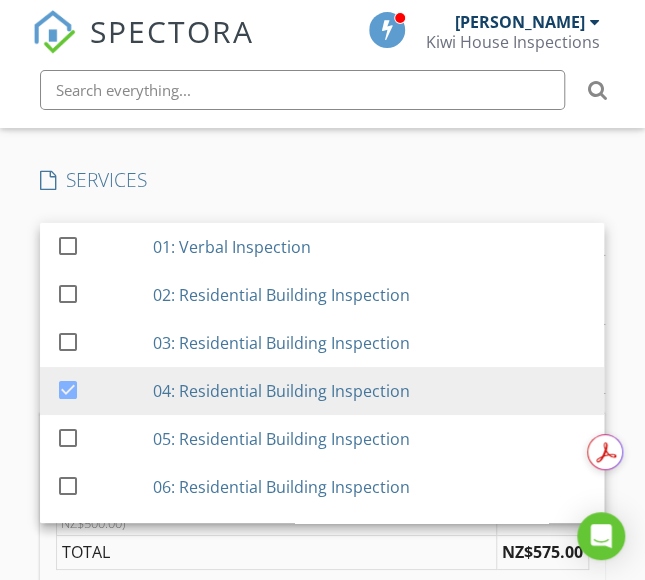 click on "New Inspection
Click here to use the New Order Form
INSPECTOR(S)
check_box   Rakesh Sethi   PRIMARY   Rakesh Sethi arrow_drop_down   check_box_outline_blank Rakesh Sethi specifically requested
Date/Time
15/07/2025 10:30 AM
Location
Address Search       Address 1/12 Christmas Rd   Unit   City Manurewa   State Auckland   Zip 2102     Square Meters (m²)   Year Built   Foundation arrow_drop_down     Rakesh Sethi     2.1 km     (4 minutes)
client
check_box Enable Client CC email for this inspection   Client Search     check_box_outline_blank Client is a Company/Organization     First Name Sharan   Last Name Ali Khan   Email sharan.khan@hotmail.com   CC Email   Phone 021 101 5558           Notes   Private Notes
ADD ADDITIONAL client
SERVICES
check_box_outline_blank" at bounding box center [322, 525] 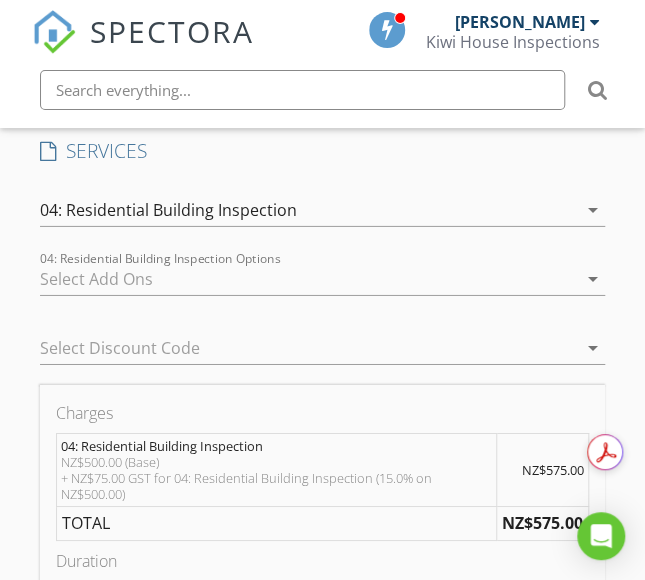 scroll, scrollTop: 1571, scrollLeft: 0, axis: vertical 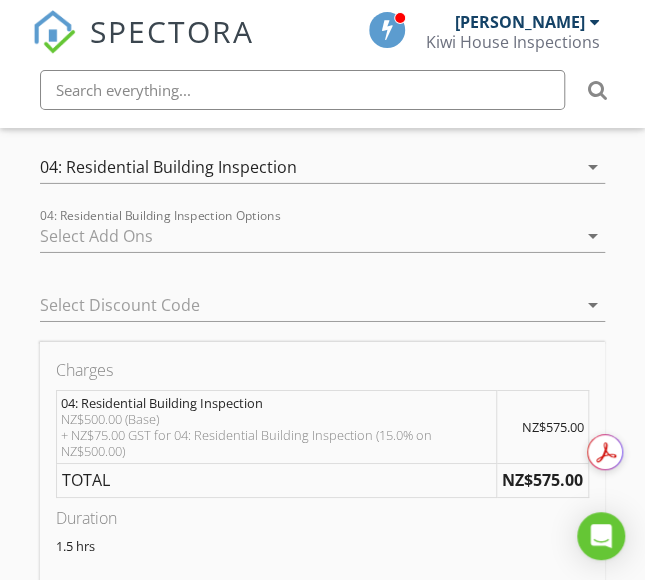 click on "04: Residential Building Inspection" at bounding box center [308, 167] 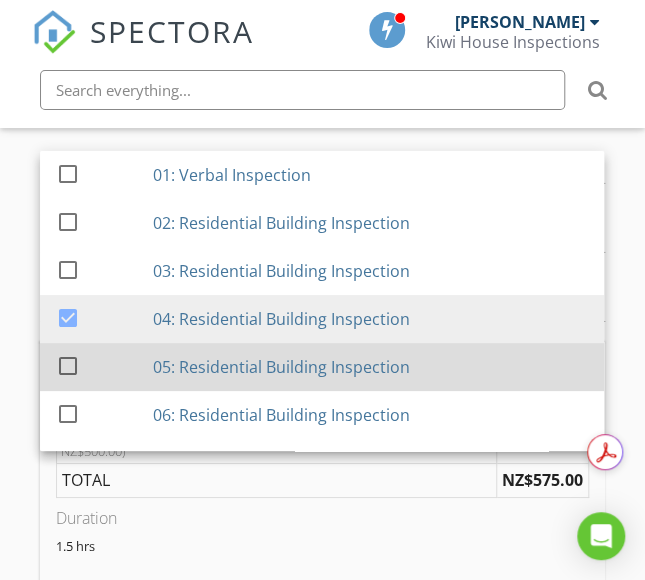click on "05: Residential Building Inspection" at bounding box center [281, 367] 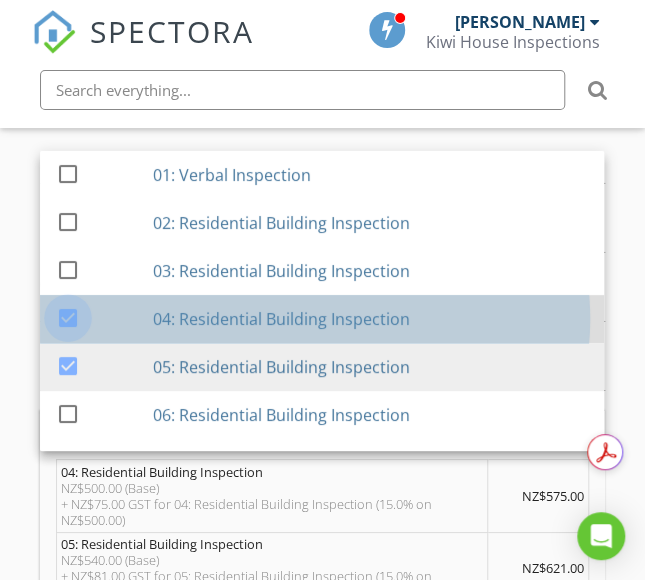 click at bounding box center (68, 317) 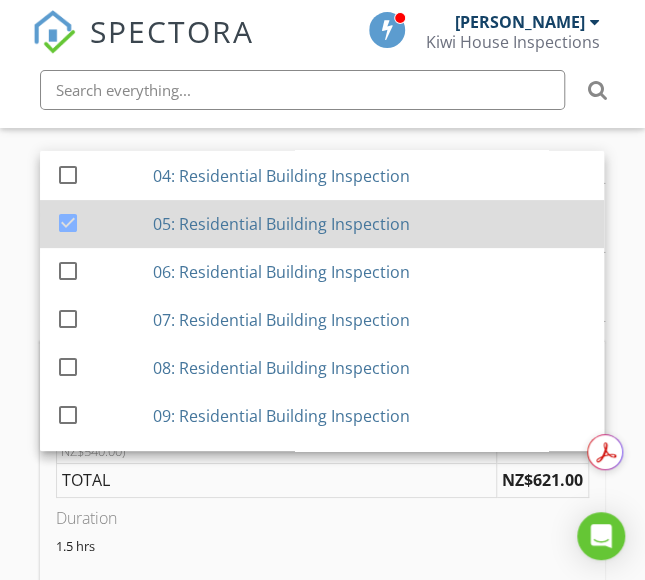 scroll, scrollTop: 144, scrollLeft: 0, axis: vertical 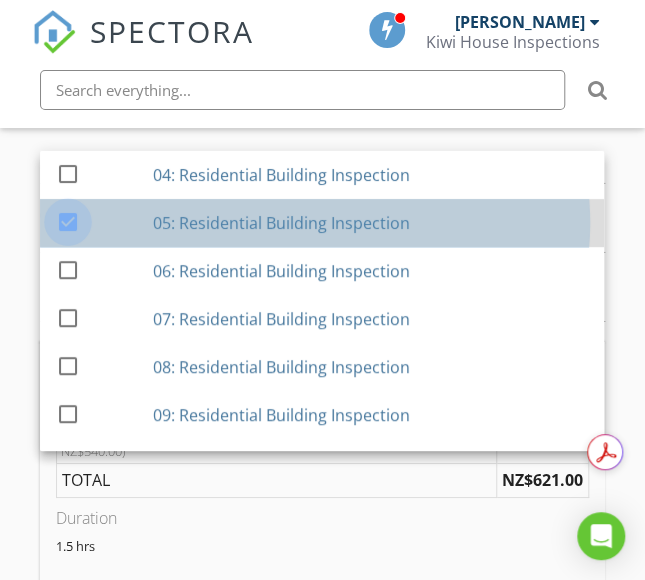 click at bounding box center [68, 221] 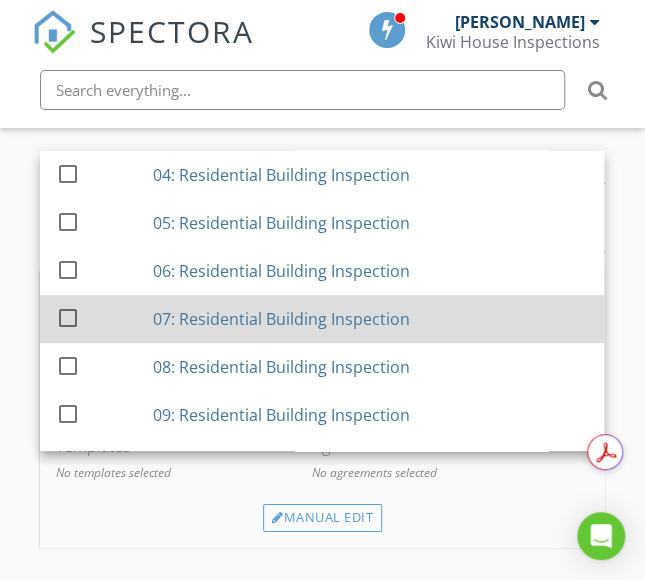click at bounding box center (68, 317) 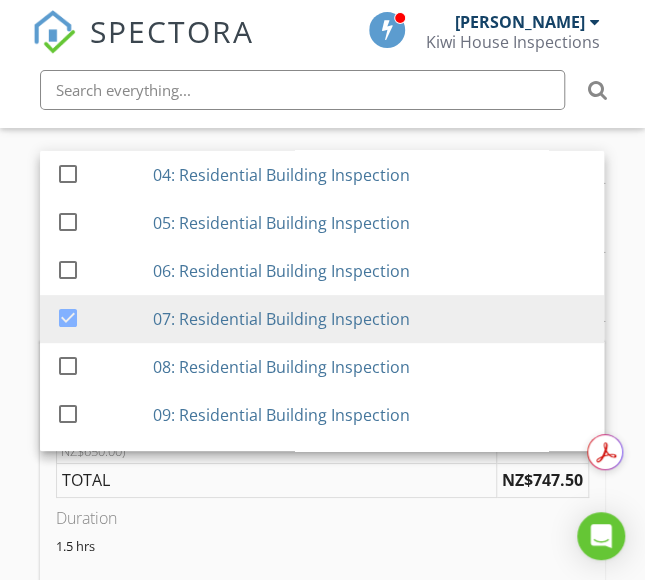 click on "Charges    07: Residential Building Inspection
NZ$650.00 (Base)
+ NZ$97.50 GST for 07: Residential Building Inspection (15.0% on NZ$650.00)
NZ$747.50    TOTAL   NZ$747.50    Duration    1.5 hrs      Templates
- Standard Template
Agreements
- Letter of Engagement for Building Inspections
Manual Edit" at bounding box center [322, 538] 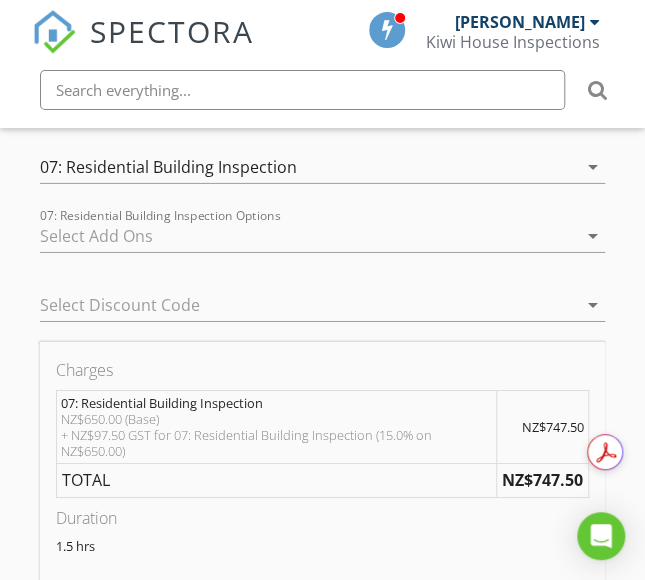 click on "07: Residential Building Inspection" at bounding box center [308, 167] 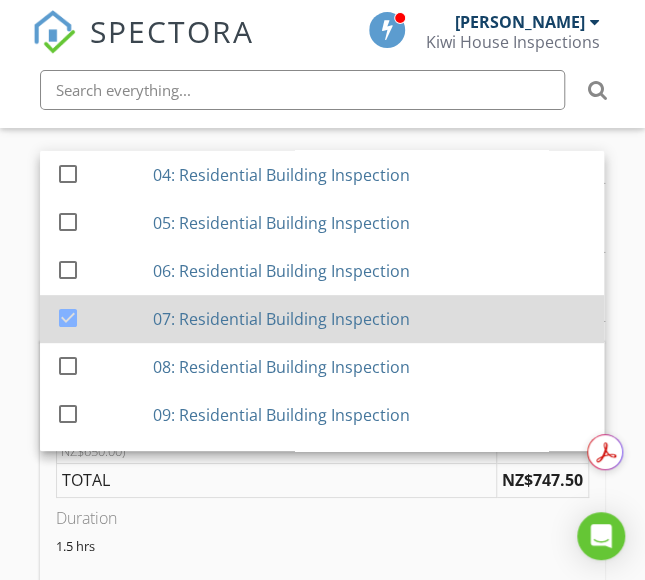 click at bounding box center [68, 317] 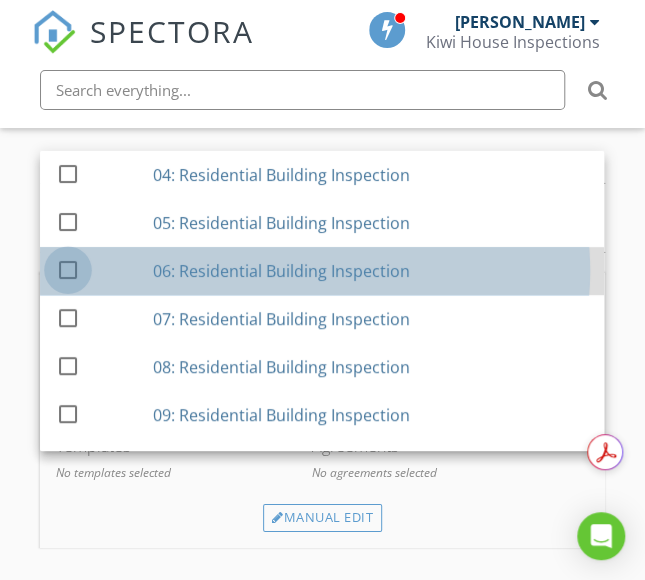 click at bounding box center [68, 269] 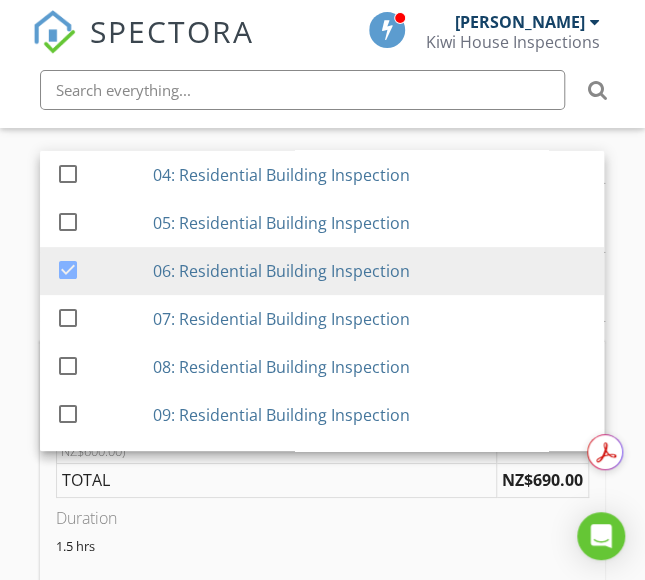 click on "Charges    06: Residential Building Inspection
NZ$600.00 (Base)
+ NZ$90.00 GST for 06: Residential Building Inspection (15.0% on NZ$600.00)
NZ$690.00    TOTAL   NZ$690.00    Duration    1.5 hrs      Templates
- Standard Template
Agreements
- Letter of Engagement for Building Inspections
Manual Edit" at bounding box center [322, 538] 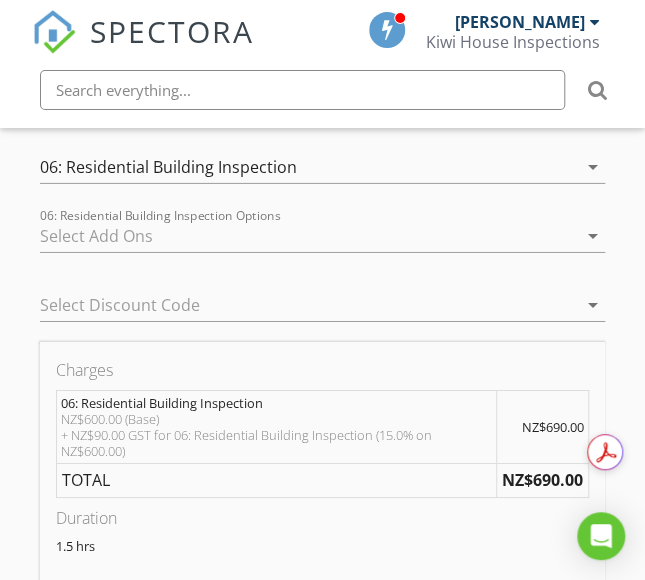 click on "arrow_drop_down" at bounding box center [591, 167] 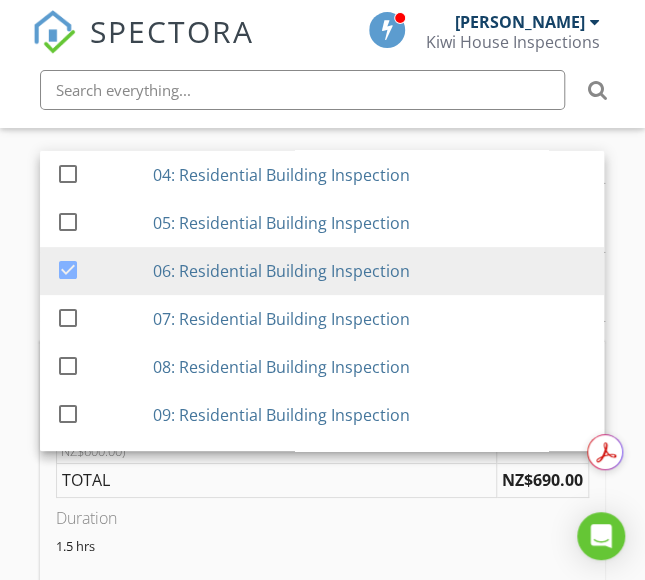 click on "Duration" at bounding box center [322, 518] 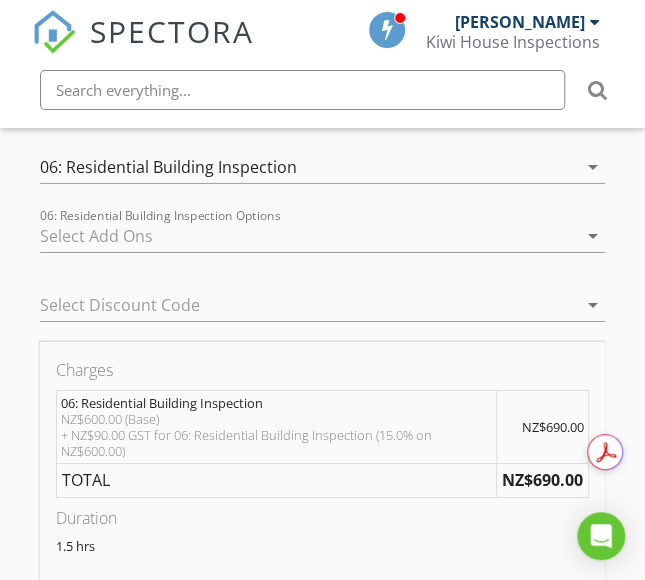 click at bounding box center [308, 236] 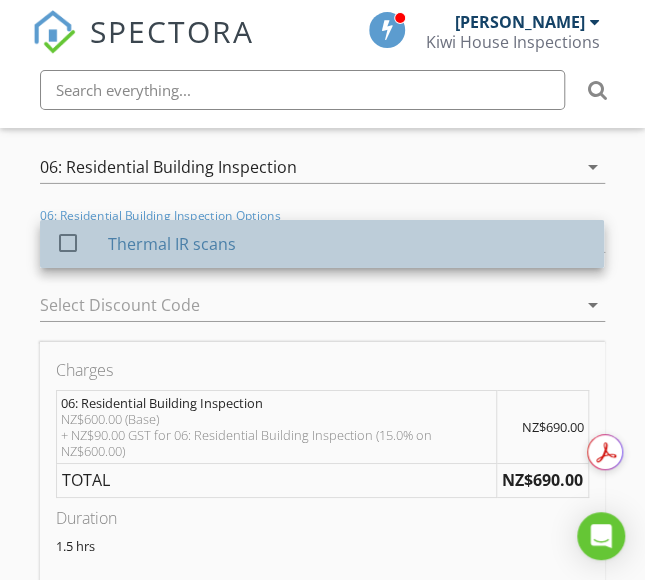 click on "Thermal IR scans" at bounding box center (173, 244) 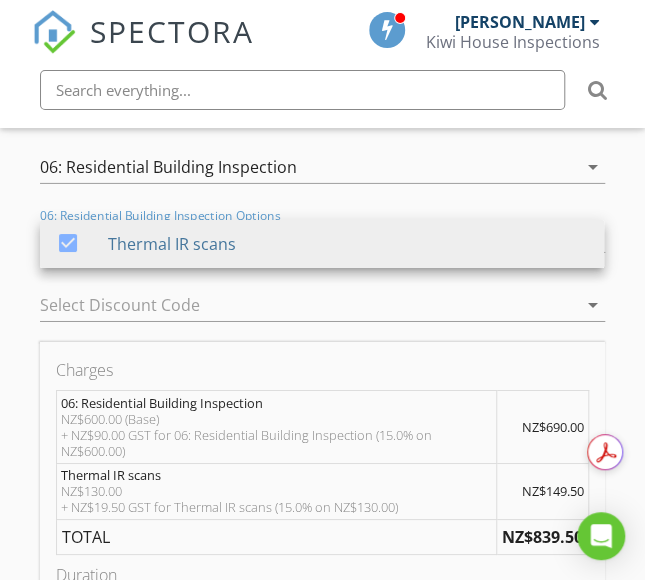 click on "Select Discount Code arrow_drop_down" at bounding box center (322, 309) 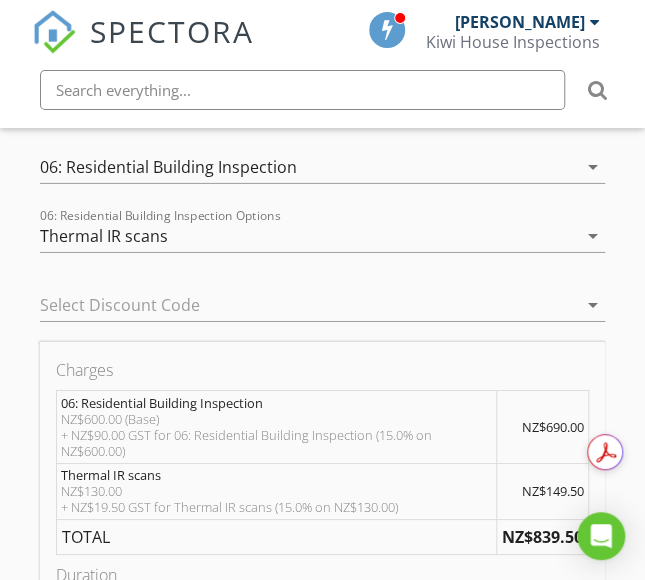 click on "Thermal IR scans" at bounding box center (308, 236) 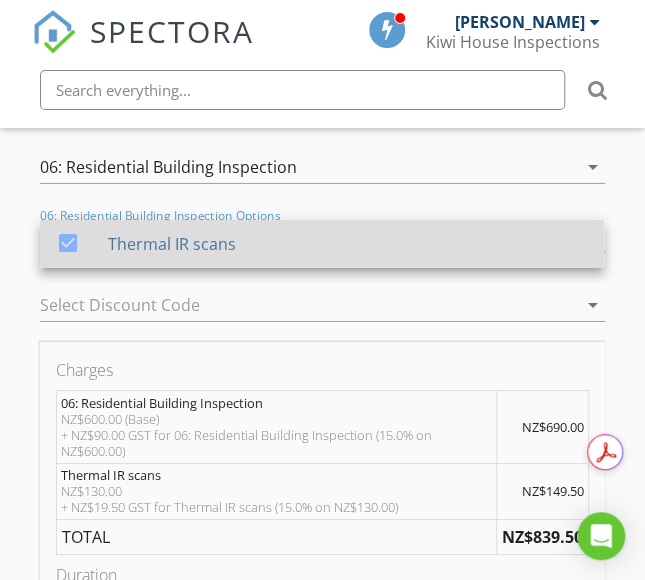 click at bounding box center (68, 242) 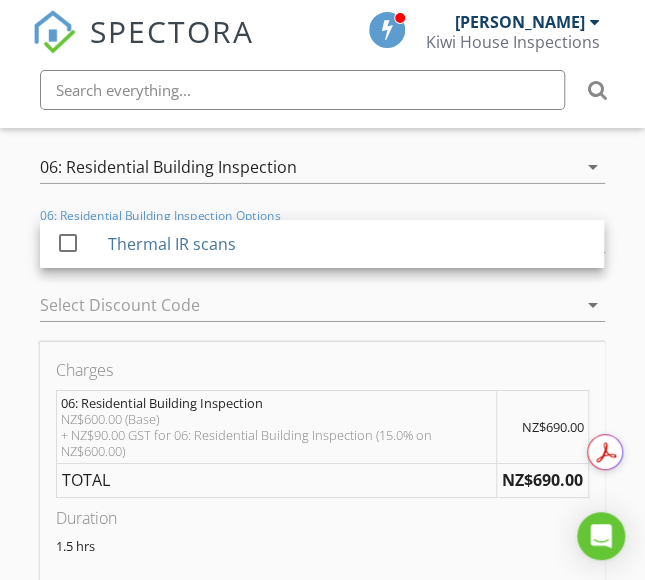 click on "06: Residential Building Inspection" at bounding box center (308, 167) 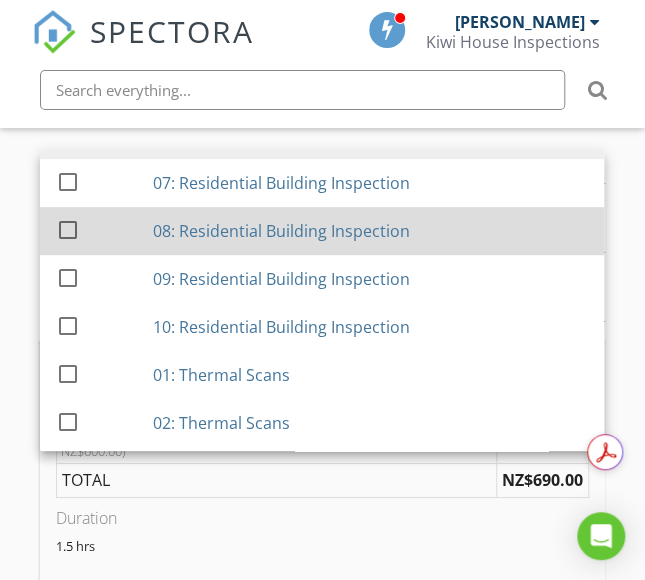 scroll, scrollTop: 323, scrollLeft: 0, axis: vertical 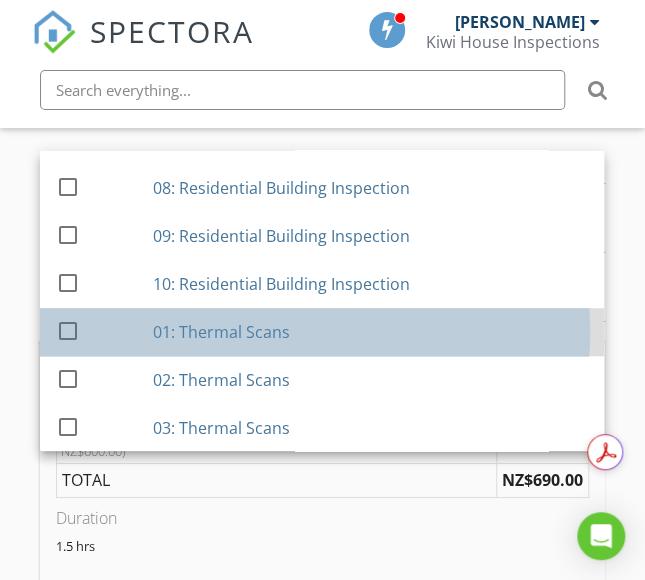 click on "01: Thermal Scans" at bounding box center (370, 332) 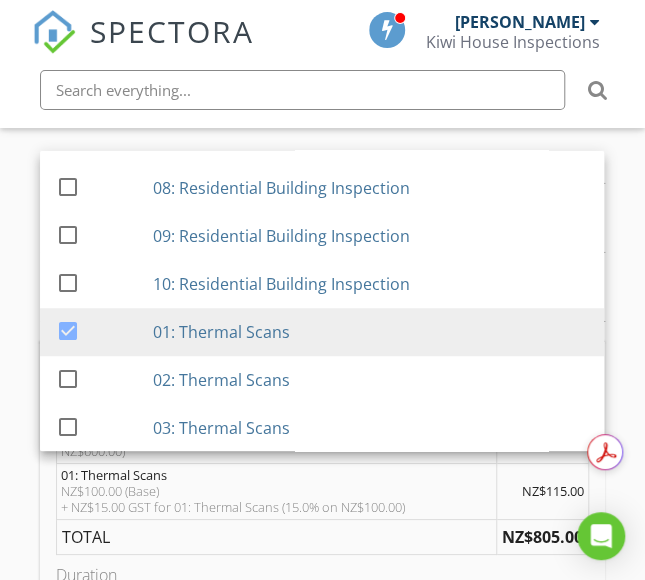 click on "Duration" at bounding box center (322, 575) 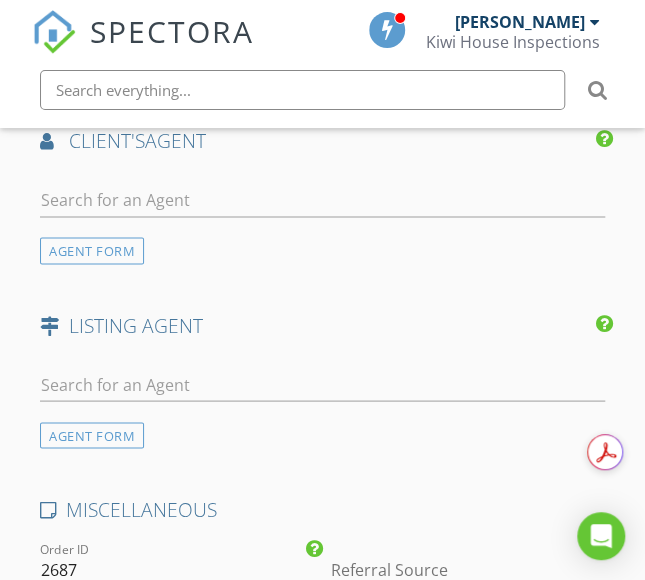 scroll, scrollTop: 2790, scrollLeft: 0, axis: vertical 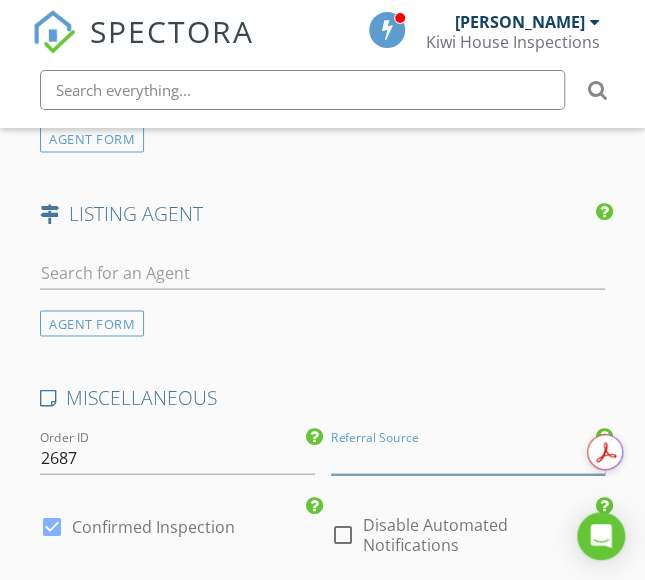 click at bounding box center [468, 457] 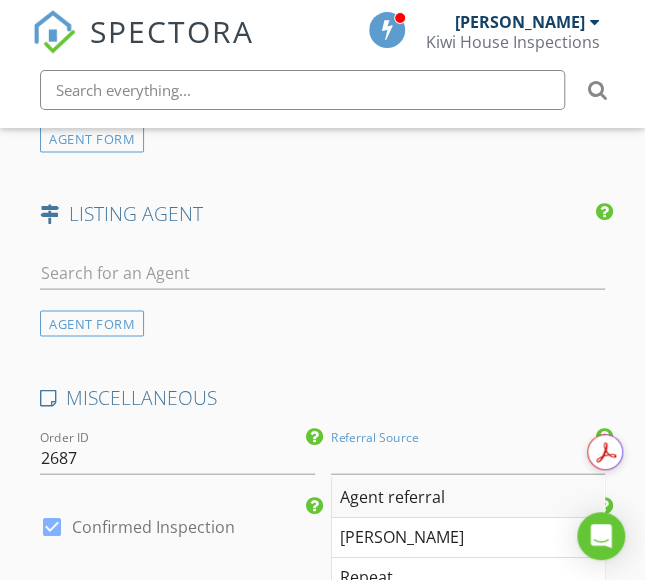 click on "Agent referral" at bounding box center (468, 497) 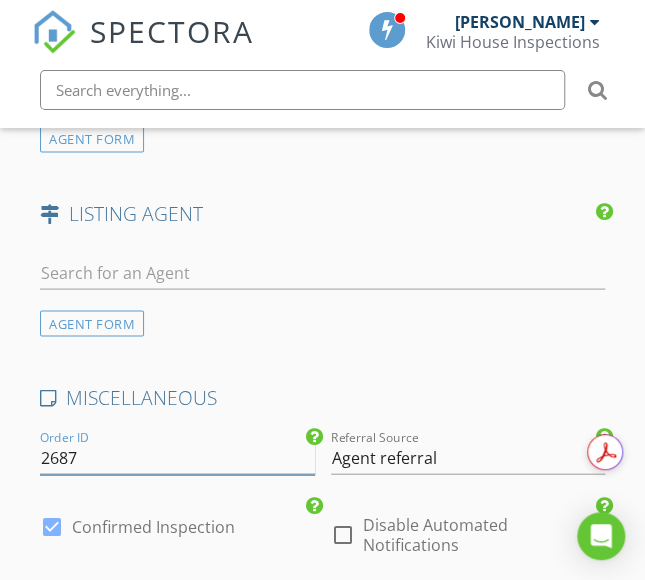 click on "2687" at bounding box center [177, 457] 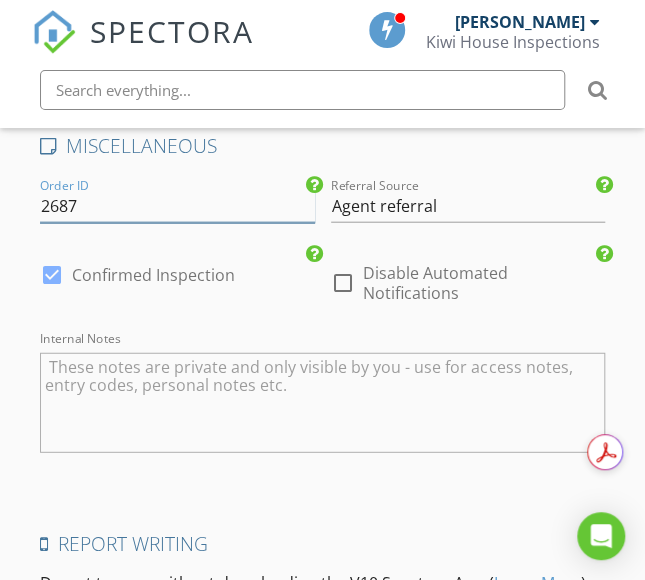 scroll, scrollTop: 3280, scrollLeft: 0, axis: vertical 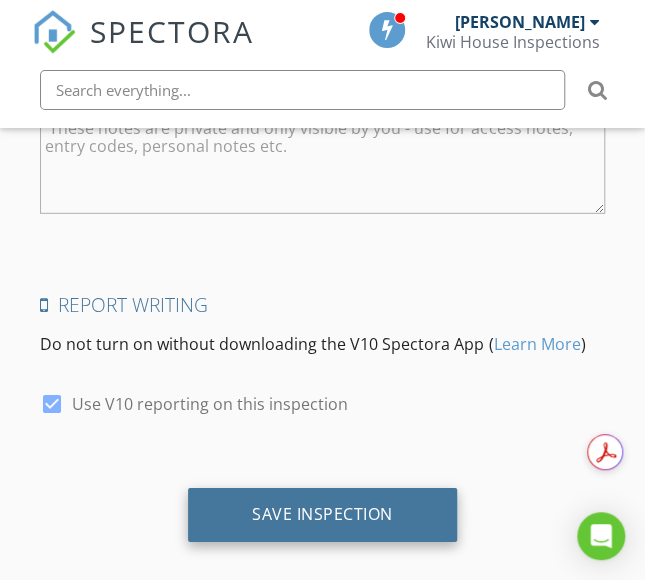 click on "Save Inspection" at bounding box center [322, 514] 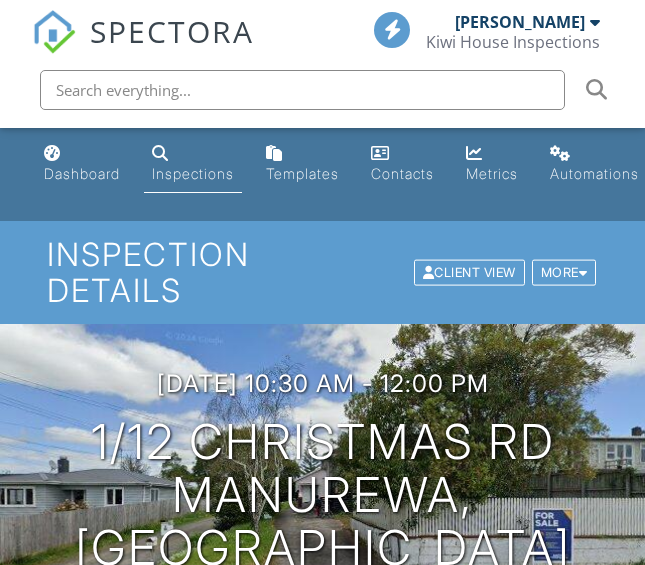 scroll, scrollTop: 0, scrollLeft: 0, axis: both 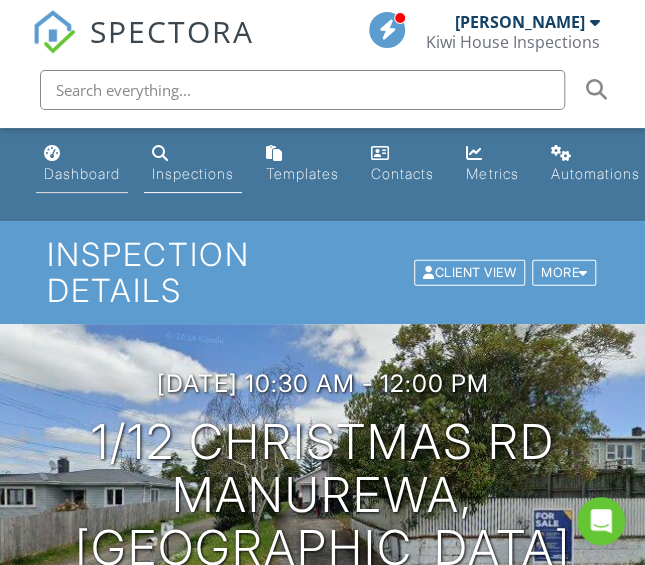 click on "Dashboard" at bounding box center (82, 173) 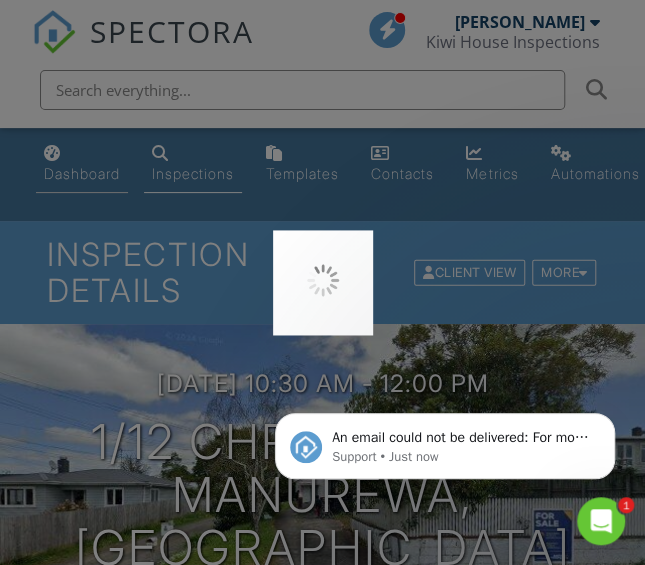 scroll, scrollTop: 0, scrollLeft: 0, axis: both 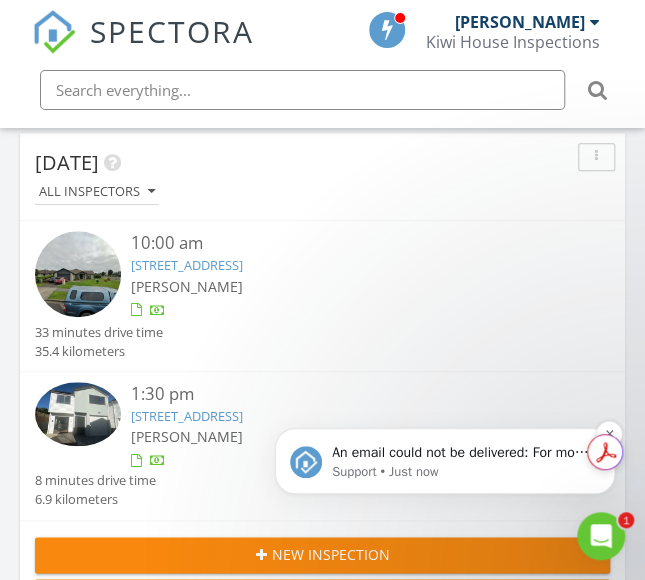 click on "An email could not be delivered:  For more information, view Why emails don't get delivered (Support Article)" at bounding box center [461, 453] 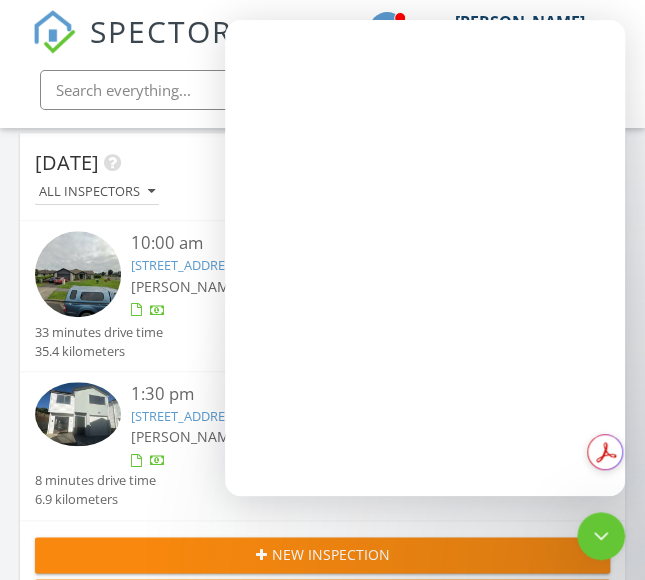 scroll, scrollTop: 0, scrollLeft: 0, axis: both 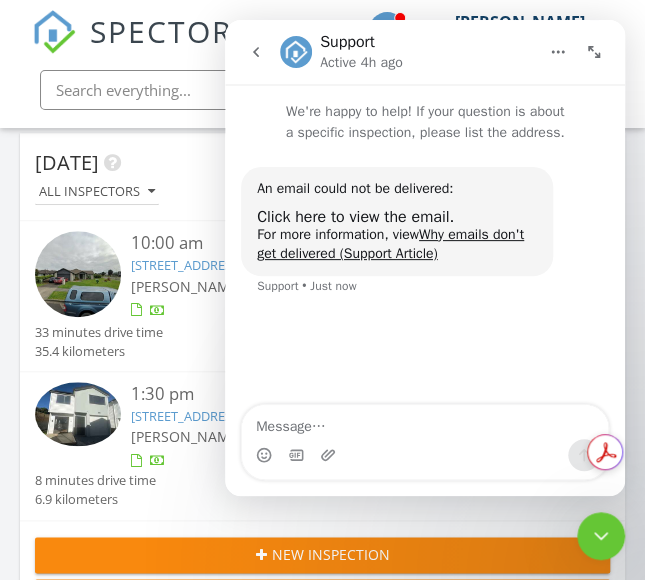 click 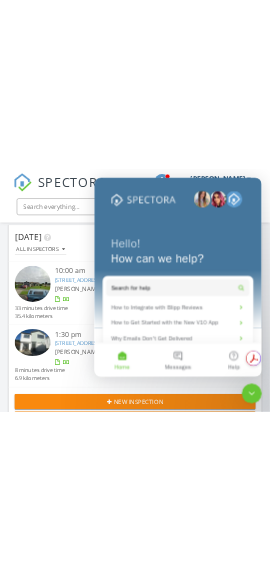 scroll, scrollTop: 0, scrollLeft: 0, axis: both 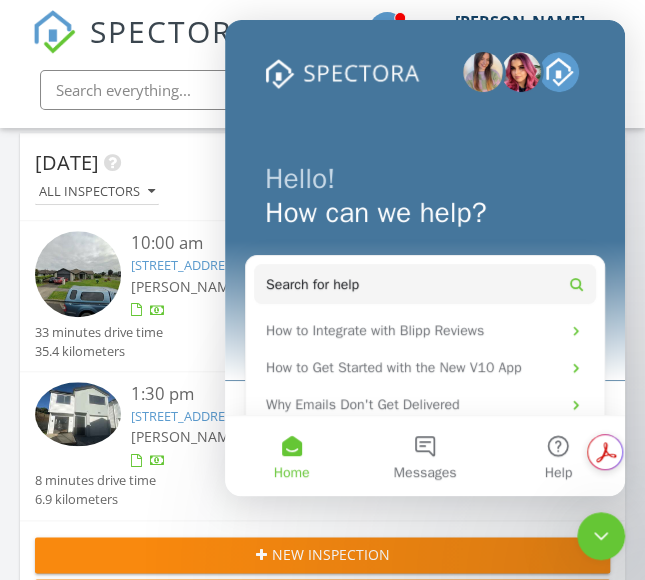 click on "1:30 pm
16D Balgowan Terrace, Conifer Grove, Auckland 2112
Rakesh Sethi
8 minutes drive time   6.9 kilometers" at bounding box center [322, 446] 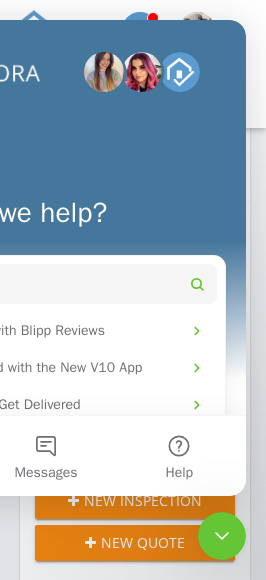 scroll, scrollTop: 3450, scrollLeft: 296, axis: both 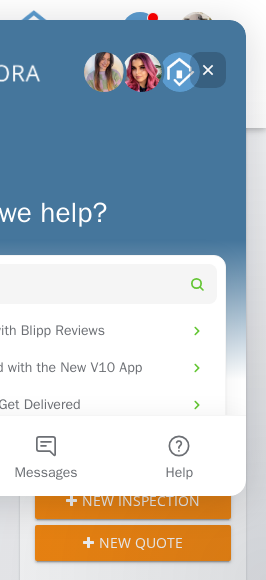 click 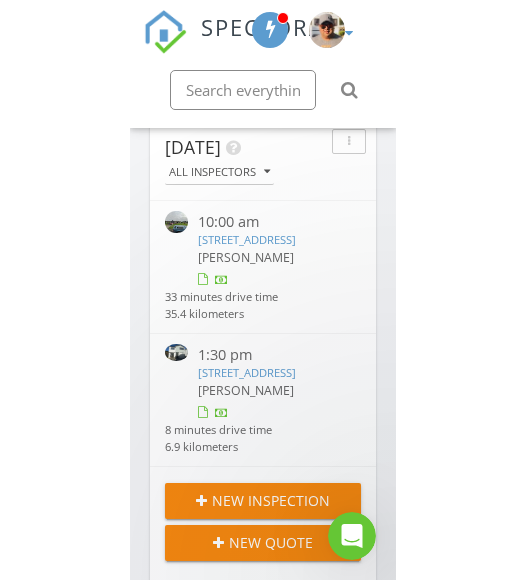 scroll, scrollTop: 0, scrollLeft: 0, axis: both 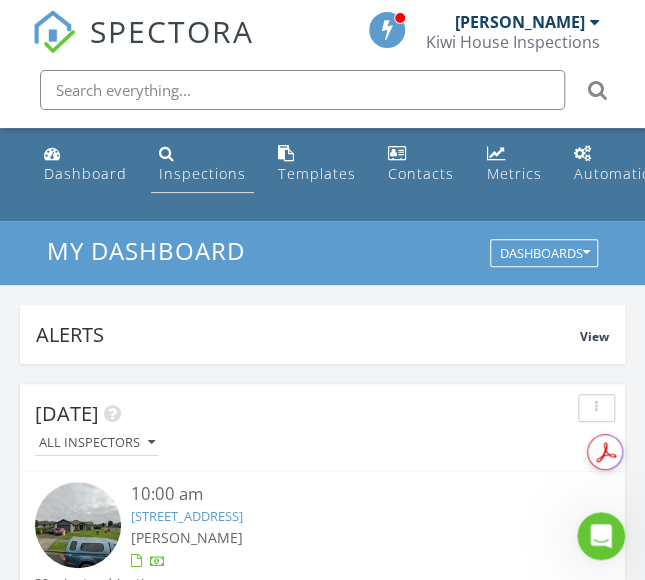 click on "Inspections" at bounding box center [202, 173] 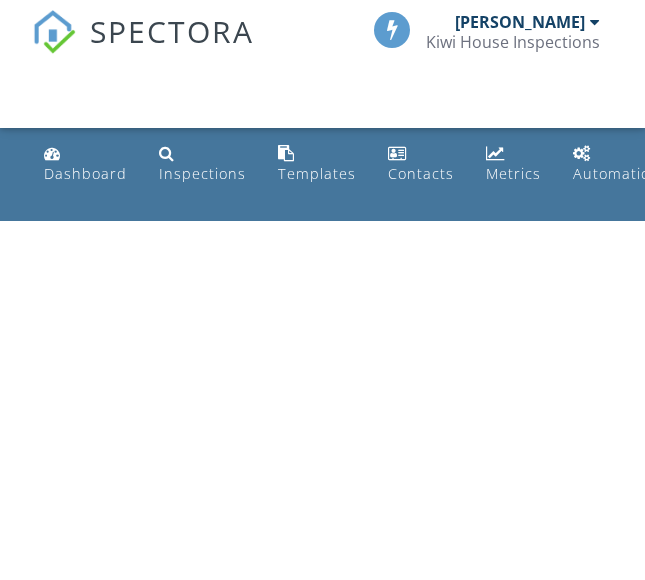 scroll, scrollTop: 0, scrollLeft: 0, axis: both 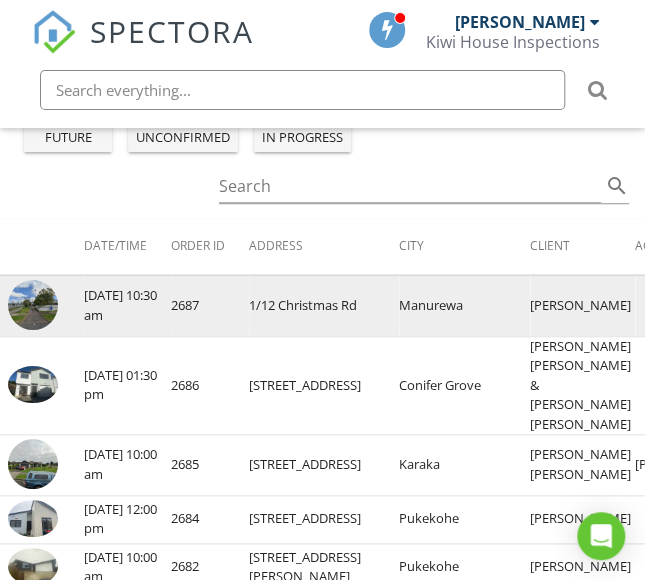 click at bounding box center (33, 305) 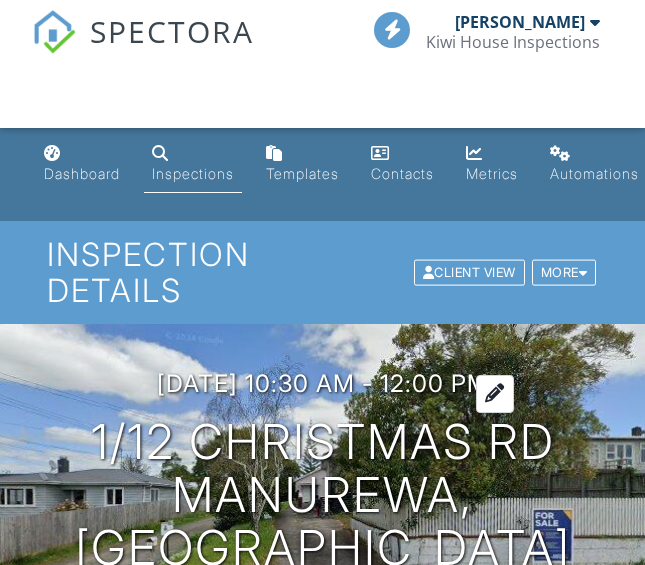 scroll, scrollTop: 314, scrollLeft: 0, axis: vertical 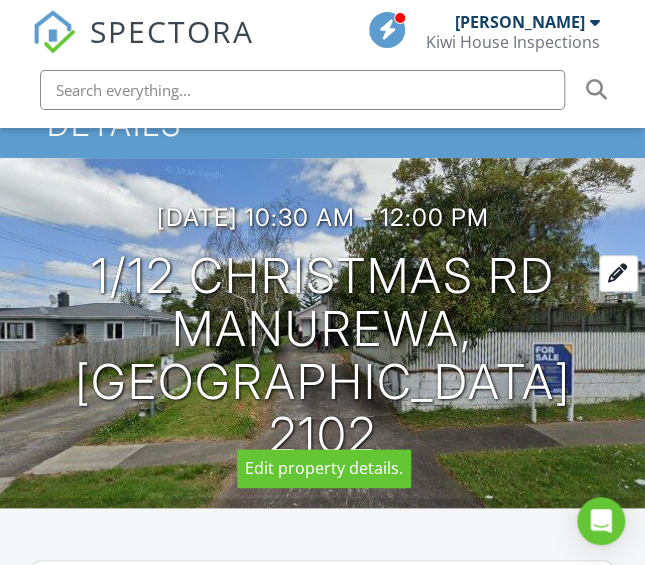 click at bounding box center (618, 273) 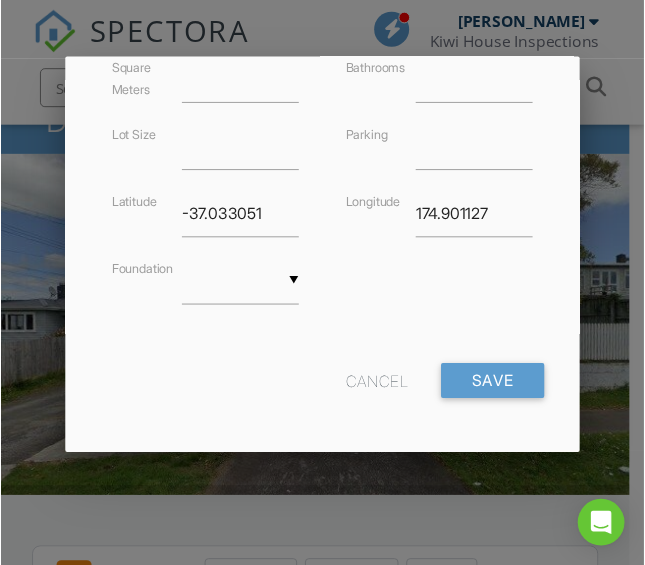 scroll, scrollTop: 498, scrollLeft: 0, axis: vertical 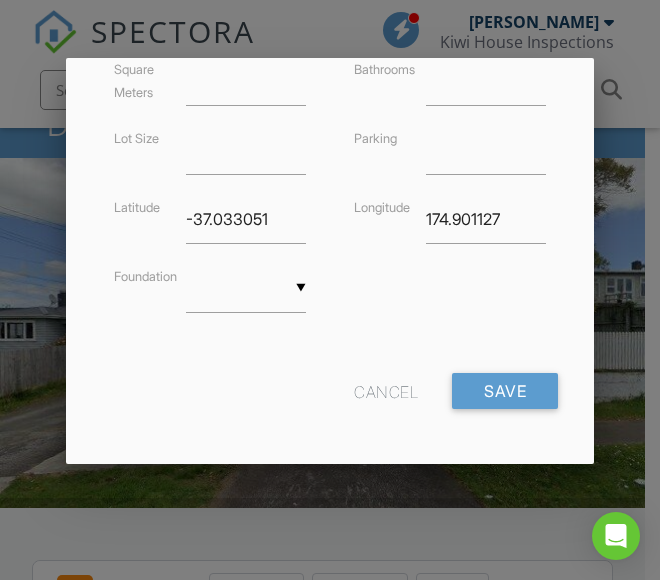 click on "Cancel" at bounding box center (386, 391) 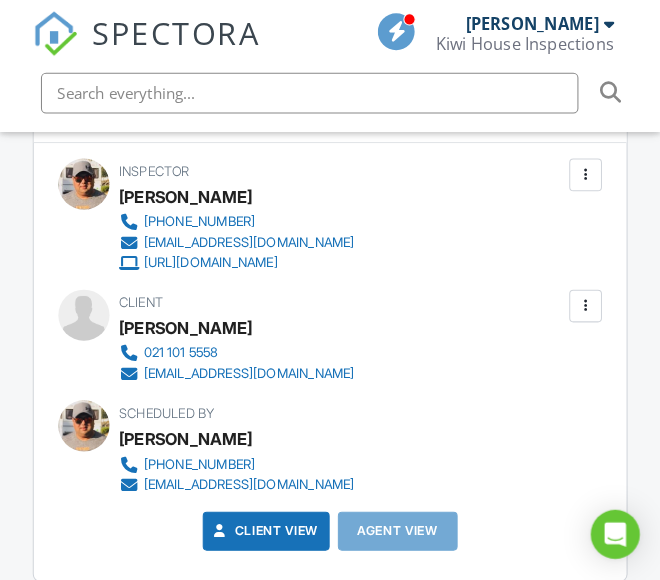 scroll, scrollTop: 2268, scrollLeft: 0, axis: vertical 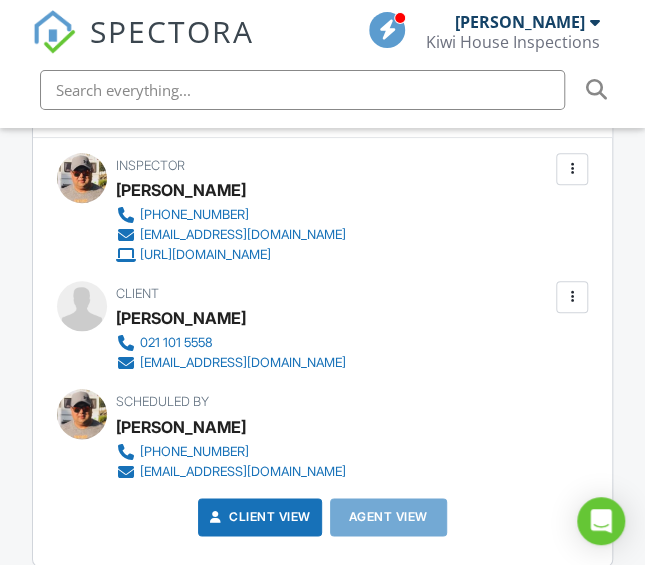 click at bounding box center (572, 297) 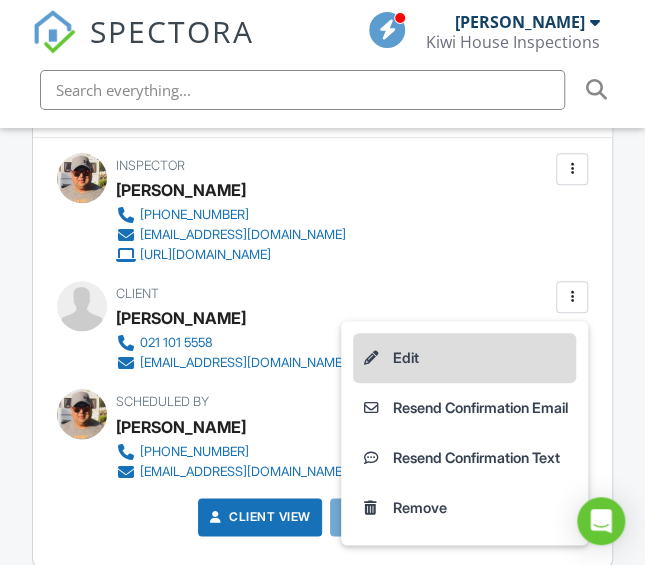 click on "Edit" at bounding box center (464, 358) 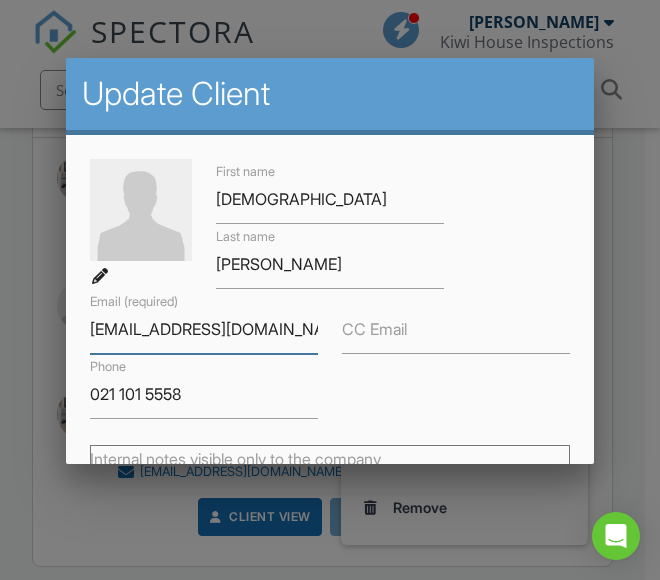 click on "[EMAIL_ADDRESS][DOMAIN_NAME]" at bounding box center [204, 329] 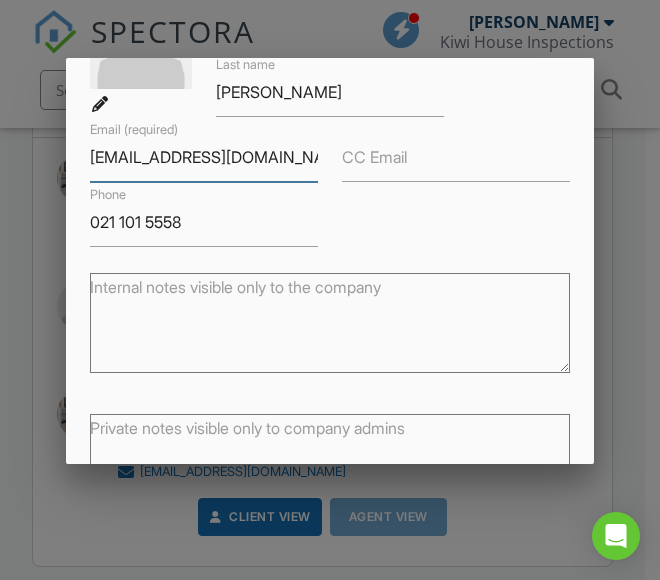 scroll, scrollTop: 312, scrollLeft: 0, axis: vertical 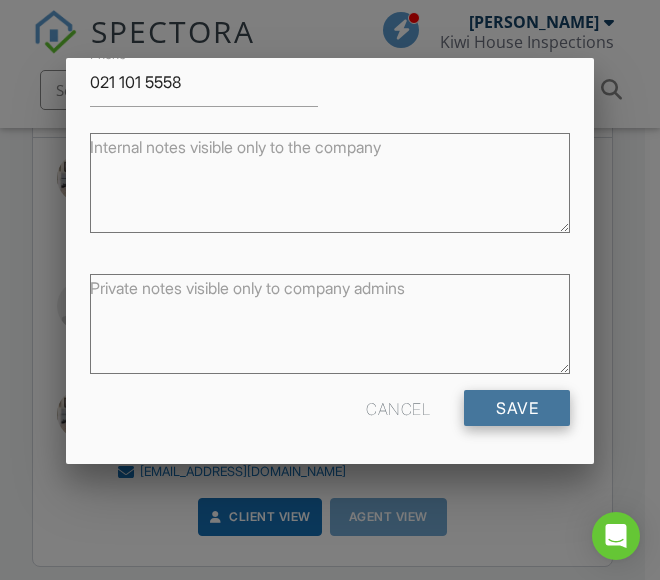 type on "[EMAIL_ADDRESS][DOMAIN_NAME]" 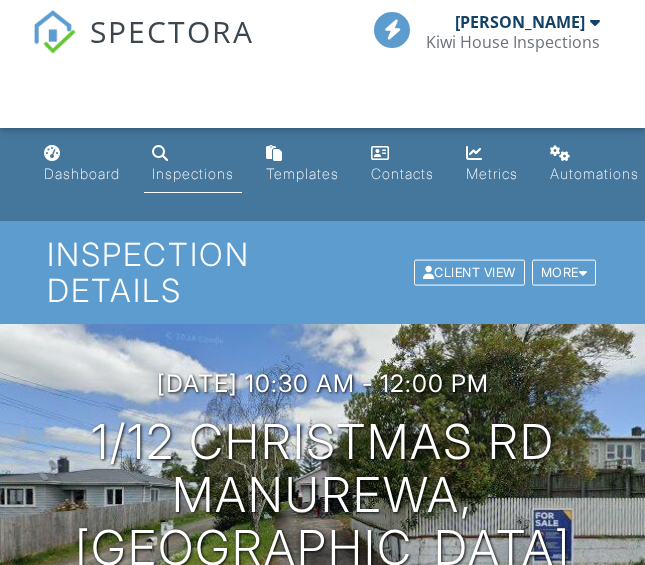 scroll, scrollTop: 0, scrollLeft: 0, axis: both 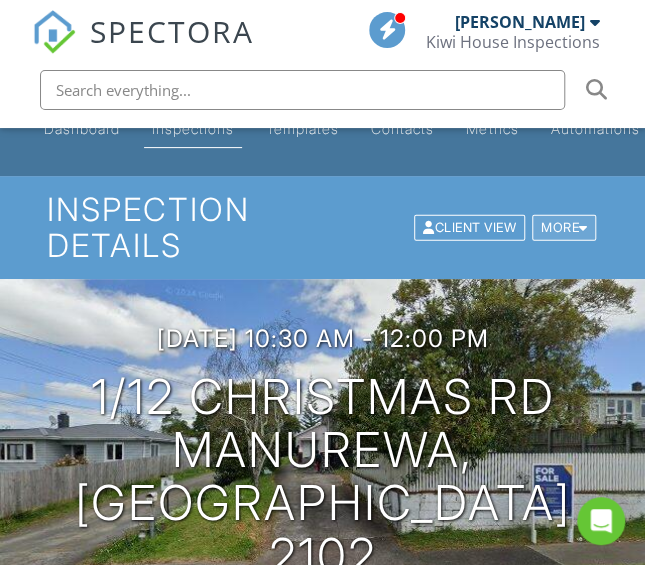 click at bounding box center (583, 227) 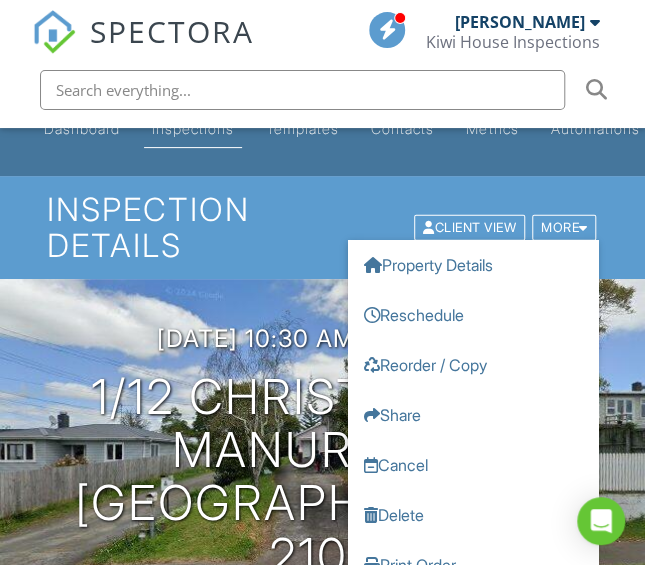 click on "Inspection Details
Client View
More
Property Details
Reschedule
Reorder / Copy
Share
Cancel
Delete
Print Order
Convert to V9
View Change Log" at bounding box center [322, 227] 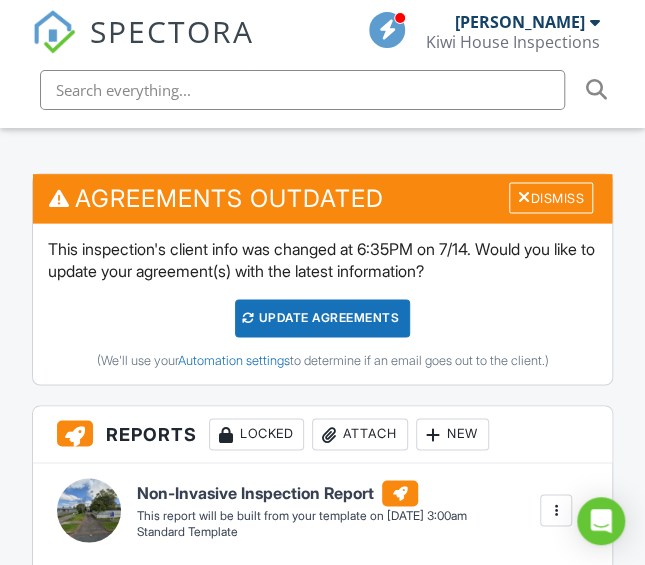 scroll, scrollTop: 554, scrollLeft: 0, axis: vertical 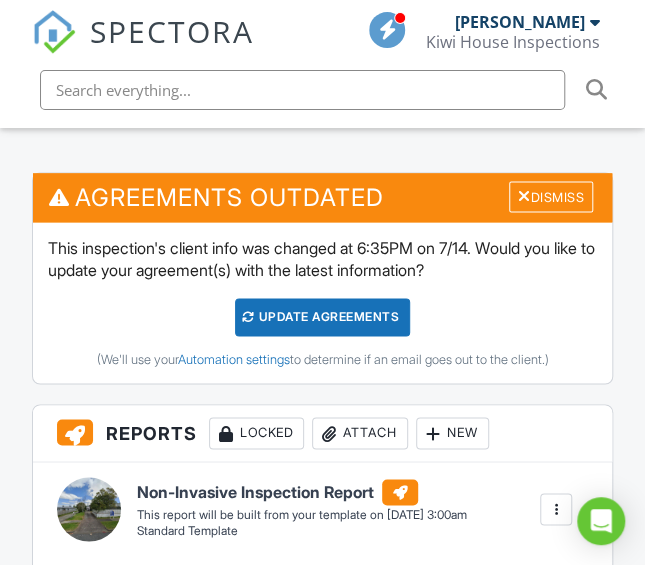click on "Update Agreements" at bounding box center (322, 317) 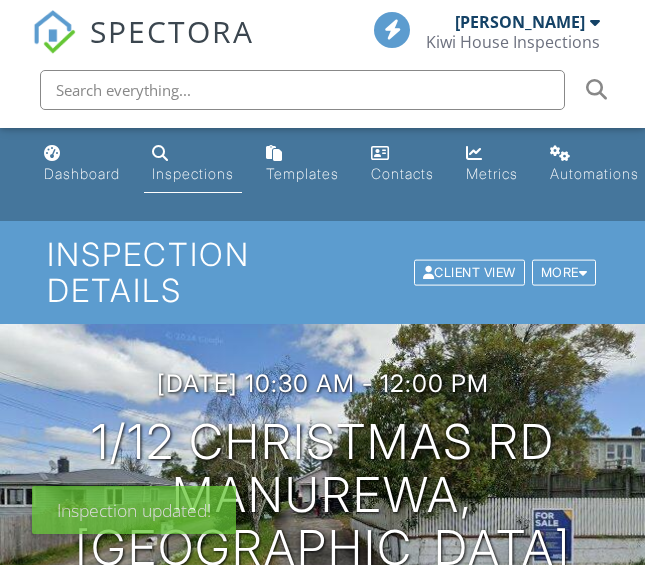 scroll, scrollTop: 199, scrollLeft: 0, axis: vertical 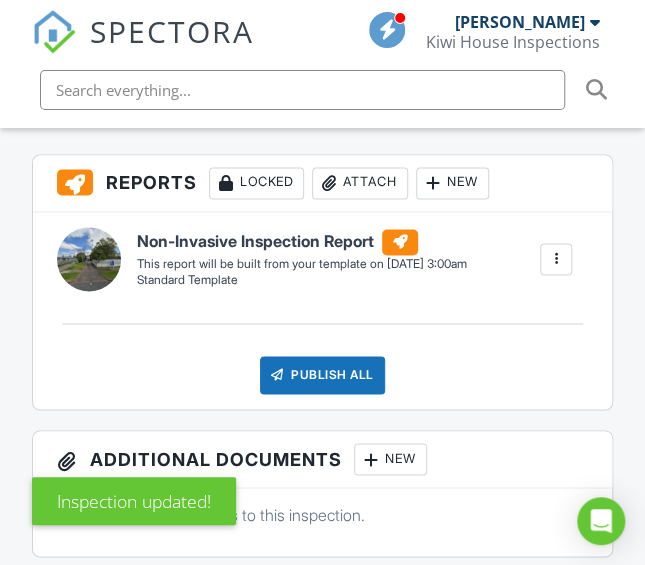 click at bounding box center [556, 259] 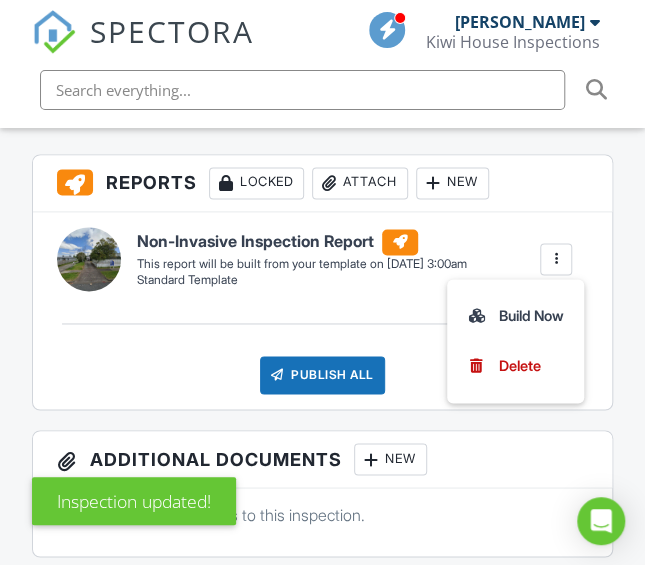 click on "Non-Invasive Inspection Report
Standard Template
Edit
View
Non-Invasive Inspection Report
Standard Template
This report will be built from your template on [DATE]  3:00am
Quick Publish
Copy
Build Now
[GEOGRAPHIC_DATA]
Publish All
Checking report completion" at bounding box center (322, 310) 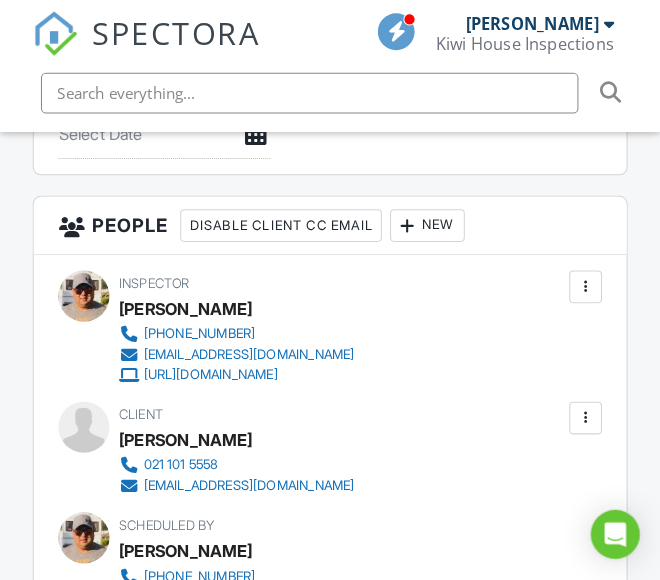 scroll, scrollTop: 2159, scrollLeft: 0, axis: vertical 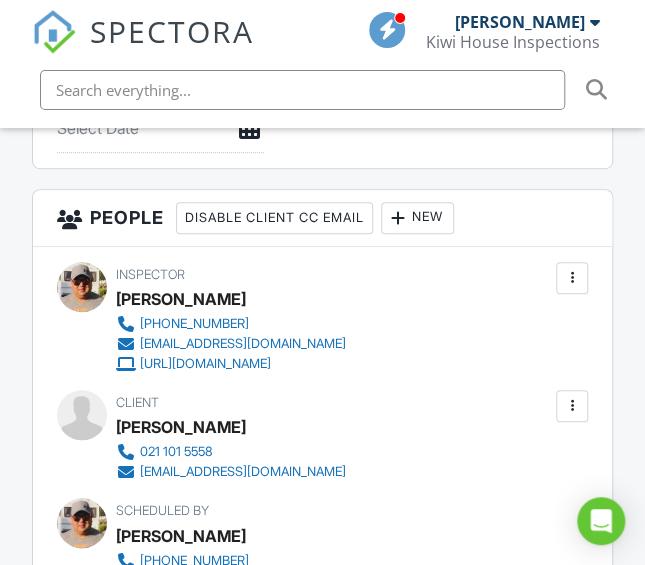 click at bounding box center [572, 406] 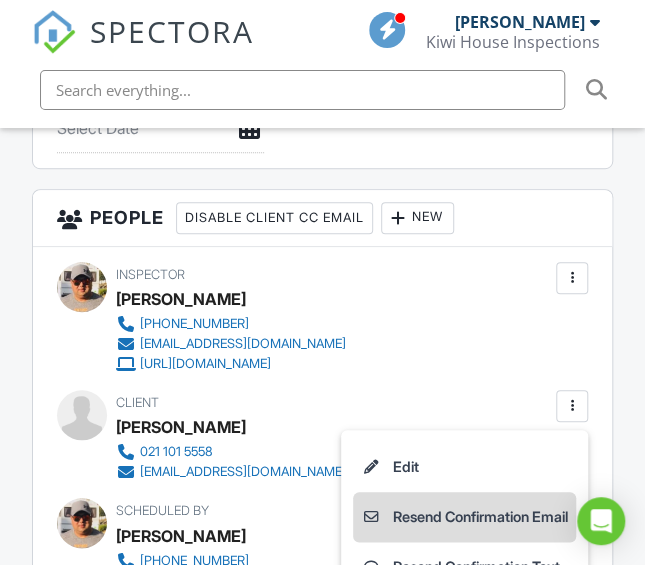 click on "Resend Confirmation Email" at bounding box center [464, 517] 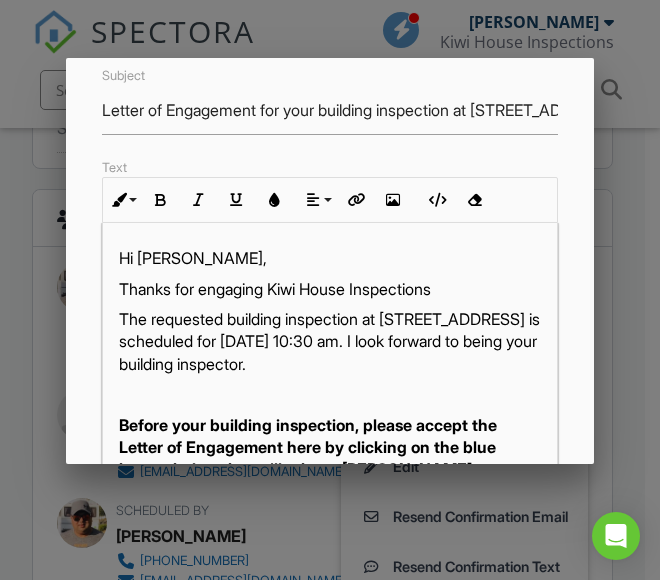 scroll, scrollTop: 188, scrollLeft: 0, axis: vertical 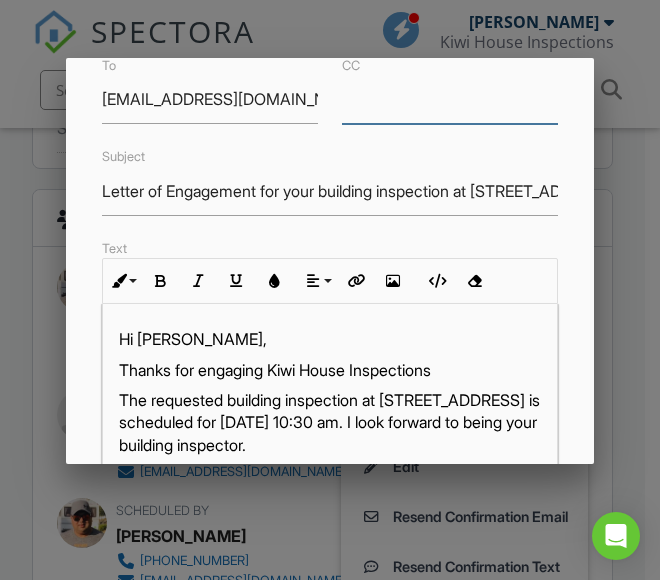 click on "CC" at bounding box center (450, 99) 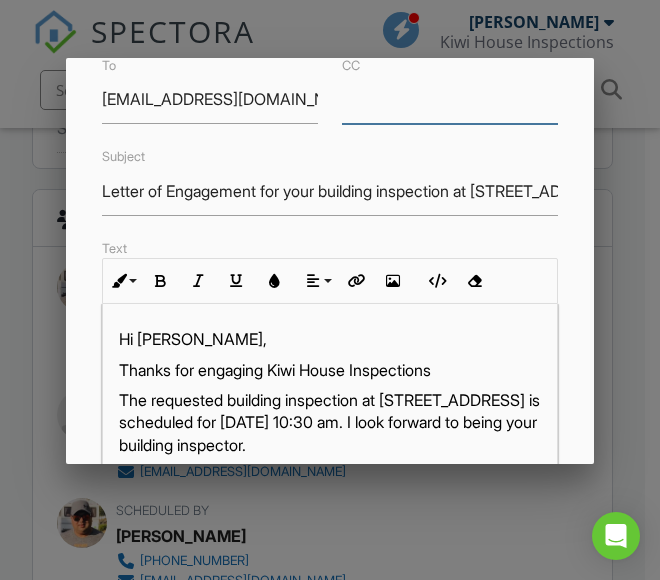 scroll, scrollTop: 41, scrollLeft: 0, axis: vertical 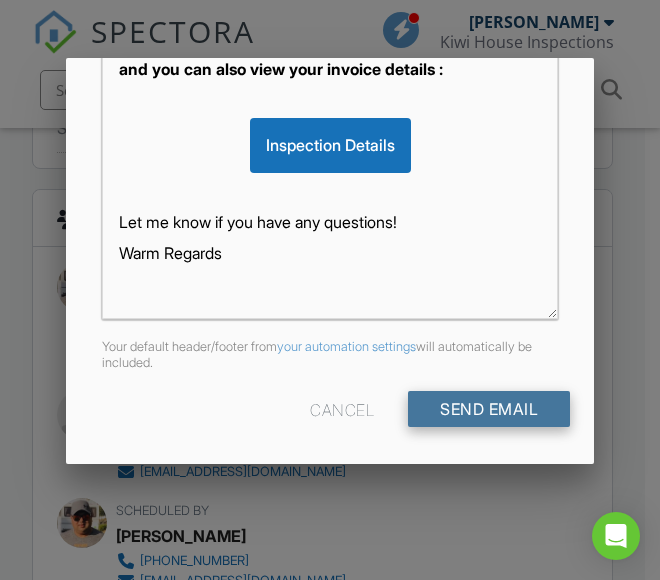 click on "Send Email" at bounding box center [489, 409] 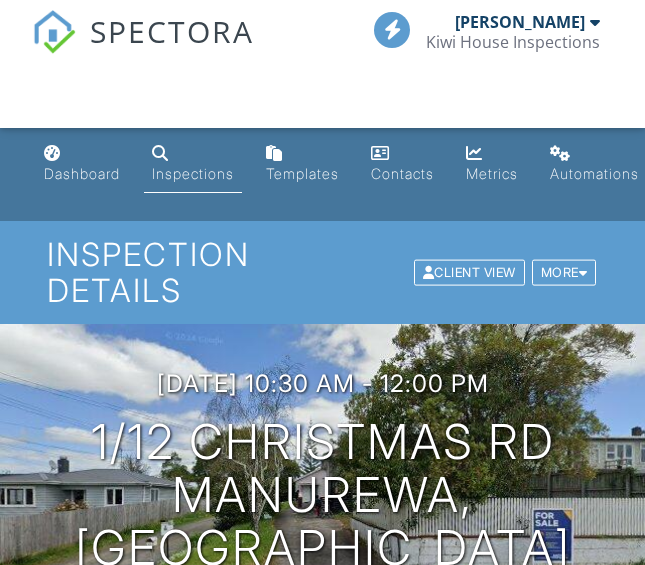 scroll, scrollTop: 0, scrollLeft: 0, axis: both 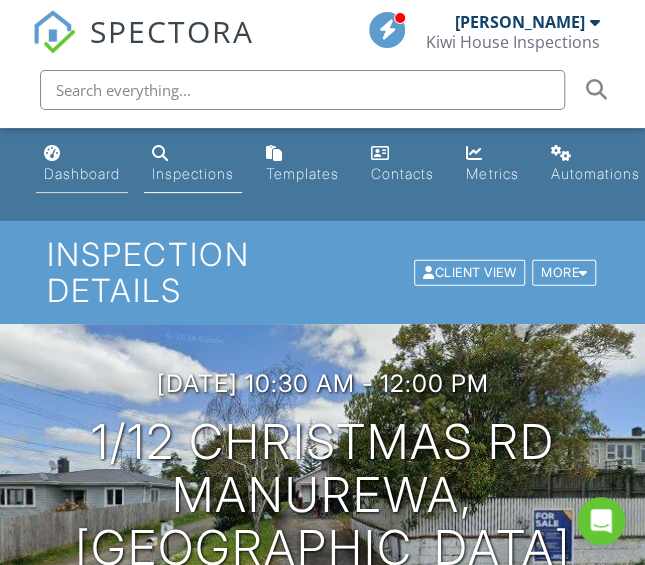 click on "Dashboard" at bounding box center [82, 173] 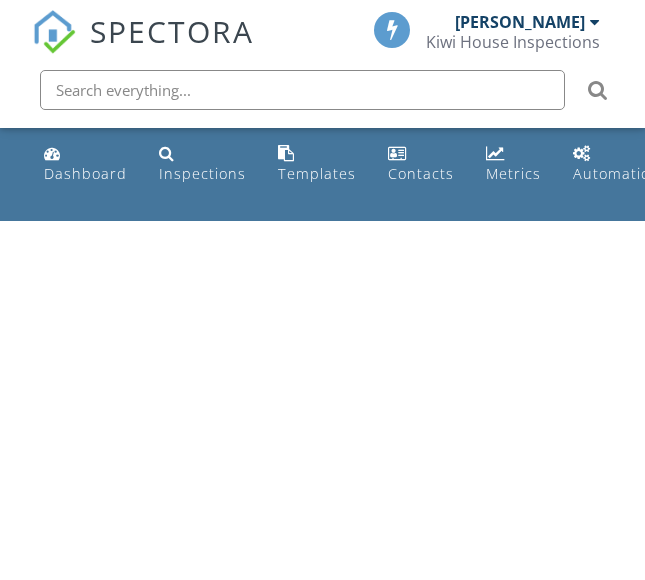 scroll, scrollTop: 0, scrollLeft: 0, axis: both 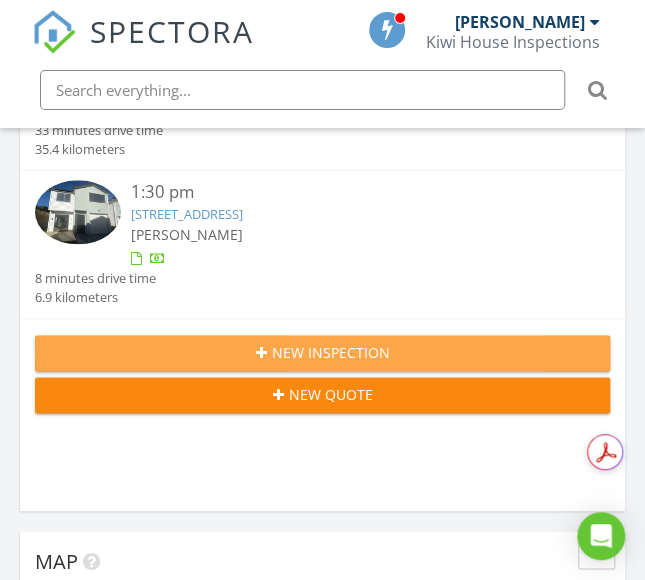 click on "New Inspection" at bounding box center [331, 352] 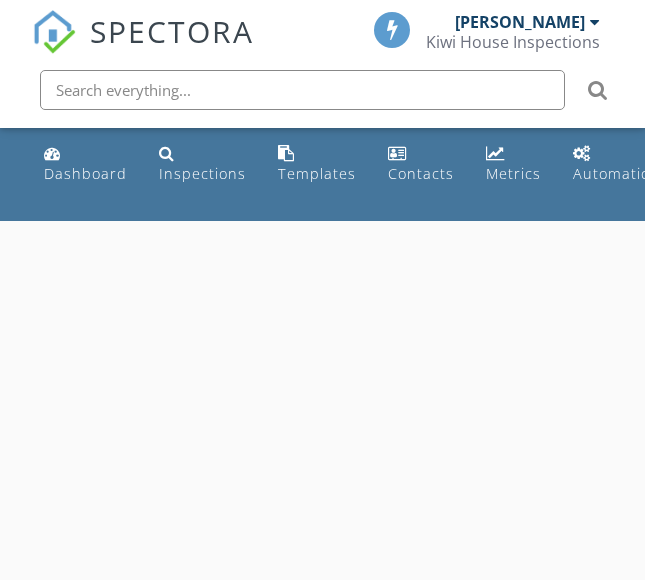 scroll, scrollTop: 0, scrollLeft: 0, axis: both 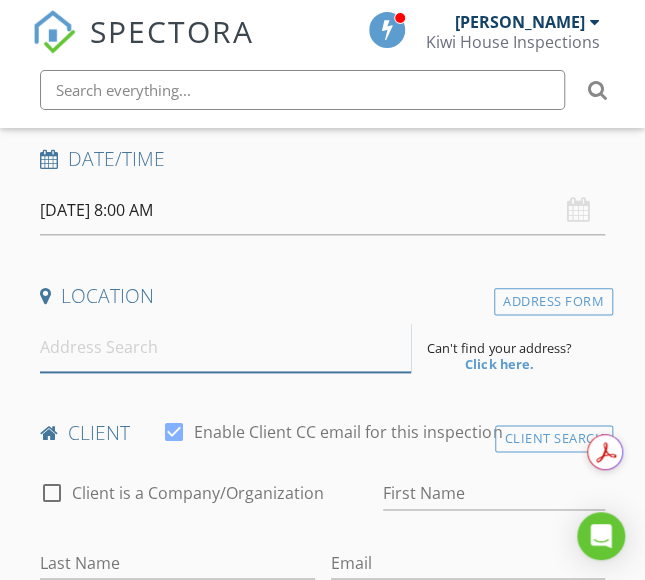 click at bounding box center (225, 347) 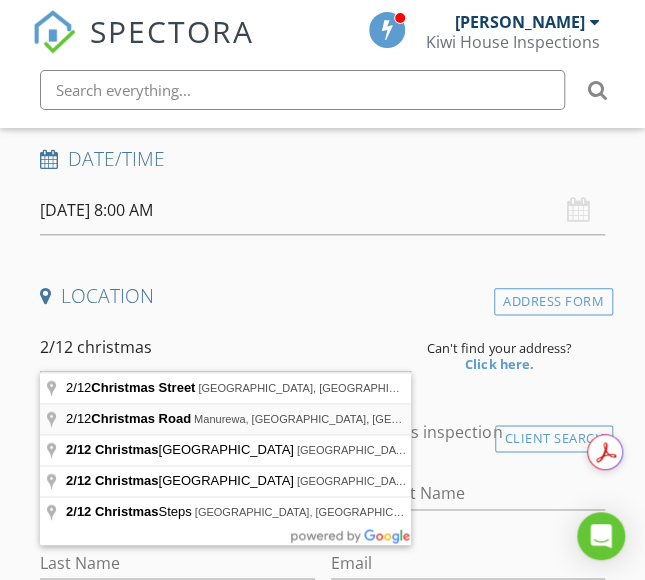 type on "2/12 Christmas Road, Manurewa, Auckland, New Zealand" 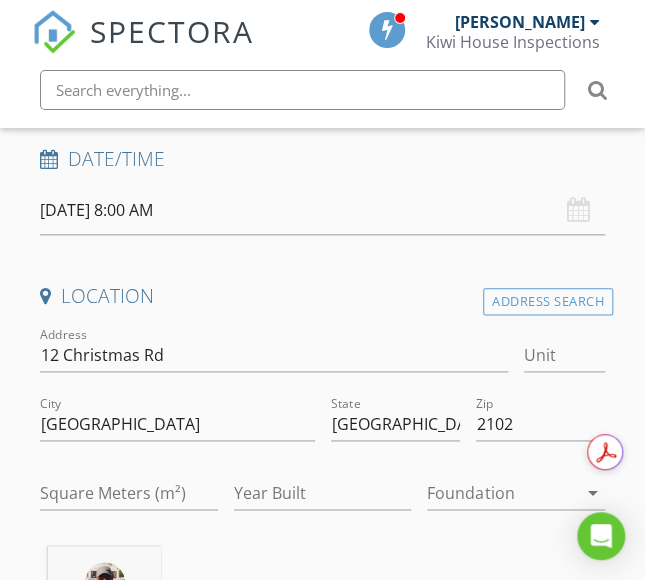 click on "Address 12 Christmas Rd" at bounding box center (274, 357) 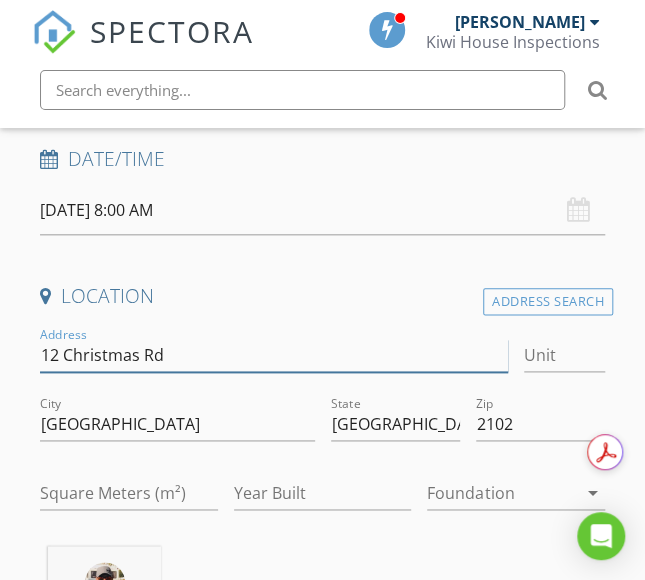 click on "12 Christmas Rd" at bounding box center [274, 355] 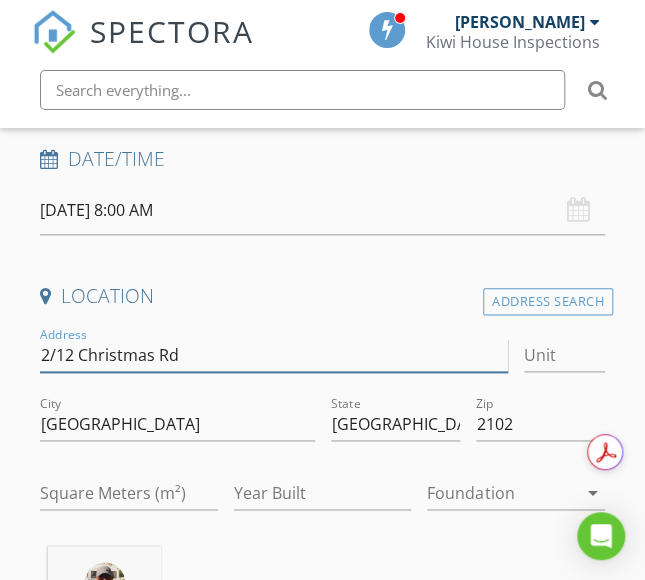 type on "2/12 Christmas Rd" 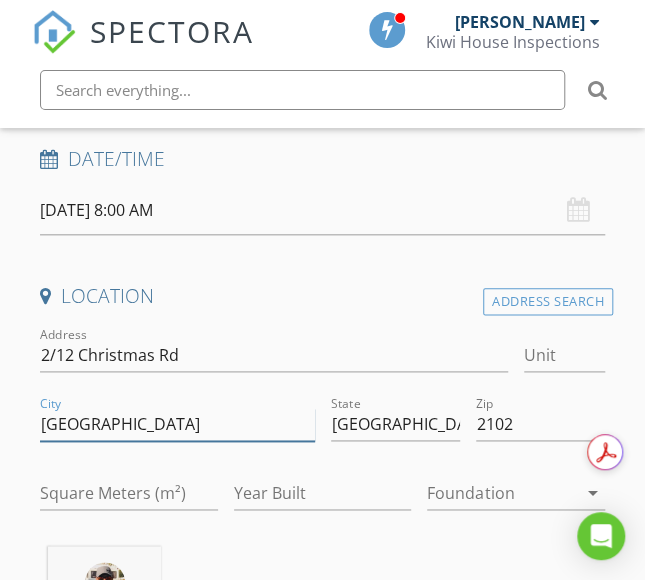 drag, startPoint x: 121, startPoint y: 426, endPoint x: 40, endPoint y: 438, distance: 81.88406 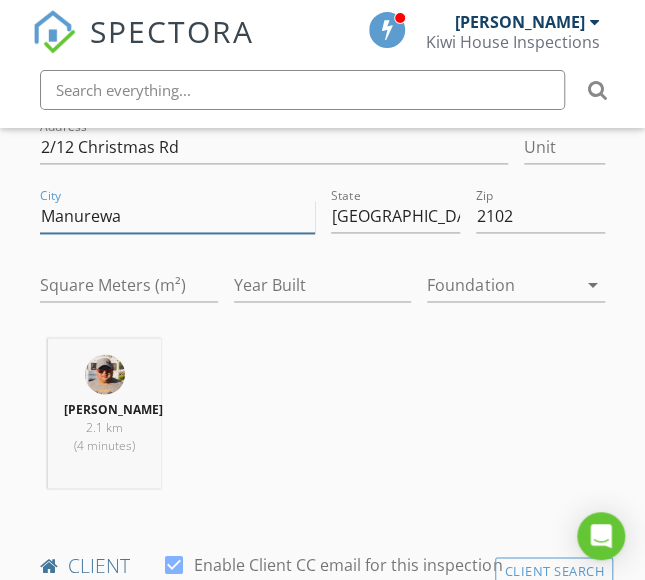 scroll, scrollTop: 636, scrollLeft: 0, axis: vertical 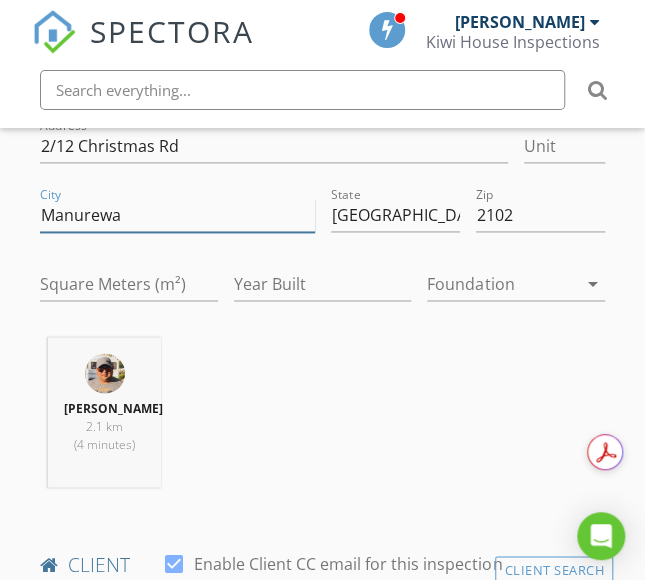 type on "Manurewa" 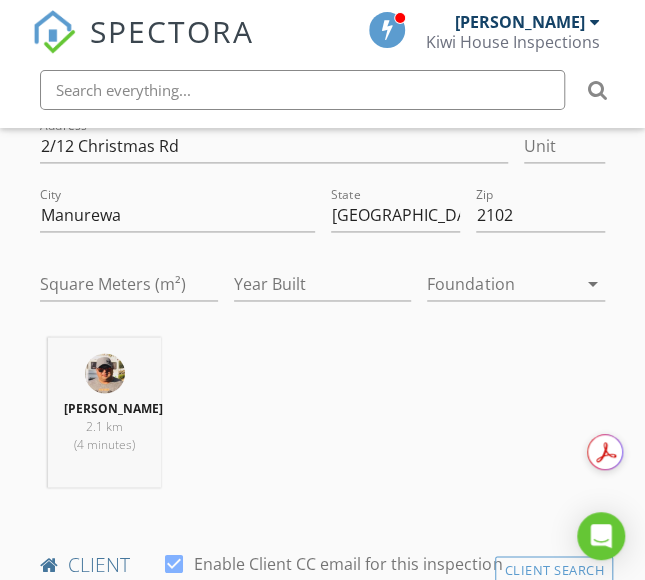 click on "Rakesh Sethi     2.1 km     (4 minutes)" at bounding box center [322, 420] 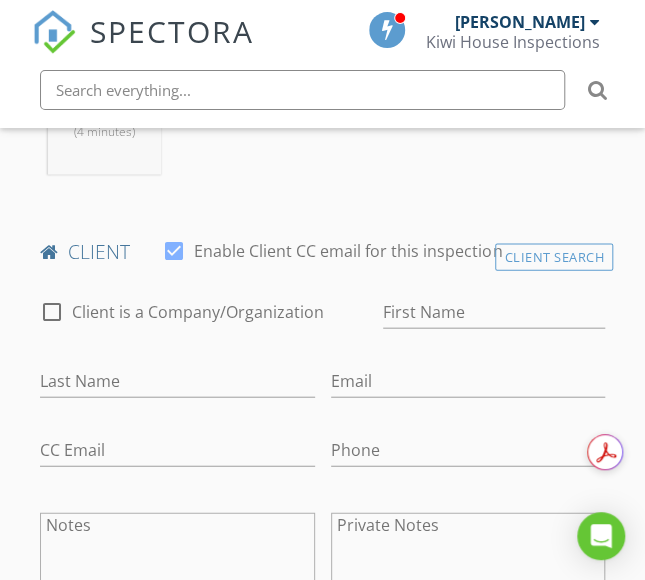 scroll, scrollTop: 950, scrollLeft: 0, axis: vertical 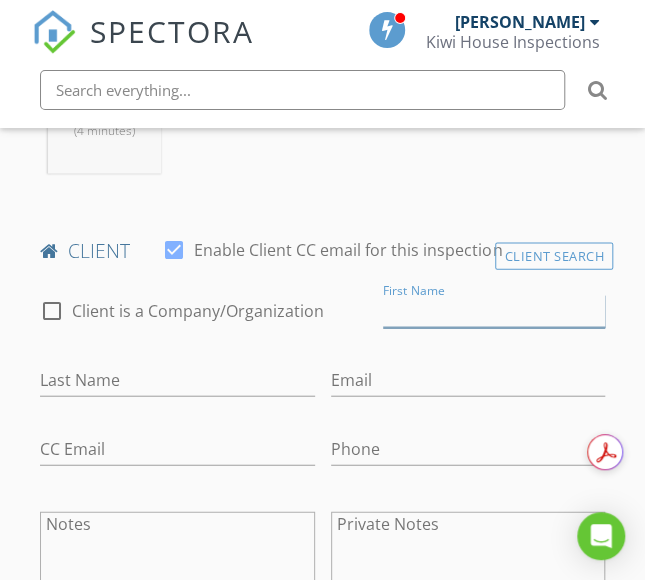 click on "First Name" at bounding box center (494, 310) 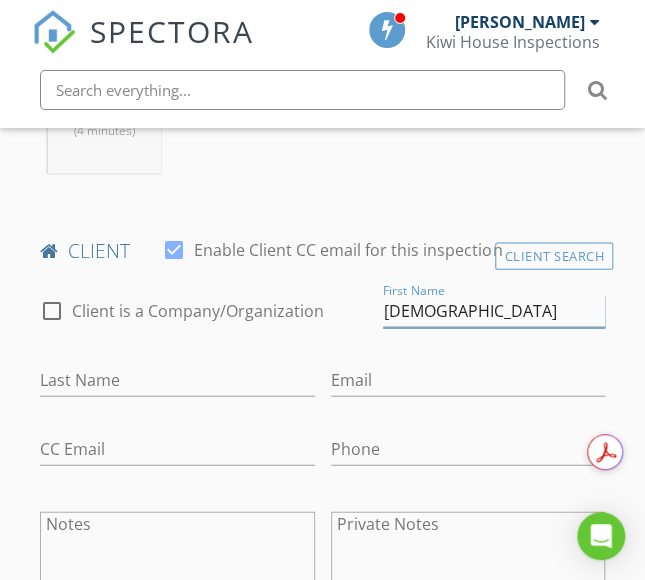 type on "Sharan" 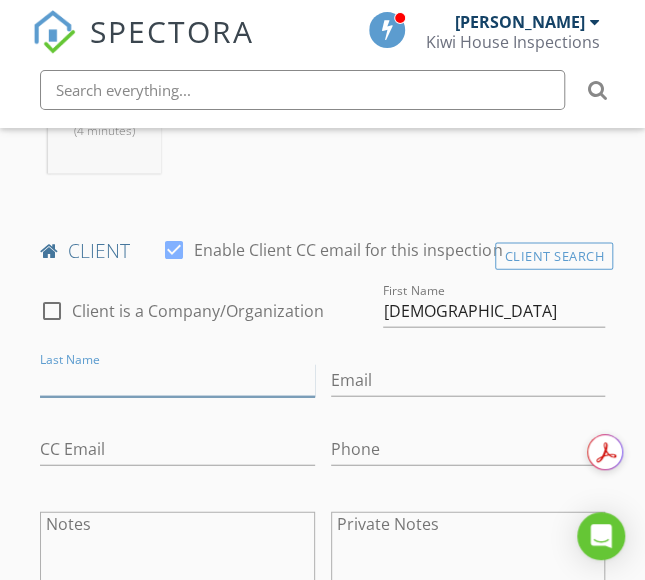 click on "Last Name" at bounding box center [177, 379] 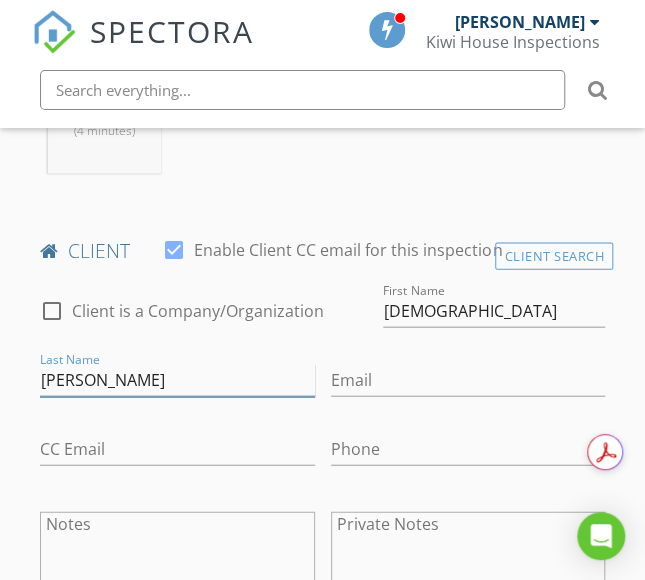 type on "Ali Khan" 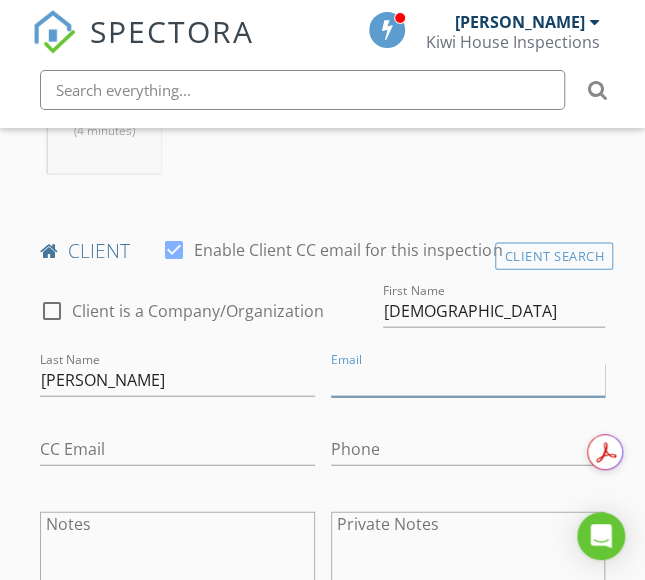 click on "Email" at bounding box center (468, 379) 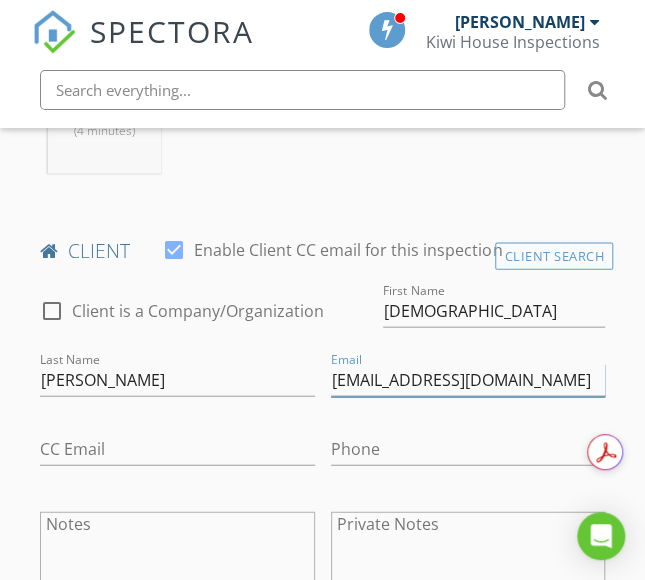 type on "sharan.khan@hotmail.co.nz" 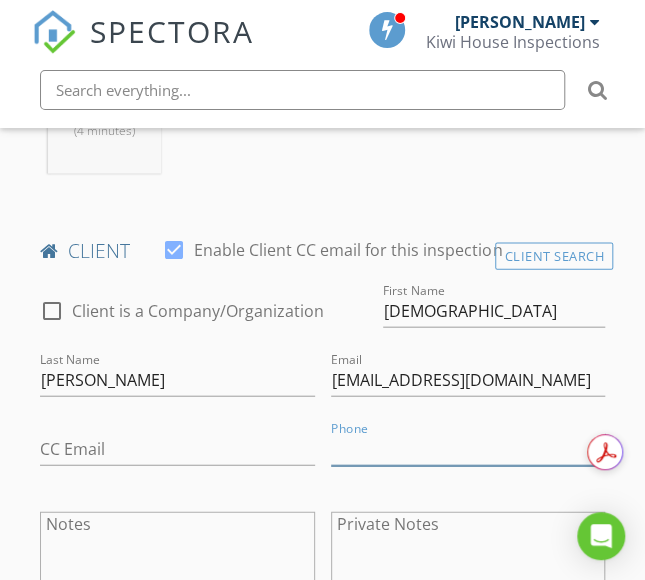 click on "Phone" at bounding box center [468, 448] 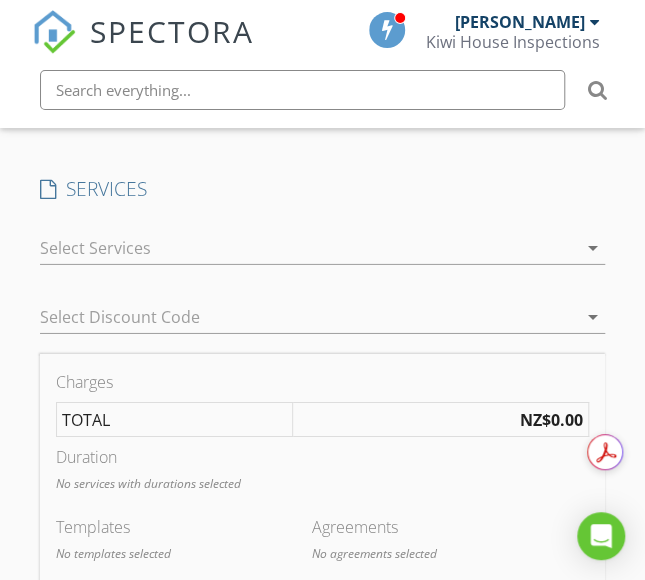 scroll, scrollTop: 1491, scrollLeft: 0, axis: vertical 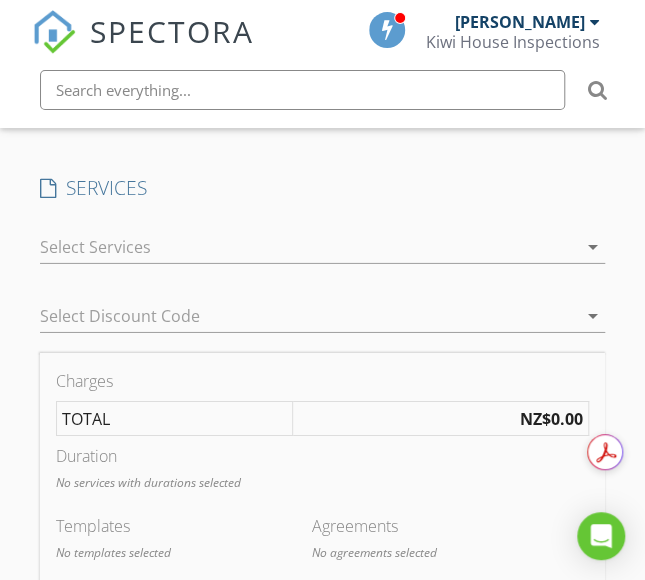 type on "021 101 5558" 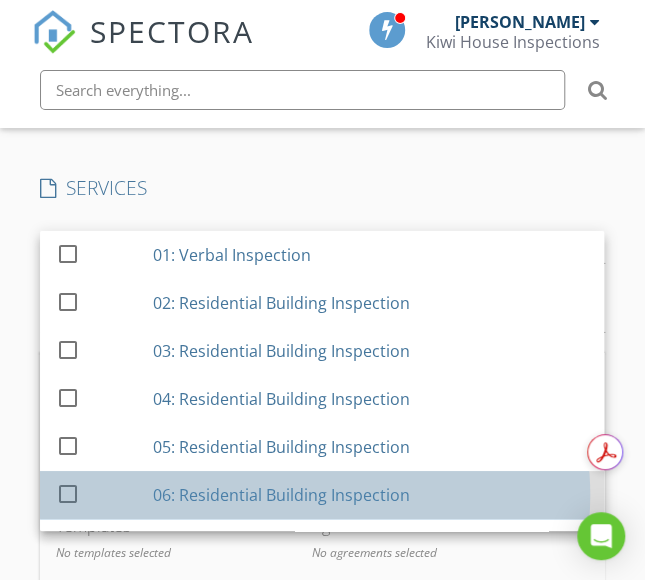 click on "06: Residential Building Inspection" at bounding box center [281, 495] 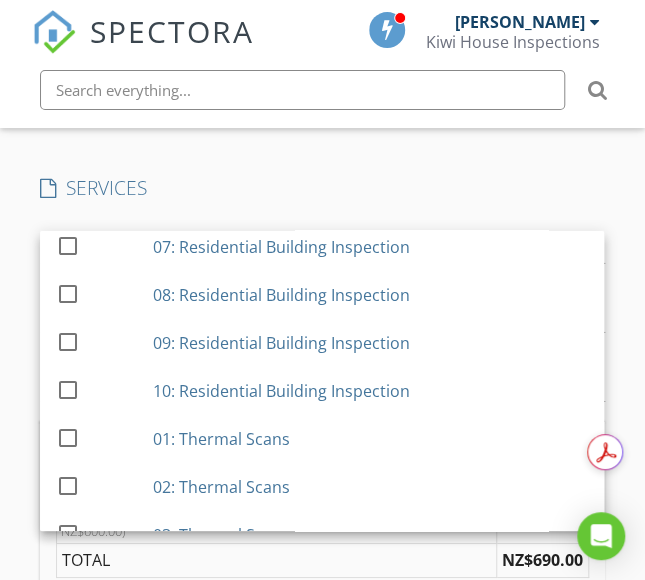 scroll, scrollTop: 392, scrollLeft: 0, axis: vertical 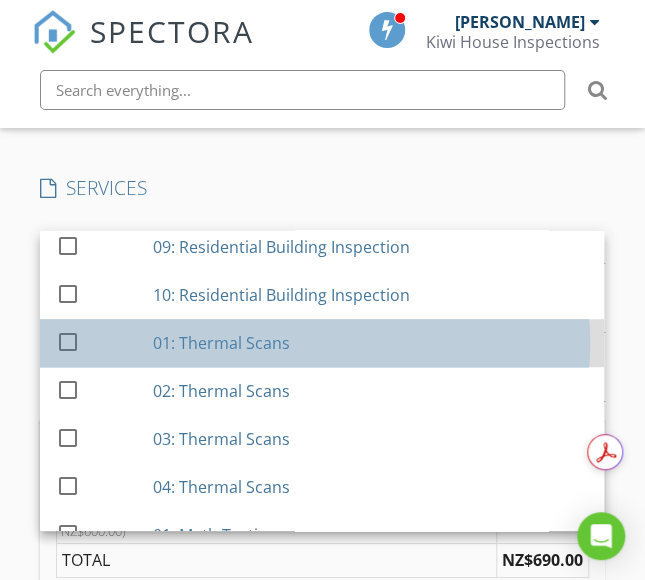 click on "01: Thermal Scans" at bounding box center [221, 343] 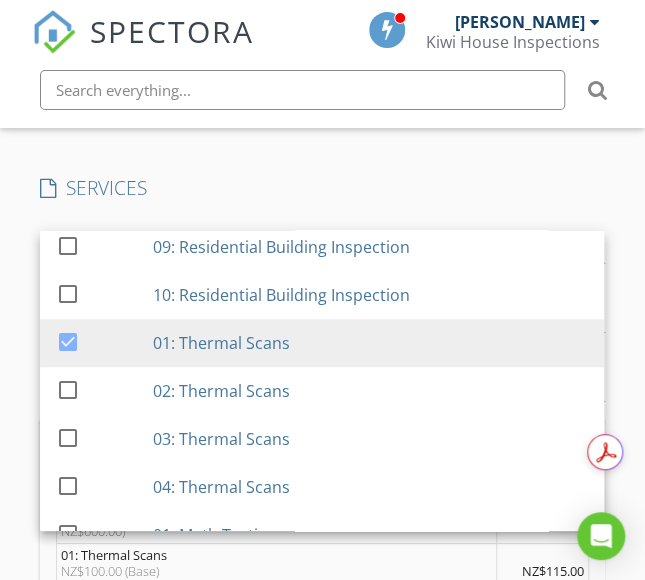 click on "SERVICES
check_box_outline_blank   01: Verbal Inspection   check_box_outline_blank   02: Residential Building Inspection    check_box_outline_blank   03: Residential Building Inspection   check_box_outline_blank   04: Residential Building Inspection   check_box_outline_blank   05: Residential Building Inspection   check_box   06: Residential Building Inspection   check_box_outline_blank   07: Residential Building Inspection   check_box_outline_blank   08: Residential Building Inspection    check_box_outline_blank   09: Residential Building Inspection    check_box_outline_blank   10: Residential Building Inspection   check_box   01: Thermal Scans   check_box_outline_blank   02: Thermal Scans   check_box_outline_blank   03: Thermal Scans   check_box_outline_blank   04: Thermal Scans    check_box_outline_blank   01: Meth Testing   check_box_outline_blank   01: Asbestos Test    check_box_outline_blank   Travel Charges   check_box_outline_blank   New Service   arrow_drop_down" at bounding box center (322, 298) 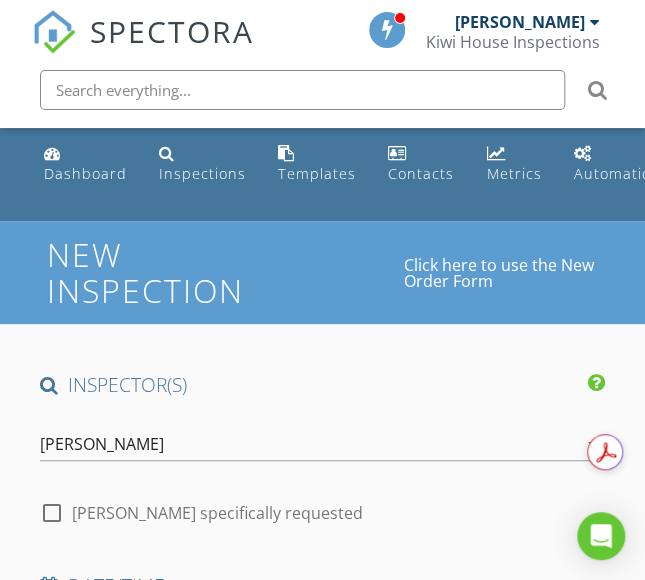 scroll, scrollTop: 242, scrollLeft: 0, axis: vertical 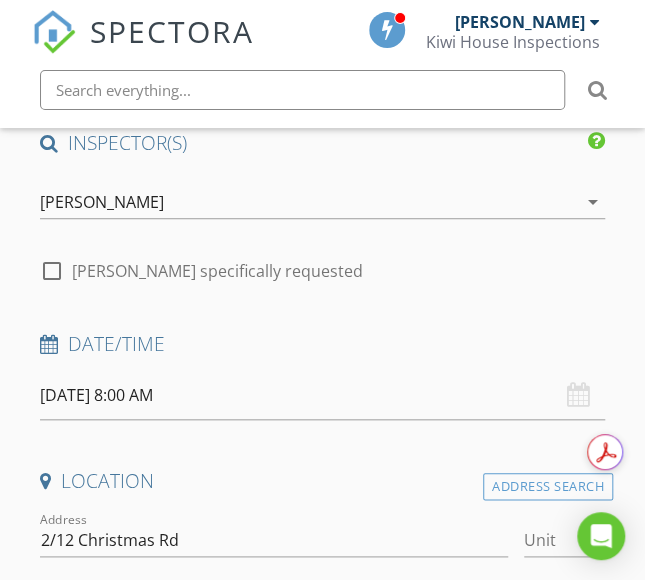 click on "15/07/2025 8:00 AM" at bounding box center [322, 395] 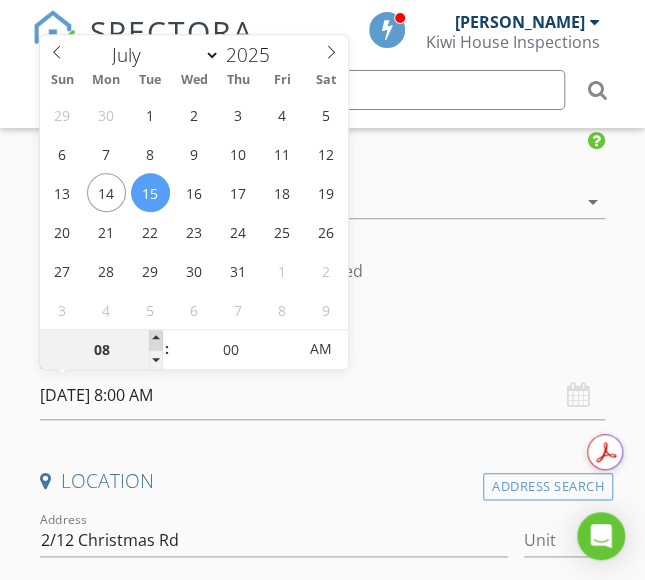 type on "09" 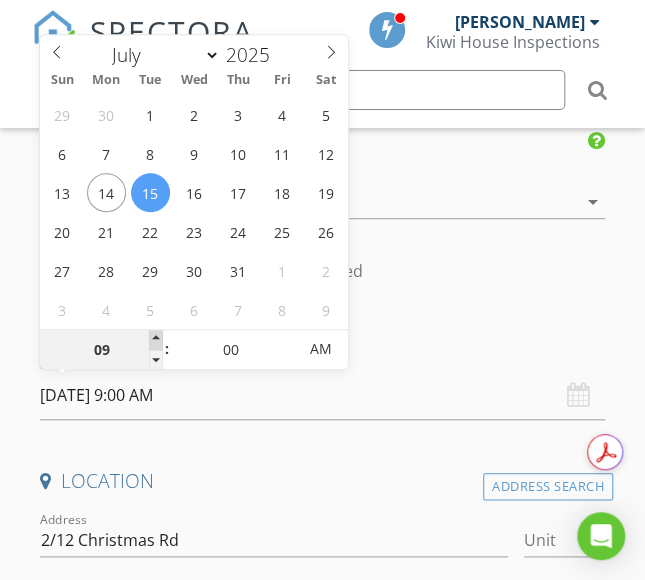 click at bounding box center [156, 340] 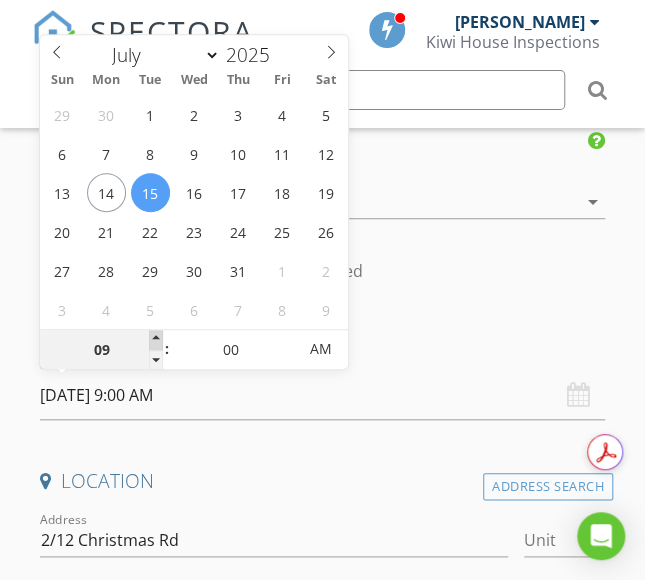 type on "10" 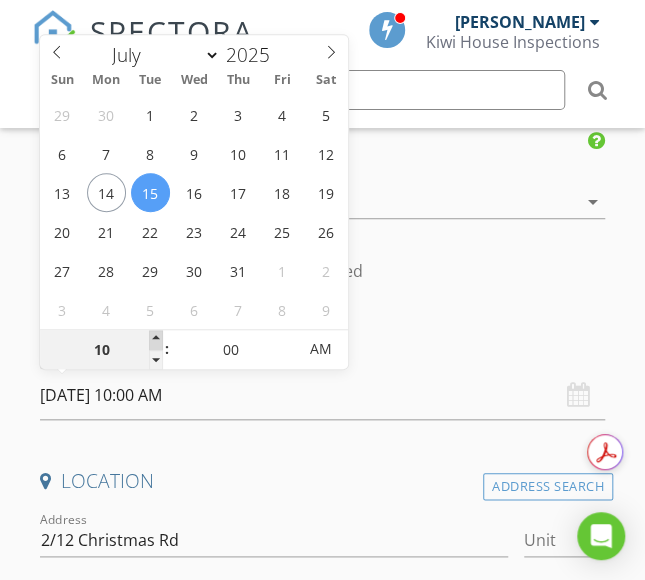 click at bounding box center (156, 340) 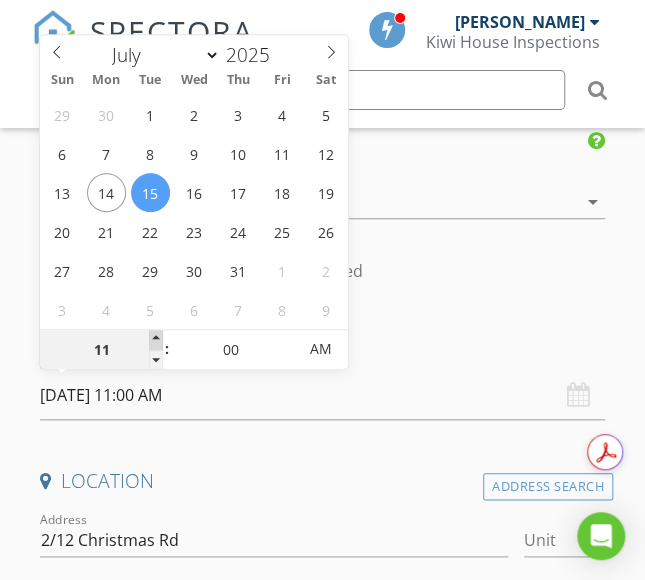 click at bounding box center [156, 340] 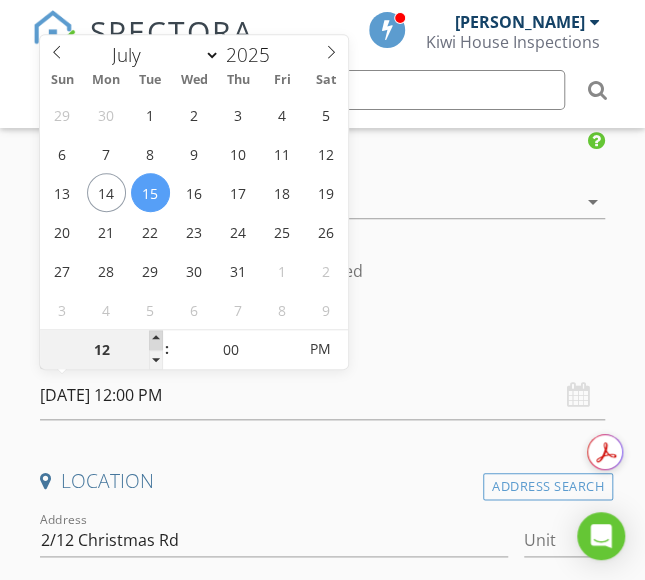 click at bounding box center [156, 340] 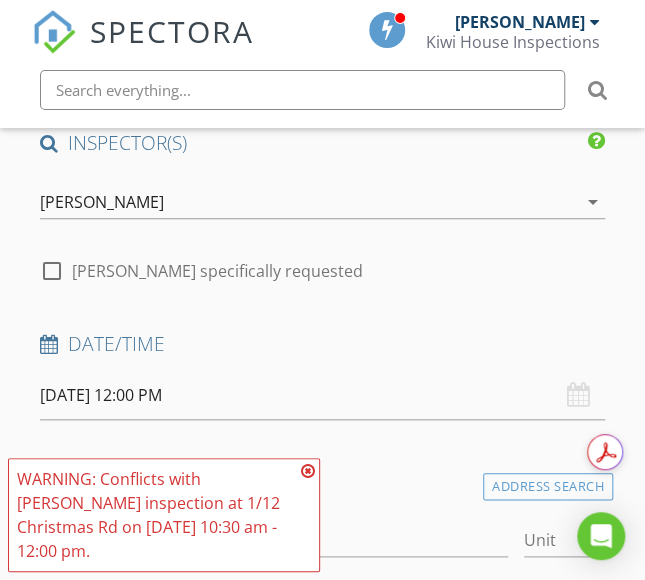click on "INSPECTOR(S)
check_box   Rakesh Sethi   PRIMARY   Rakesh Sethi arrow_drop_down   check_box_outline_blank Rakesh Sethi specifically requested
Date/Time
15/07/2025 12:00 PM
Location
Address Search       Address 2/12 Christmas Rd   Unit   City Manurewa   State Auckland   Zip 2102     Square Meters (m²)   Year Built   Foundation arrow_drop_down     Rakesh Sethi     2.1 km     (4 minutes)
client
check_box Enable Client CC email for this inspection   Client Search     check_box_outline_blank Client is a Company/Organization     First Name Sharan   Last Name Ali Khan   Email sharan.khan@hotmail.co.nz   CC Email   Phone 021 101 5558           Notes   Private Notes
ADD ADDITIONAL client
SERVICES
check_box_outline_blank   01: Verbal Inspection   check_box_outline_blank" at bounding box center [322, 1804] 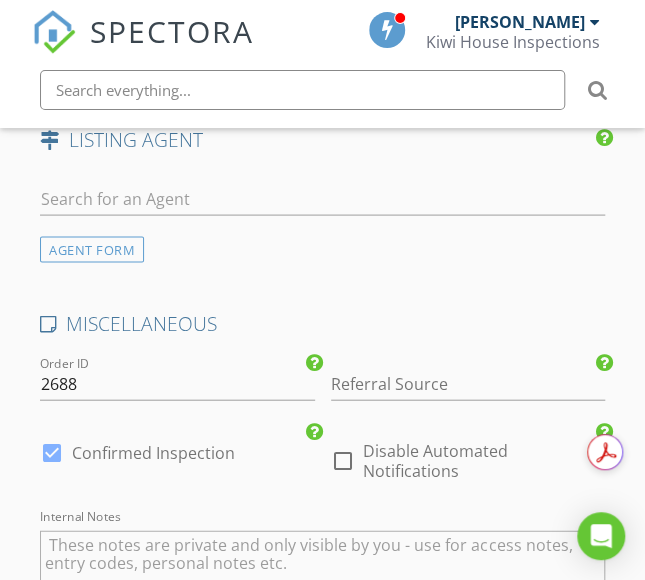 scroll, scrollTop: 2865, scrollLeft: 0, axis: vertical 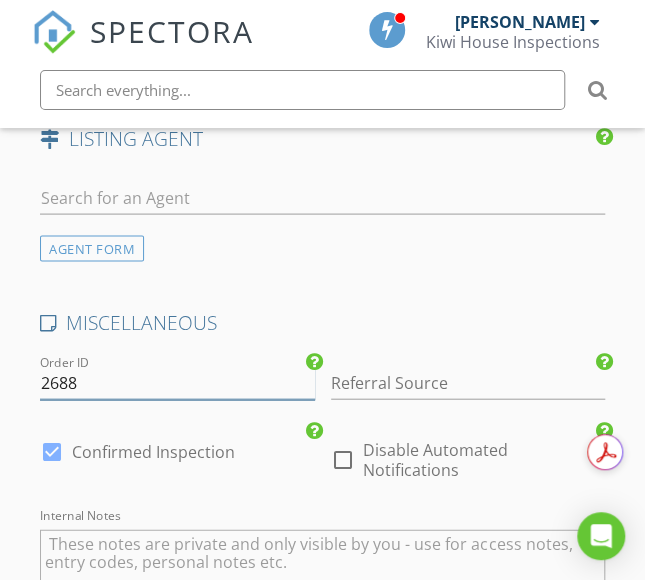 click on "2688" at bounding box center [177, 382] 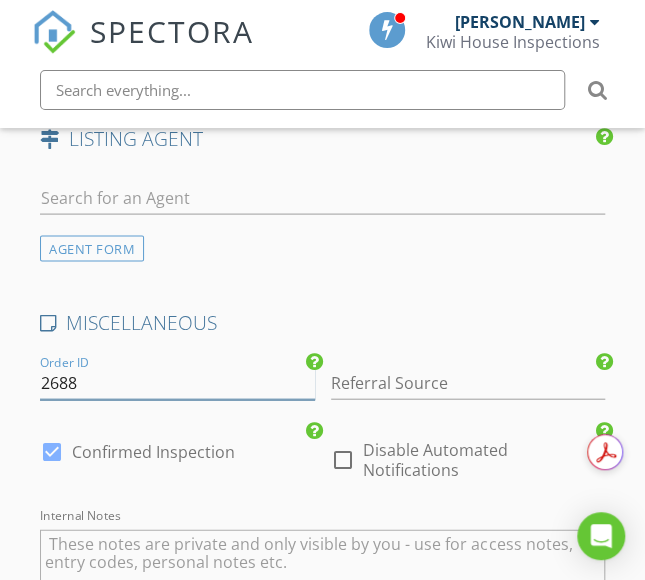 click on "2688" at bounding box center (177, 382) 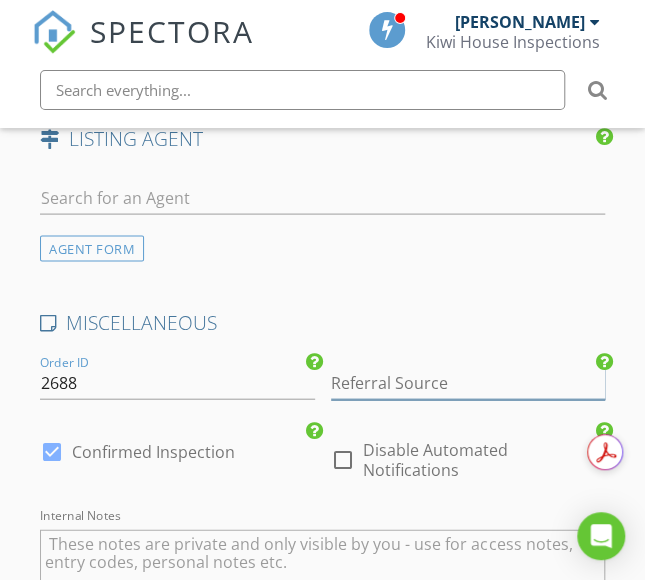 click at bounding box center [468, 382] 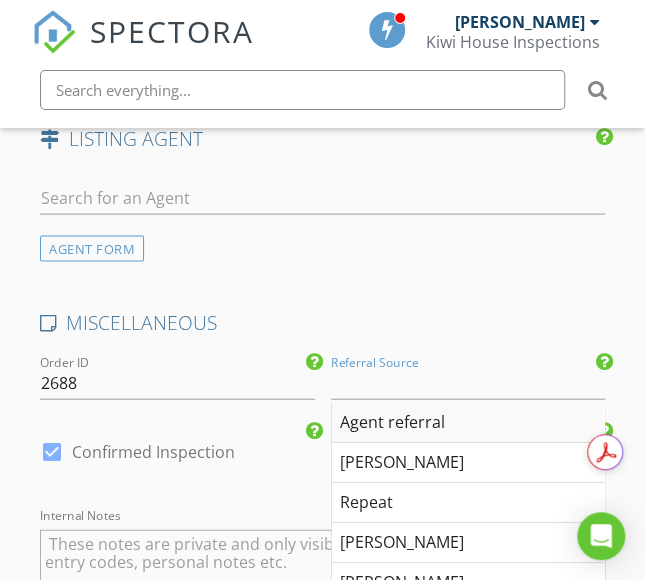 click on "Agent referral" at bounding box center (468, 422) 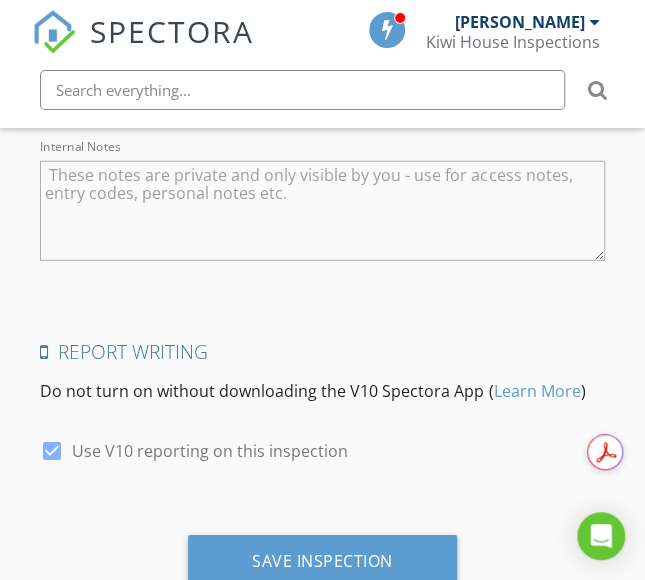 scroll, scrollTop: 3280, scrollLeft: 0, axis: vertical 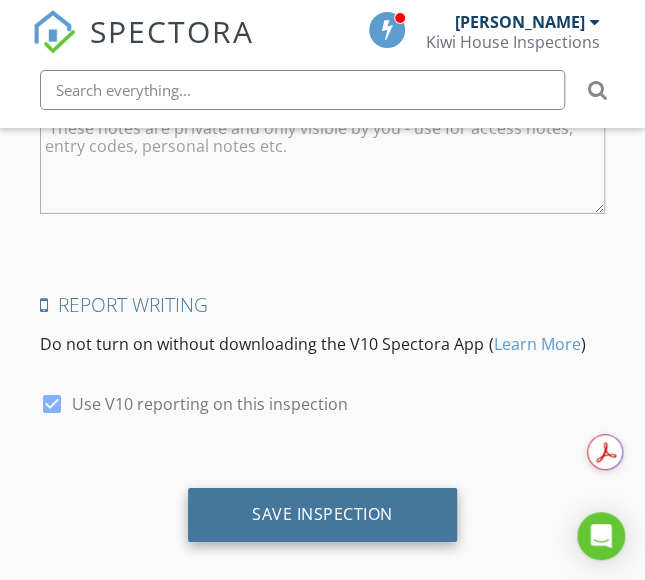 click on "Save Inspection" at bounding box center (322, 514) 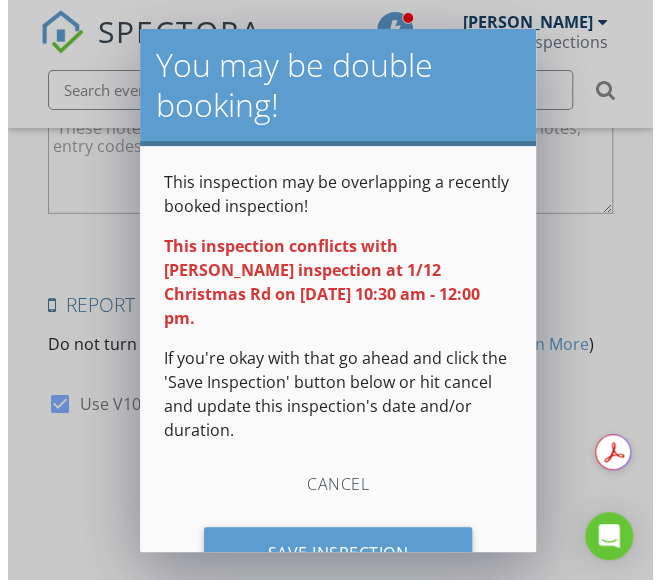 scroll, scrollTop: 3264, scrollLeft: 0, axis: vertical 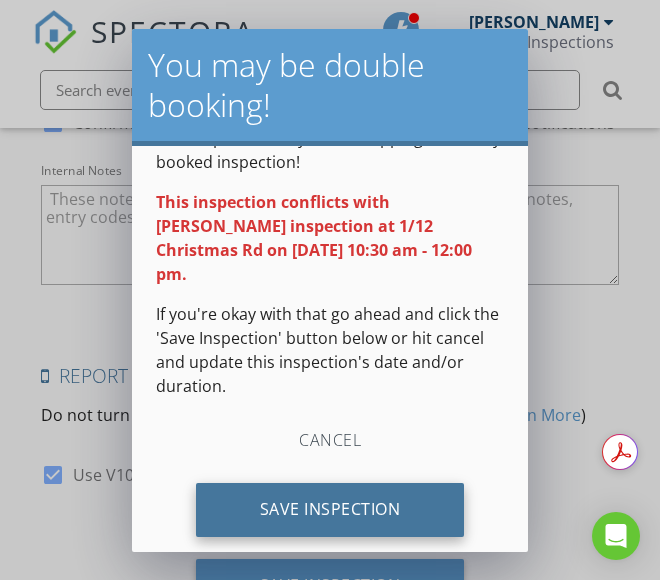 click on "Save Inspection" at bounding box center [330, 510] 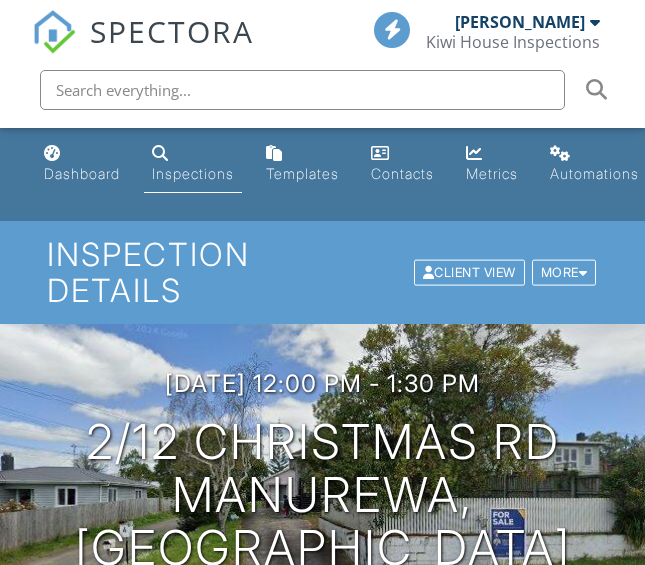 scroll, scrollTop: 0, scrollLeft: 0, axis: both 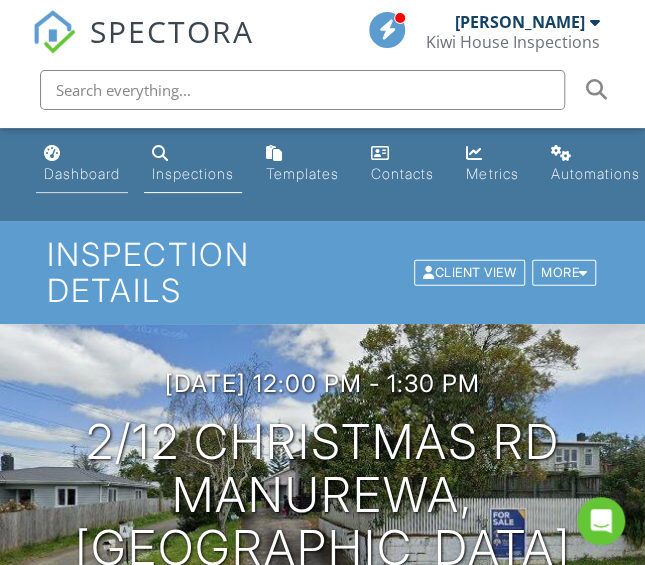 click on "Dashboard" at bounding box center [82, 164] 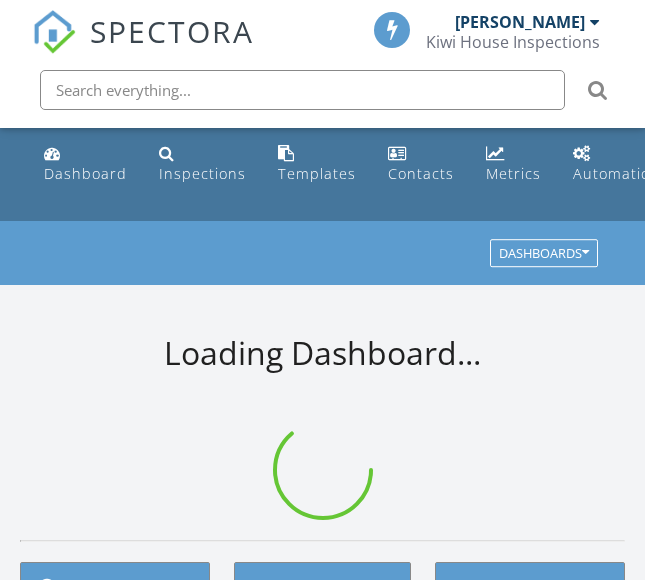 scroll, scrollTop: 0, scrollLeft: 0, axis: both 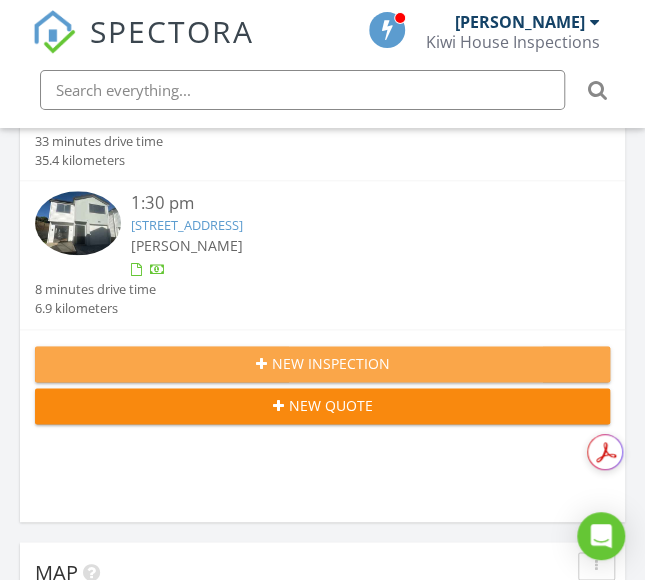 click on "New Inspection" at bounding box center (331, 363) 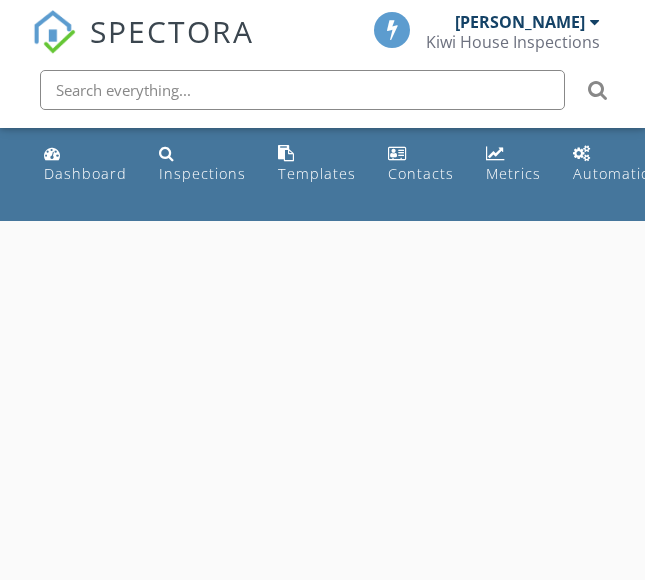 scroll, scrollTop: 0, scrollLeft: 0, axis: both 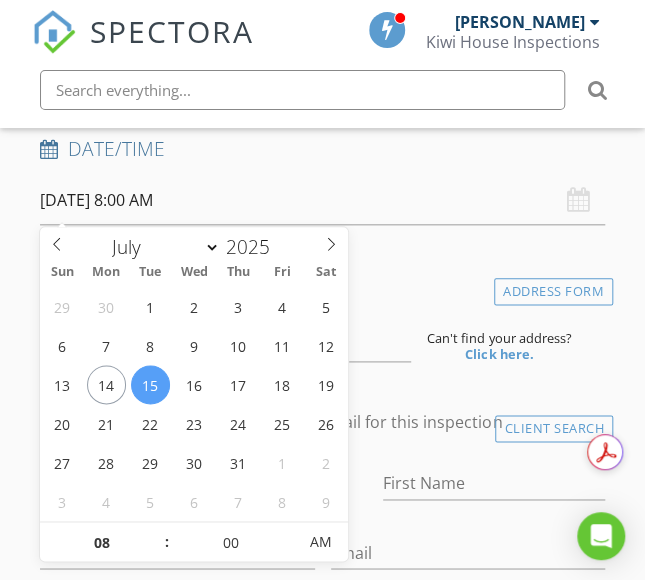 click on "[DATE] 8:00 AM" at bounding box center (322, 200) 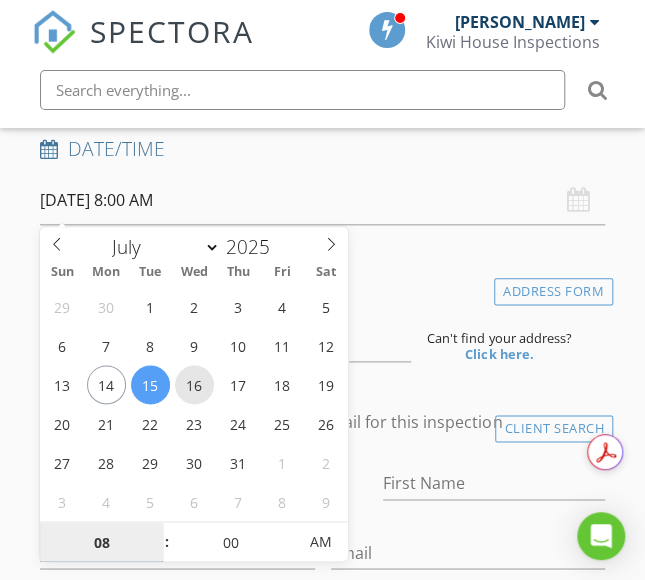 type on "[DATE] 8:00 AM" 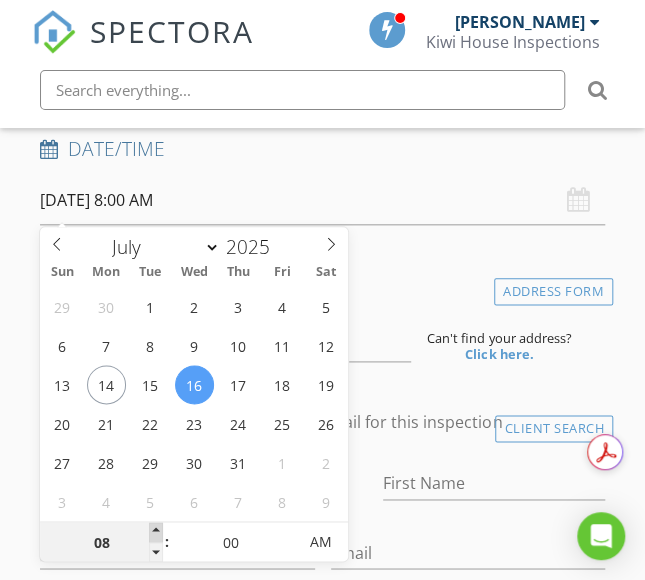 type on "09" 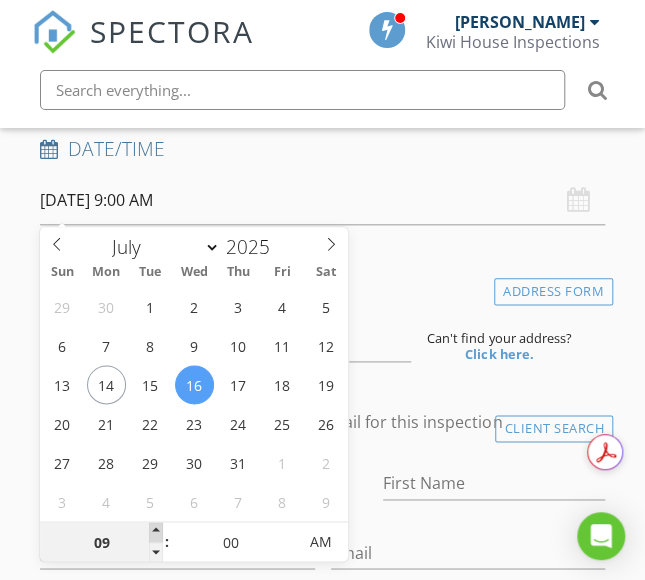 click at bounding box center (156, 532) 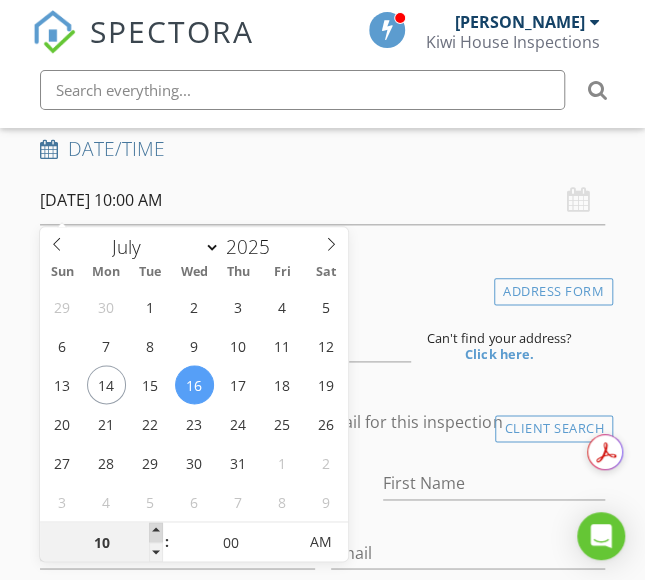 click at bounding box center (156, 532) 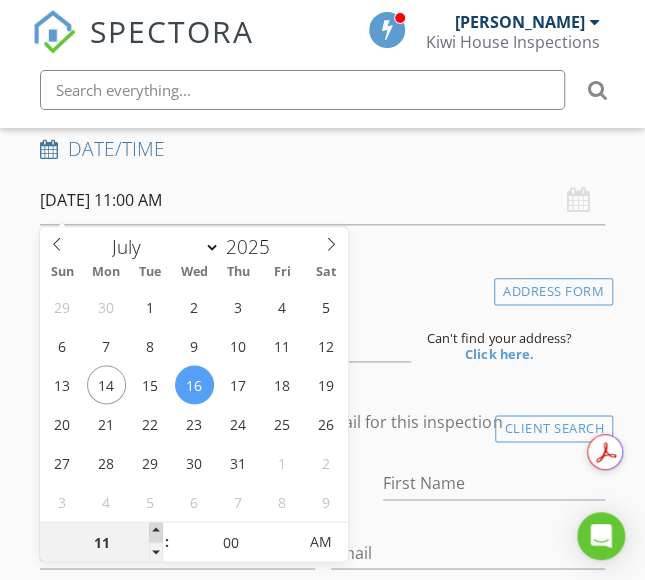 click at bounding box center [156, 532] 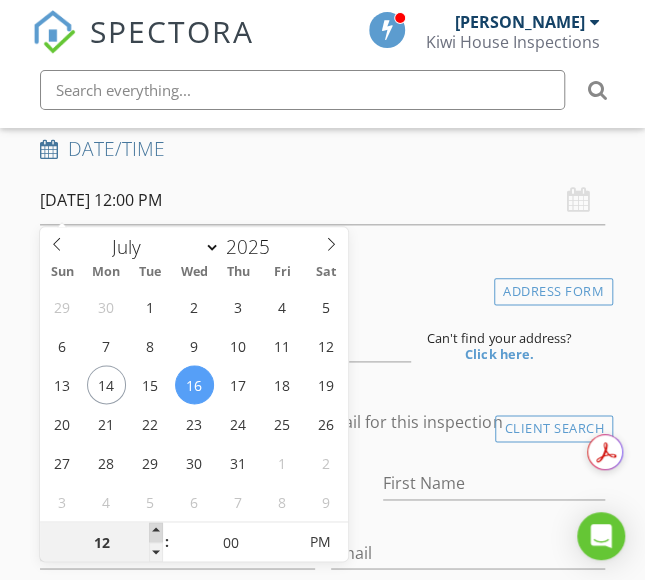 click at bounding box center [156, 532] 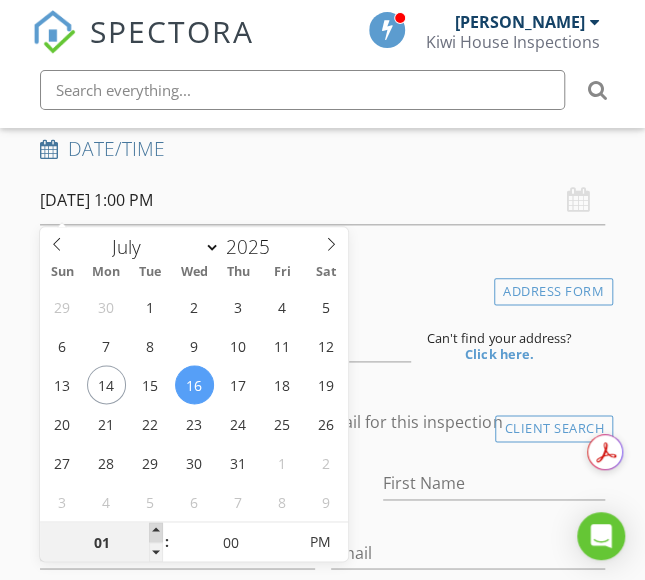click at bounding box center [156, 532] 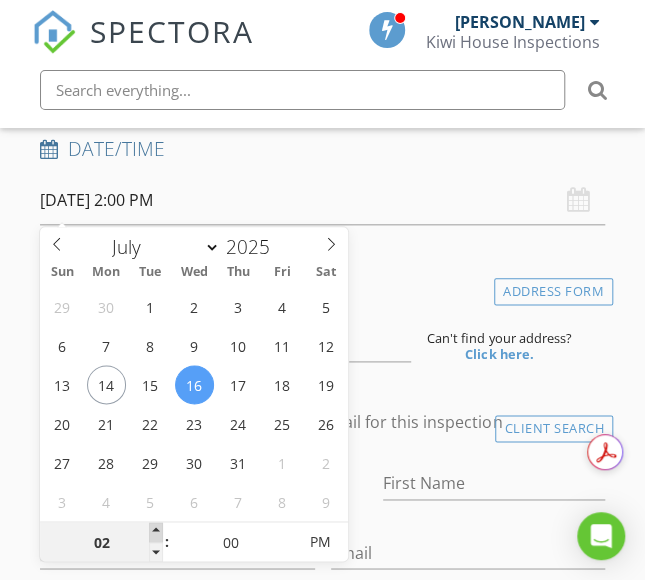 click at bounding box center [156, 532] 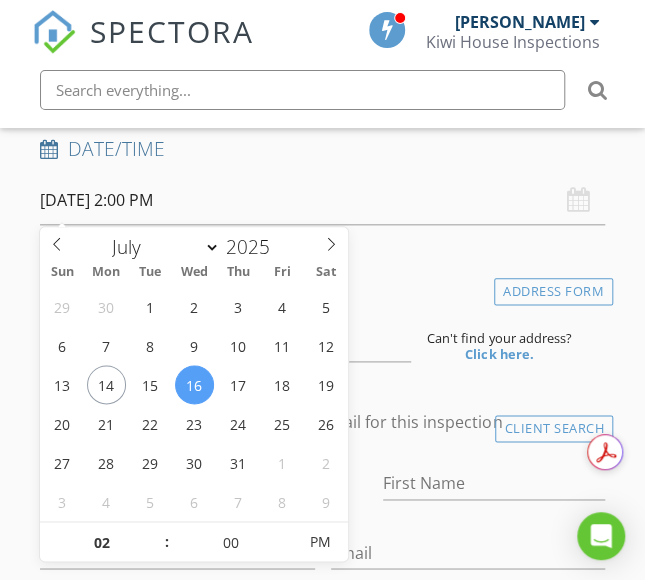 click on "INSPECTOR(S)
check_box   Rakesh Sethi   PRIMARY   Rakesh Sethi arrow_drop_down   check_box_outline_blank Rakesh Sethi specifically requested
Date/Time
16/07/2025 2:00 PM
Location
Address Form       Can't find your address?   Click here.
client
check_box Enable Client CC email for this inspection   Client Search     check_box_outline_blank Client is a Company/Organization     First Name   Last Name   Email   CC Email   Phone           Notes   Private Notes
ADD ADDITIONAL client
SERVICES
check_box_outline_blank   01: Verbal Inspection   check_box_outline_blank   02: Residential Building Inspection    check_box_outline_blank   03: Residential Building Inspection   check_box_outline_blank   04: Residential Building Inspection   check_box_outline_blank     check_box_outline_blank" at bounding box center [322, 1318] 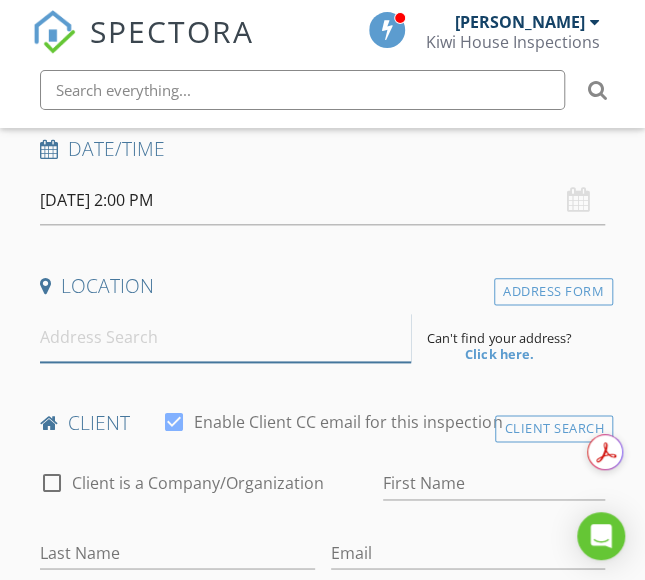 click at bounding box center (225, 337) 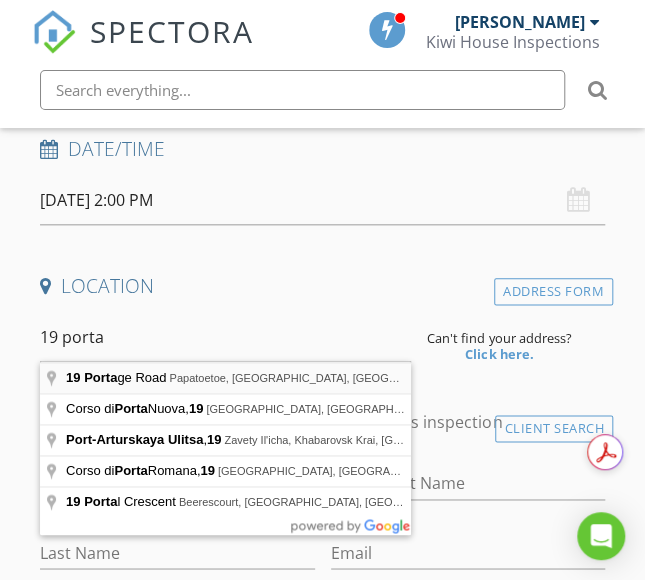 type on "19 Portage Road, Papatoetoe, Auckland, New Zealand" 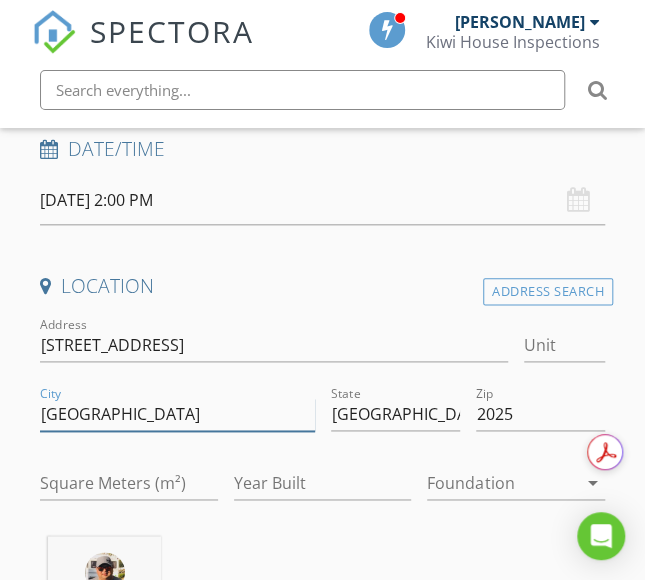 drag, startPoint x: 134, startPoint y: 414, endPoint x: 28, endPoint y: 418, distance: 106.07545 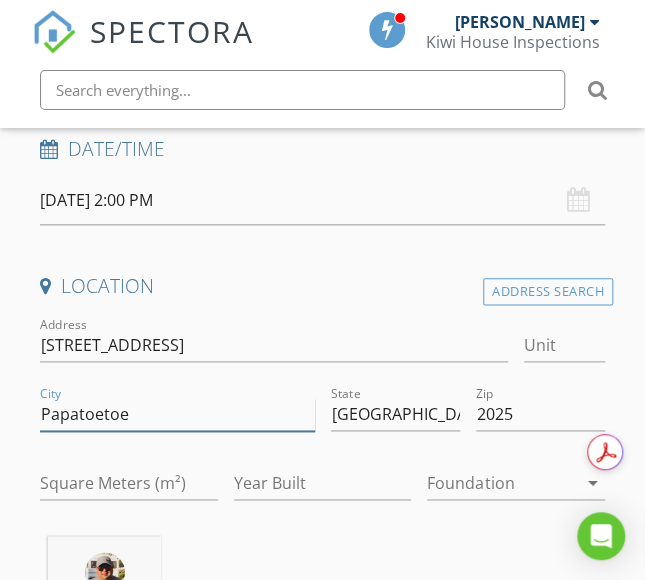 type on "Papatoetoe" 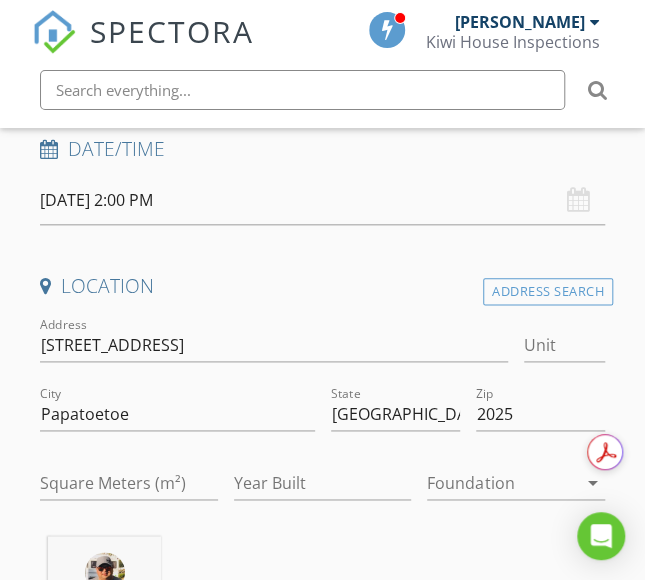click at bounding box center (323, 514) 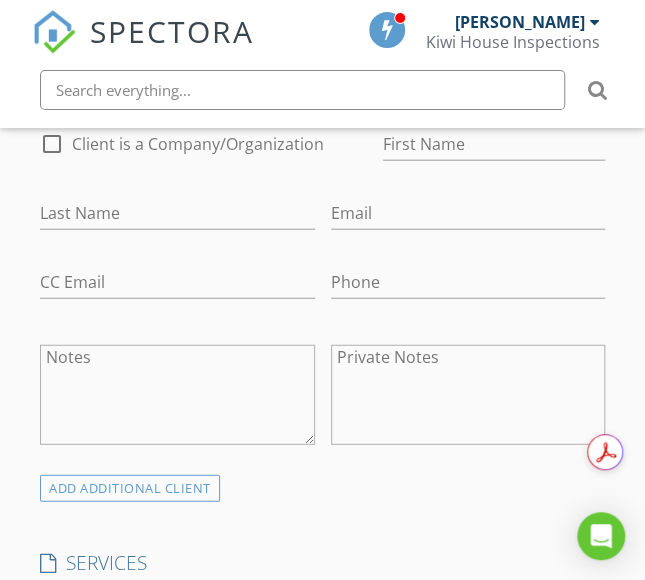 scroll, scrollTop: 1095, scrollLeft: 0, axis: vertical 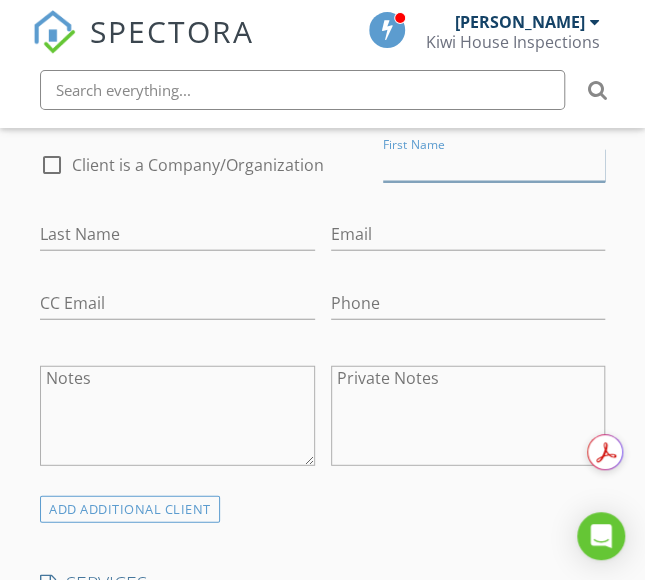 click on "First Name" at bounding box center [494, 165] 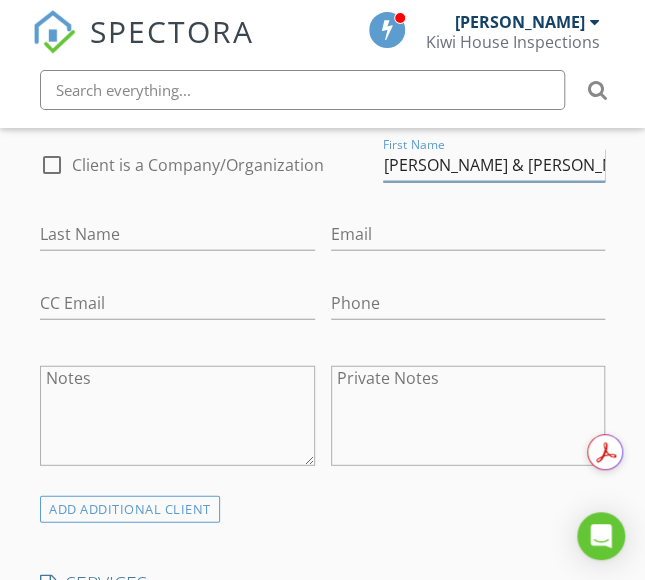 scroll, scrollTop: 0, scrollLeft: 49, axis: horizontal 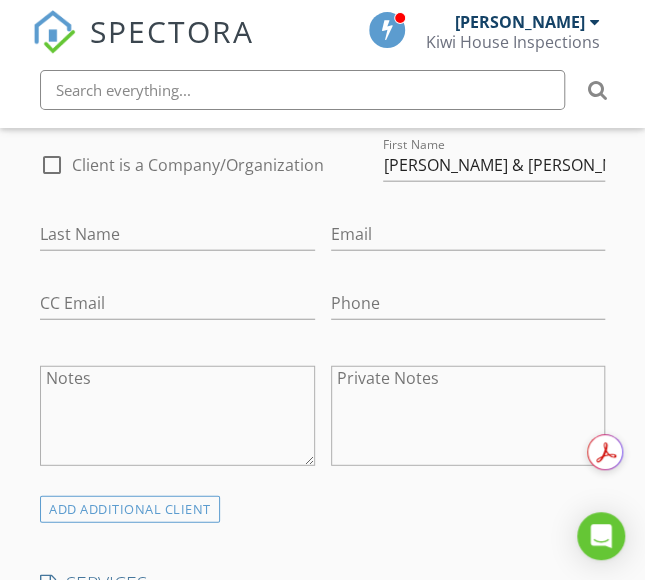 drag, startPoint x: 608, startPoint y: 168, endPoint x: 562, endPoint y: 166, distance: 46.043457 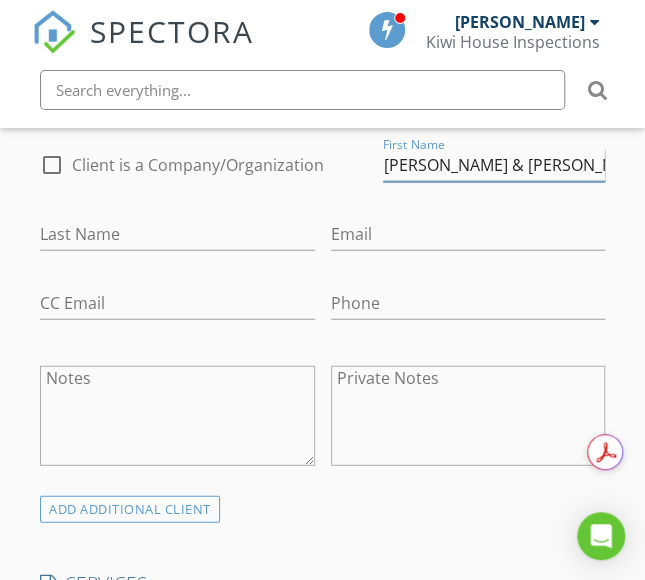 scroll, scrollTop: 0, scrollLeft: 49, axis: horizontal 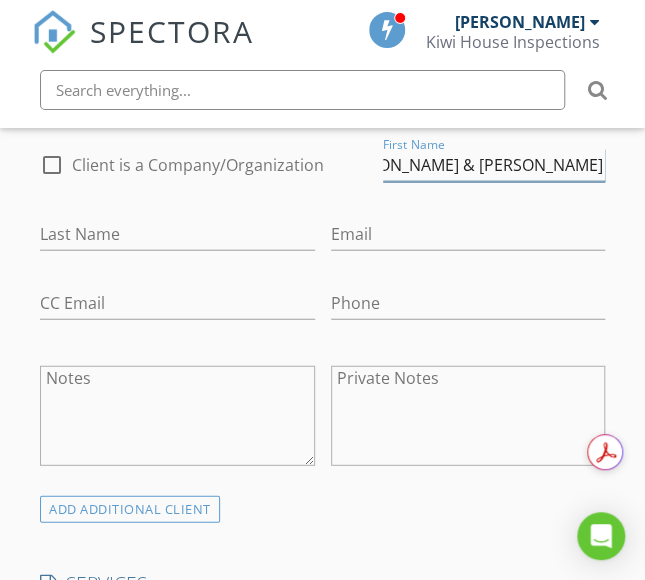 drag, startPoint x: 498, startPoint y: 164, endPoint x: 642, endPoint y: 173, distance: 144.28098 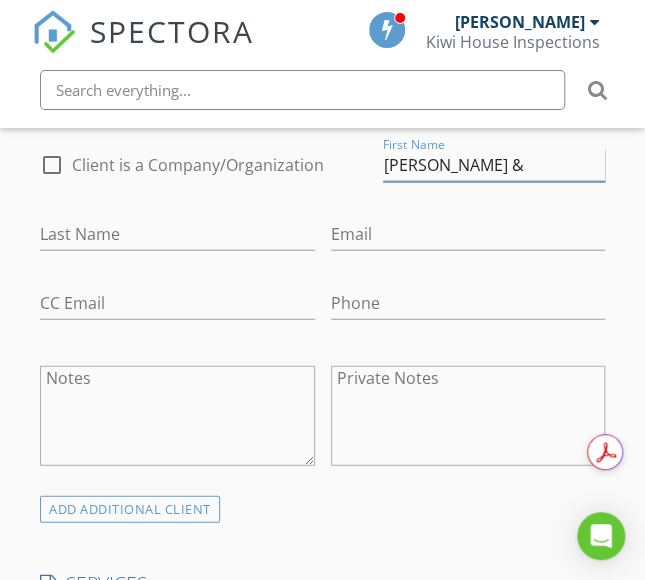 scroll, scrollTop: 0, scrollLeft: 0, axis: both 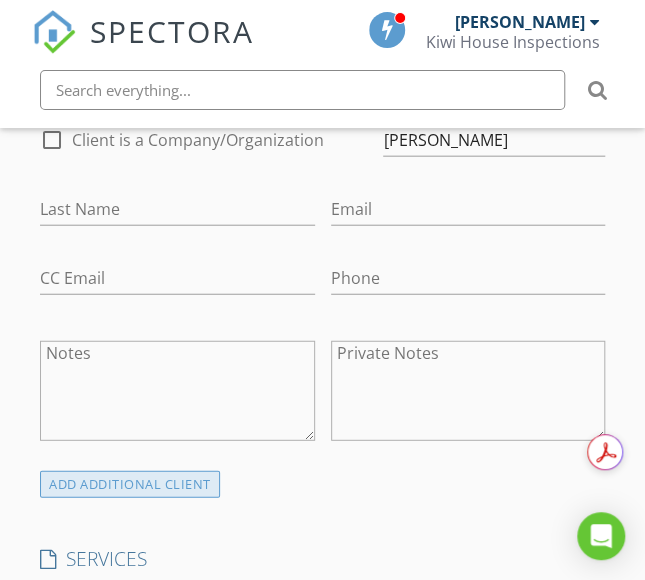 click on "ADD ADDITIONAL client" at bounding box center (130, 484) 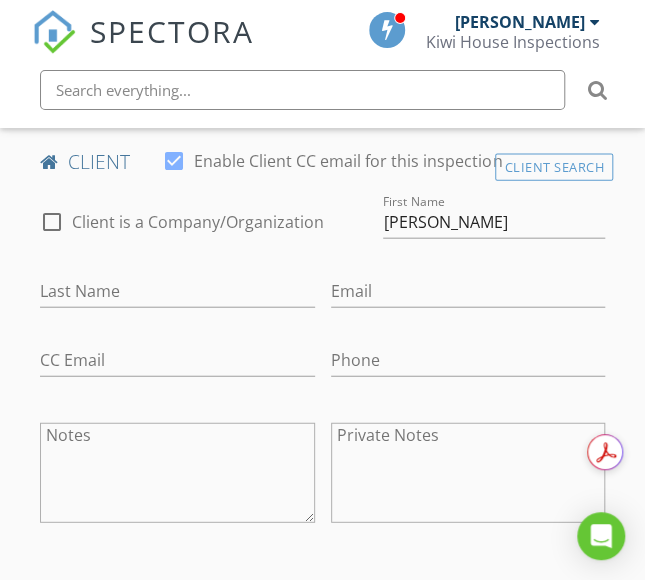 scroll, scrollTop: 1016, scrollLeft: 0, axis: vertical 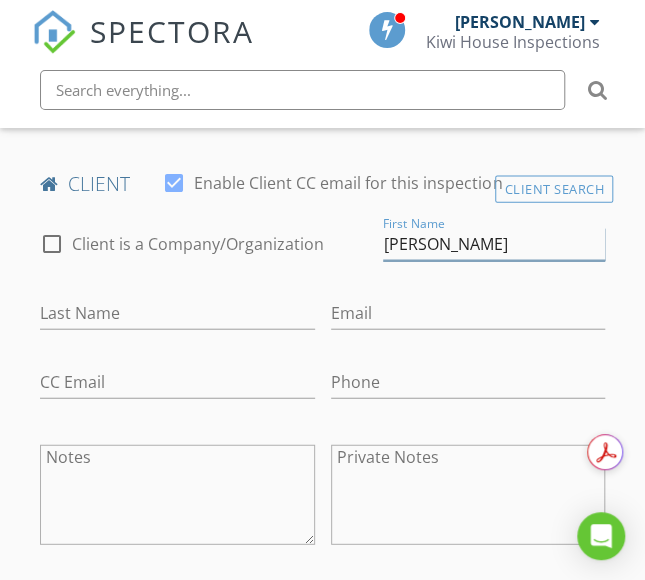 click on "[PERSON_NAME]" at bounding box center [494, 244] 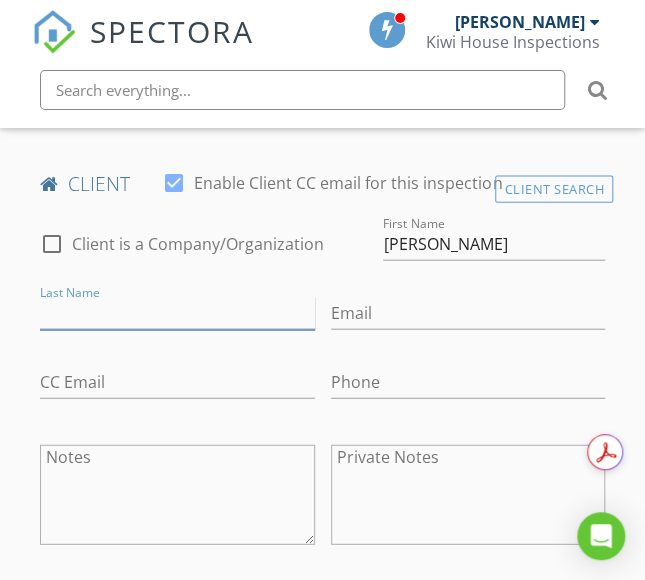 click on "Last Name" at bounding box center (177, 313) 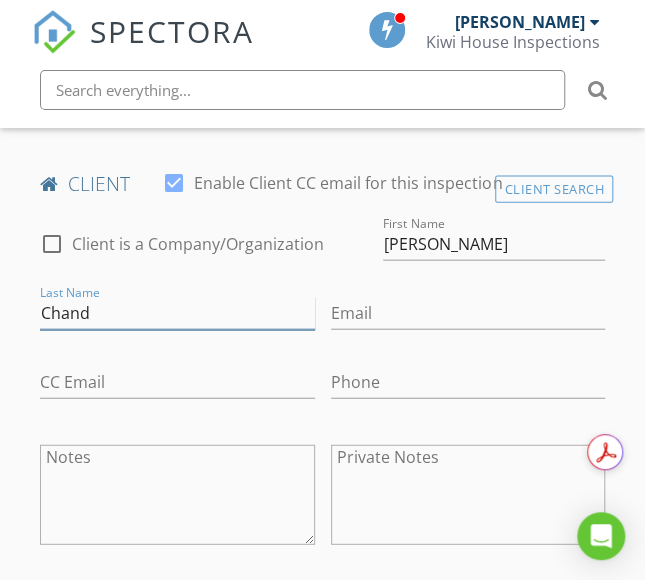 type on "Chand" 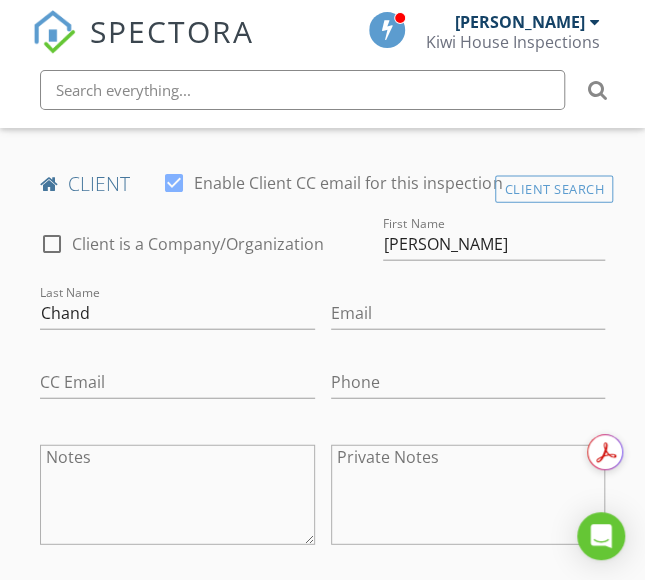click on "Phone" at bounding box center (468, 384) 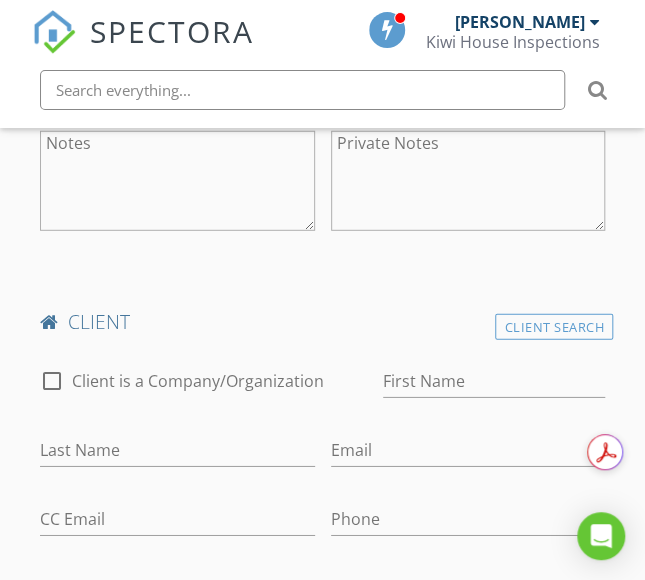 scroll, scrollTop: 1372, scrollLeft: 0, axis: vertical 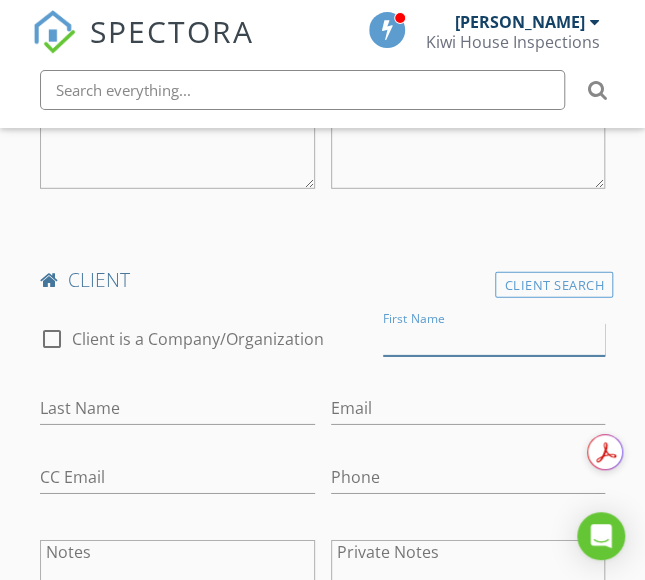 click on "First Name" at bounding box center [494, 339] 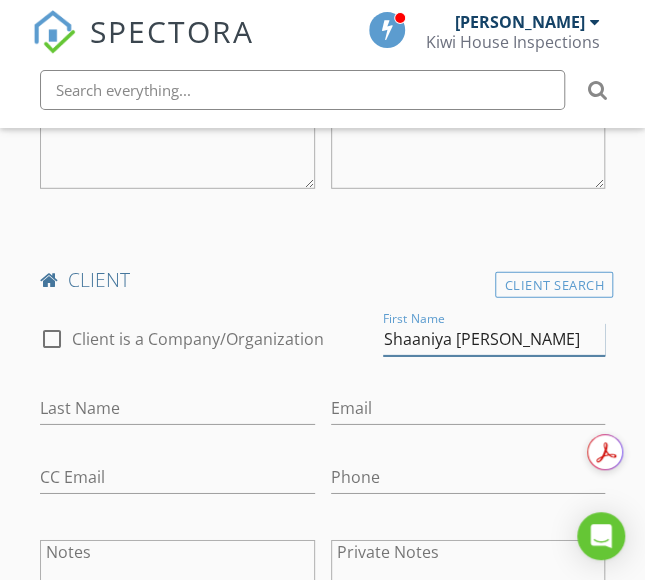 drag, startPoint x: 532, startPoint y: 342, endPoint x: 450, endPoint y: 329, distance: 83.02409 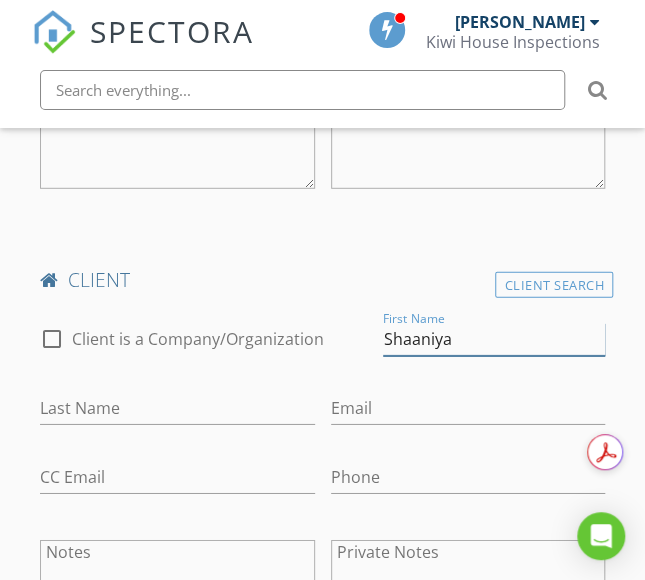 type on "Shaaniya" 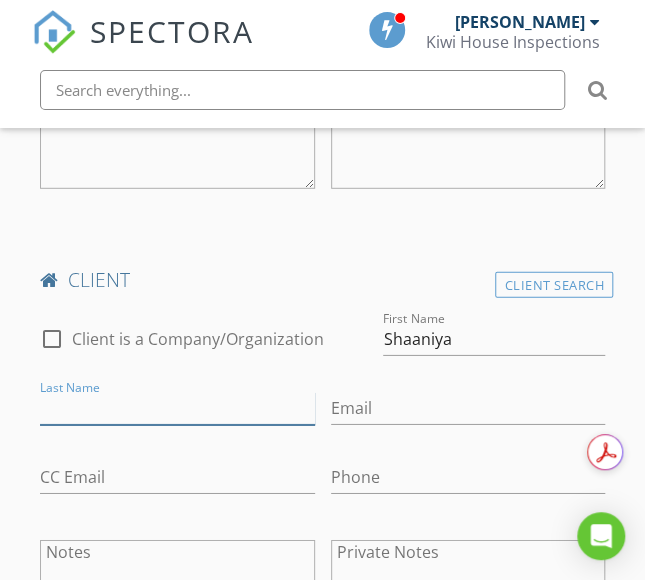 click on "Last Name" at bounding box center (177, 408) 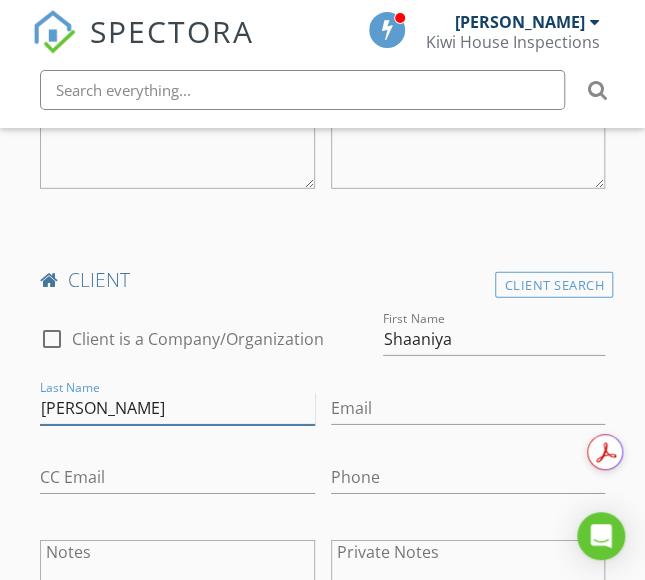type on "[PERSON_NAME]" 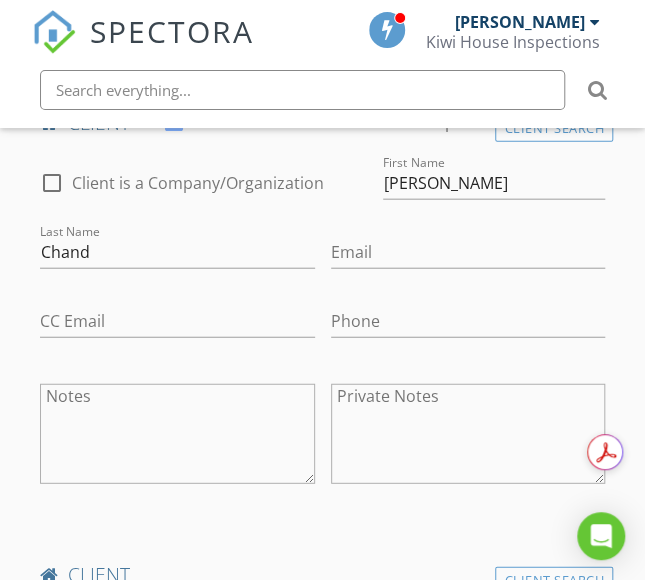 scroll, scrollTop: 1049, scrollLeft: 0, axis: vertical 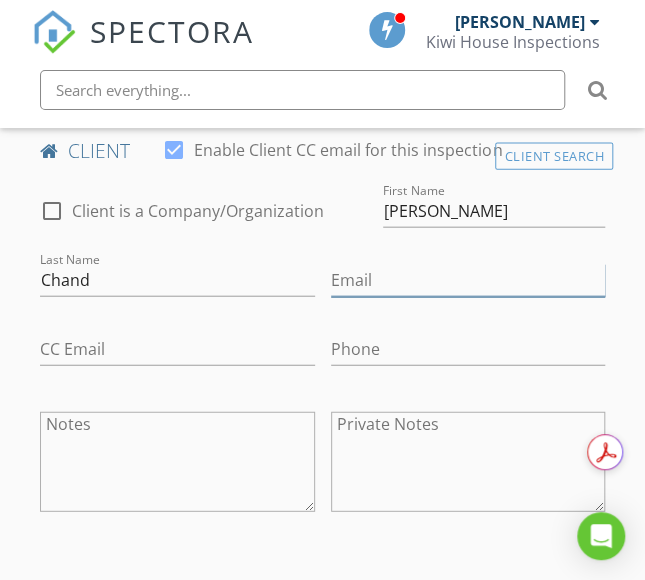 click on "Email" at bounding box center (468, 280) 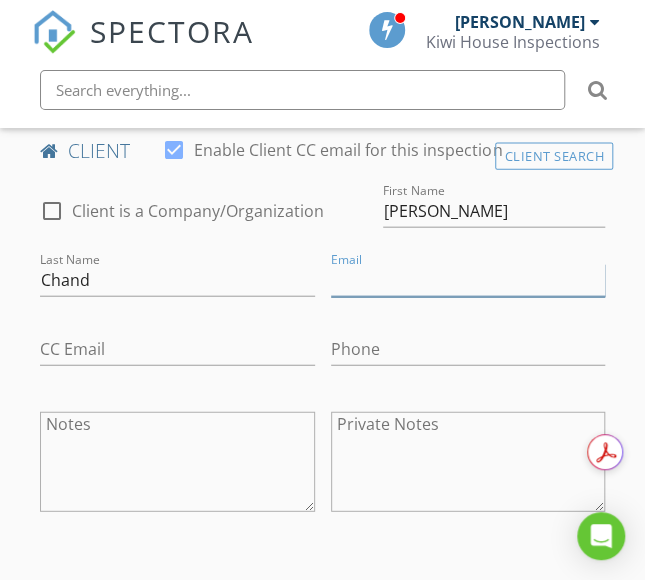 paste on "[EMAIL_ADDRESS][DOMAIN_NAME]" 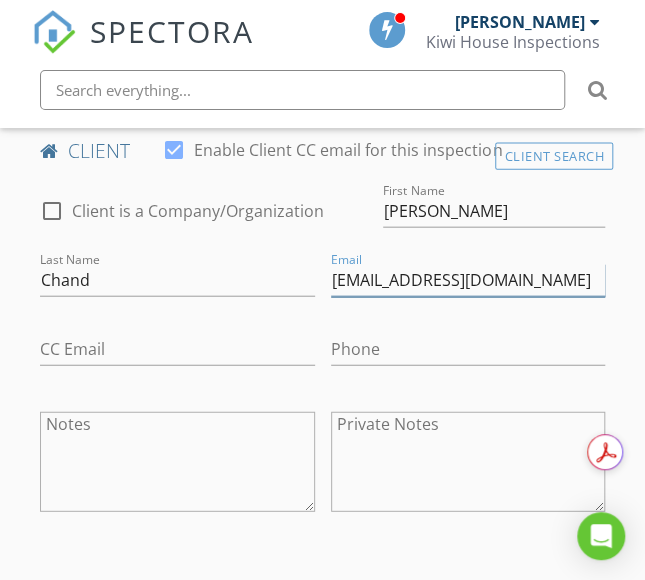 type on "[EMAIL_ADDRESS][DOMAIN_NAME]" 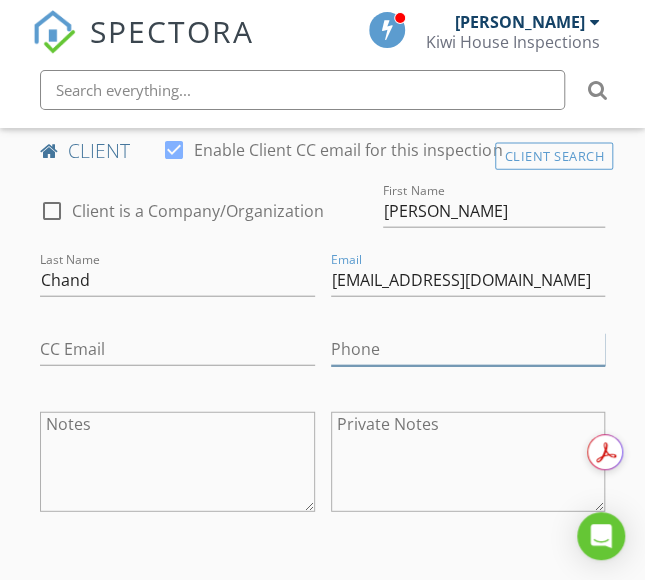 click on "Phone" at bounding box center [468, 349] 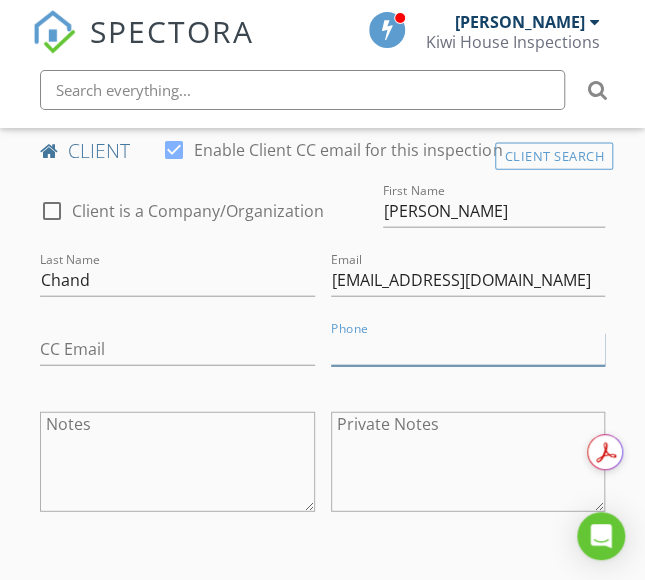 paste on "022 069 3798" 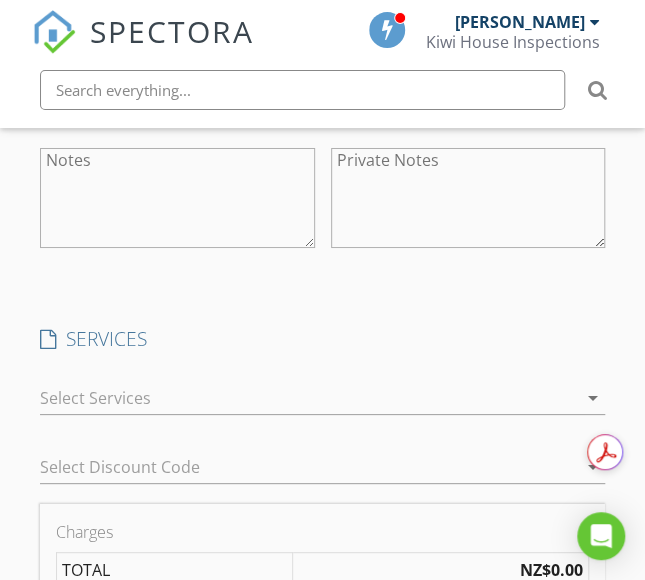 scroll, scrollTop: 1825, scrollLeft: 0, axis: vertical 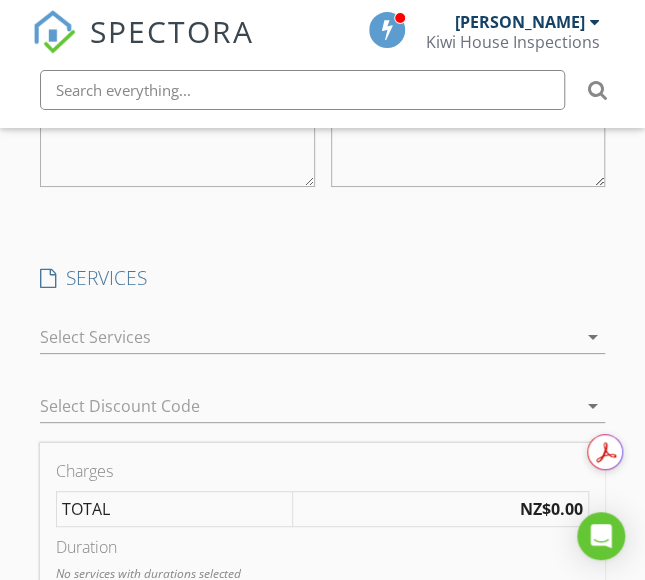 type on "022 069 3798" 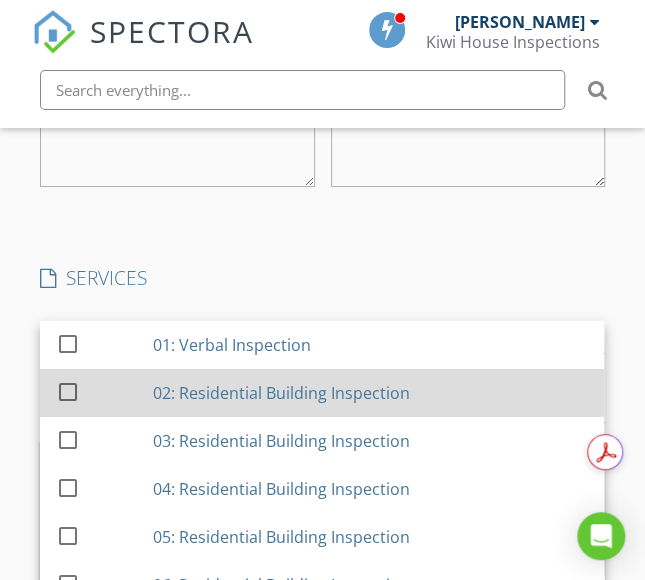 scroll, scrollTop: 94, scrollLeft: 0, axis: vertical 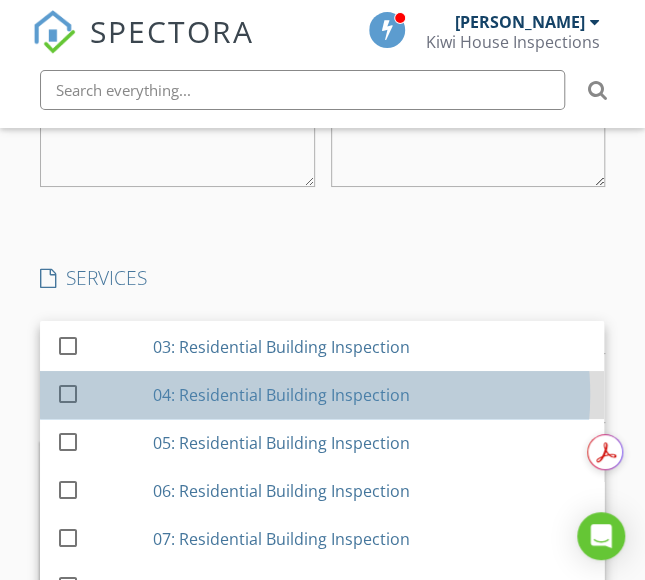 click on "04: Residential Building Inspection" at bounding box center [281, 395] 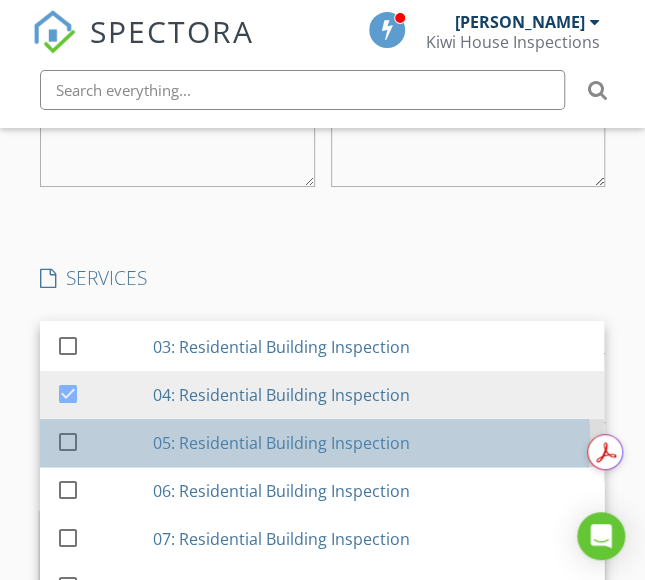 click on "05: Residential Building Inspection" at bounding box center (281, 443) 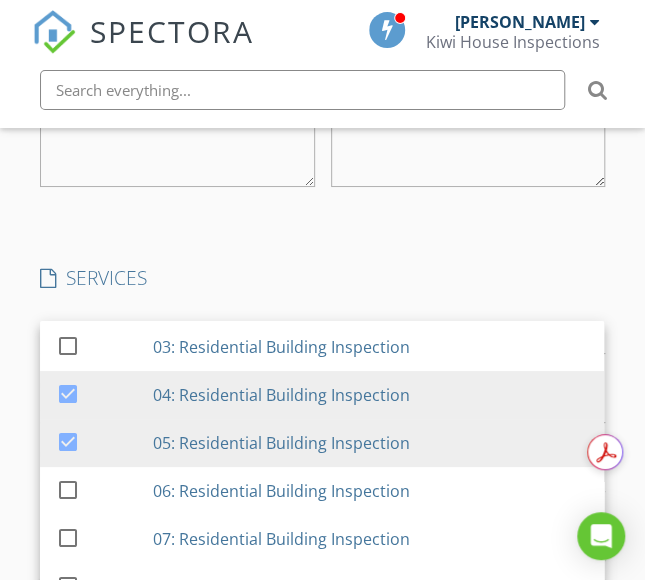 click on "INSPECTOR(S)
check_box   Rakesh Sethi   PRIMARY   Rakesh Sethi arrow_drop_down   check_box_outline_blank Rakesh Sethi specifically requested
Date/Time
16/07/2025 2:00 PM
Location
Address Search       Address 19 Portage Rd   Unit   City Papatoetoe   State Auckland   Zip 2025     Square Meters (m²)   Year Built   Foundation arrow_drop_down     Rakesh Sethi     19.1 km     (21 minutes)
client
check_box Enable Client CC email for this inspection   Client Search     check_box_outline_blank Client is a Company/Organization     First Name Pritesh   Last Name Chand   Email priteshchand1122@gmail.com   CC Email   Phone 022 069 3798           Notes   Private Notes
client
Client Search     check_box_outline_blank Client is a Company/Organization     First Name Shaaniya   Last Name Sharon Raj   Email   CC Email   Phone           Notes" at bounding box center (322, 475) 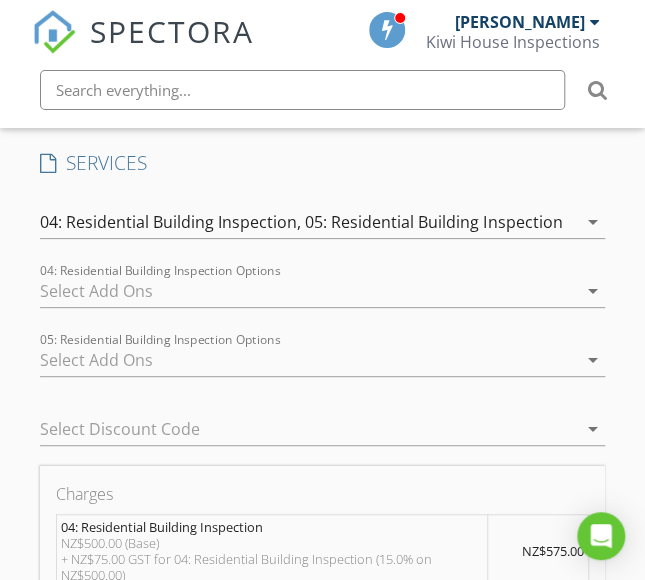 scroll, scrollTop: 1939, scrollLeft: 0, axis: vertical 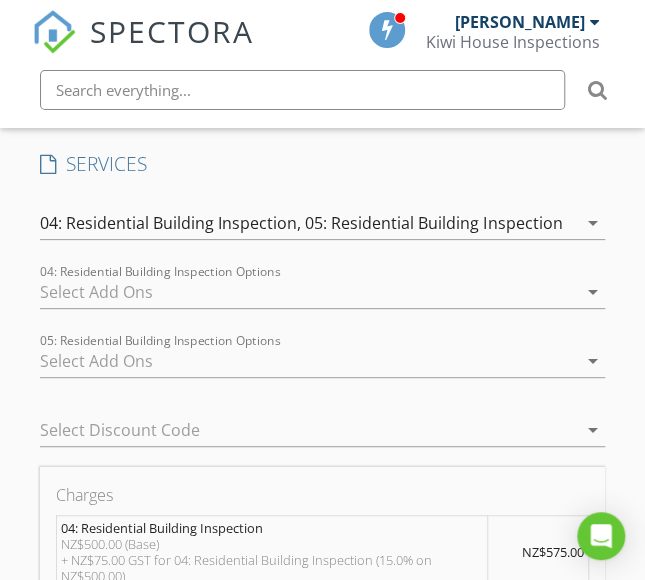click on "05: Residential Building Inspection" at bounding box center [433, 223] 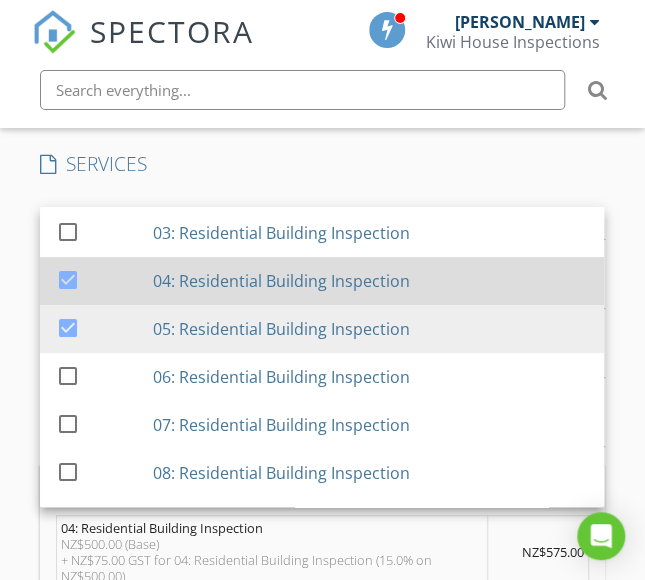 click at bounding box center [68, 279] 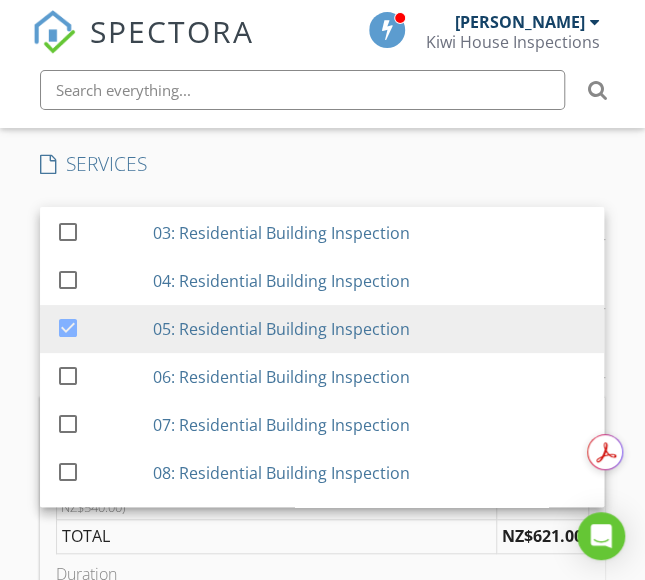 click on "New Inspection
Click here to use the New Order Form
INSPECTOR(S)
check_box   Rakesh Sethi   PRIMARY   Rakesh Sethi arrow_drop_down   check_box_outline_blank Rakesh Sethi specifically requested
Date/Time
16/07/2025 2:00 PM
Location
Address Search       Address 19 Portage Rd   Unit   City Papatoetoe   State Auckland   Zip 2025     Square Meters (m²)   Year Built   Foundation arrow_drop_down     Rakesh Sethi     19.1 km     (21 minutes)
client
check_box Enable Client CC email for this inspection   Client Search     check_box_outline_blank Client is a Company/Organization     First Name Pritesh   Last Name Chand   Email priteshchand1122@gmail.com   CC Email   Phone 022 069 3798           Notes   Private Notes
client
Client Search     check_box_outline_blank Client is a Company/Organization     First Name" at bounding box center (322, 297) 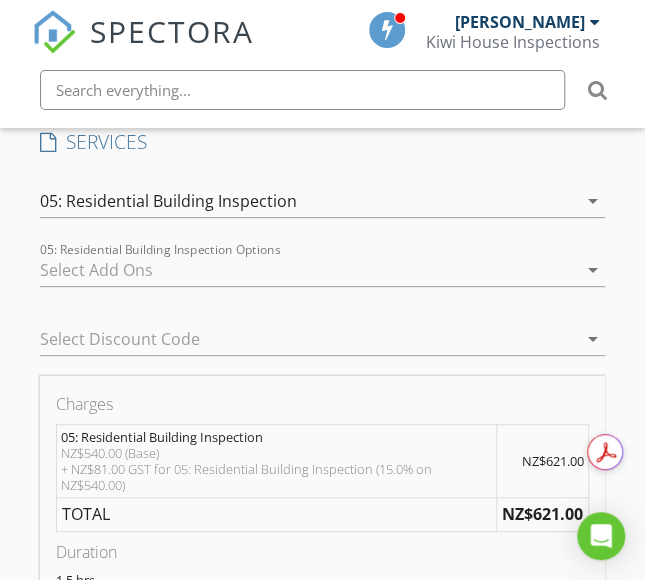 scroll, scrollTop: 1959, scrollLeft: 0, axis: vertical 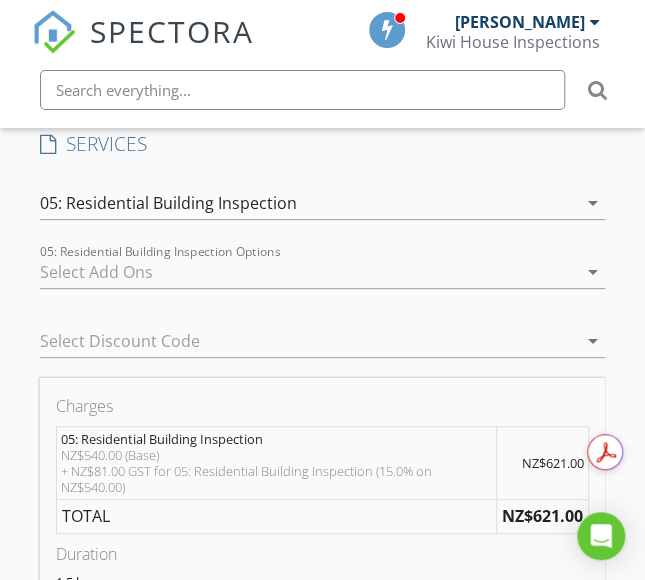 click on "arrow_drop_down" at bounding box center (591, 203) 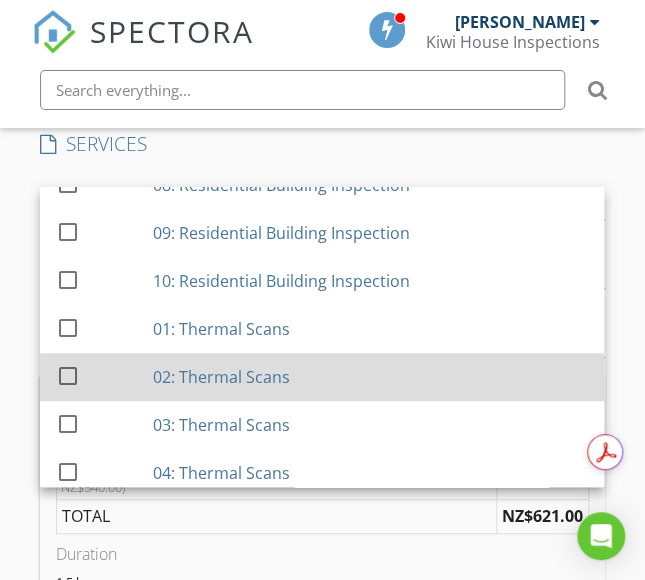 scroll, scrollTop: 363, scrollLeft: 0, axis: vertical 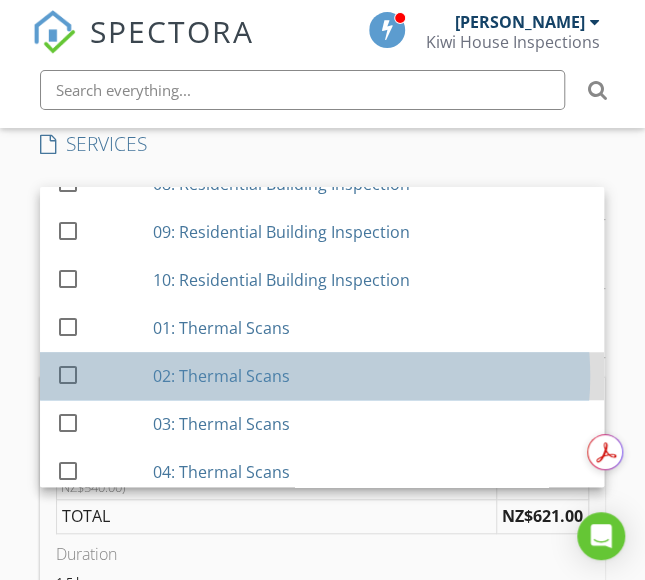 click on "02: Thermal Scans" at bounding box center (221, 376) 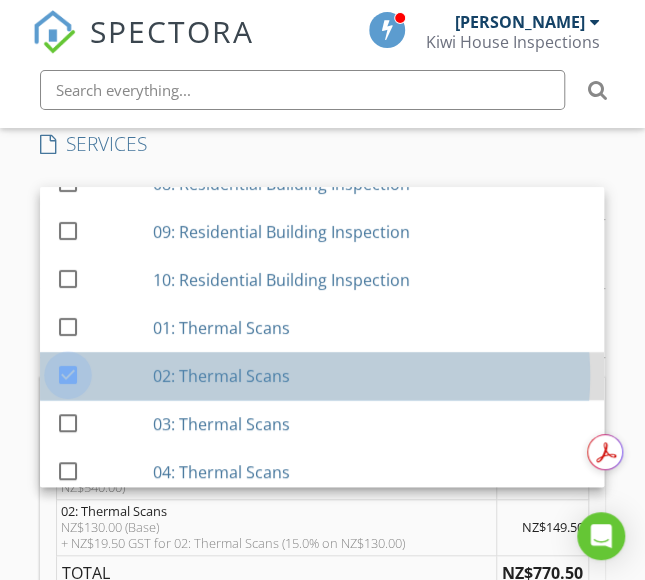 click at bounding box center [68, 374] 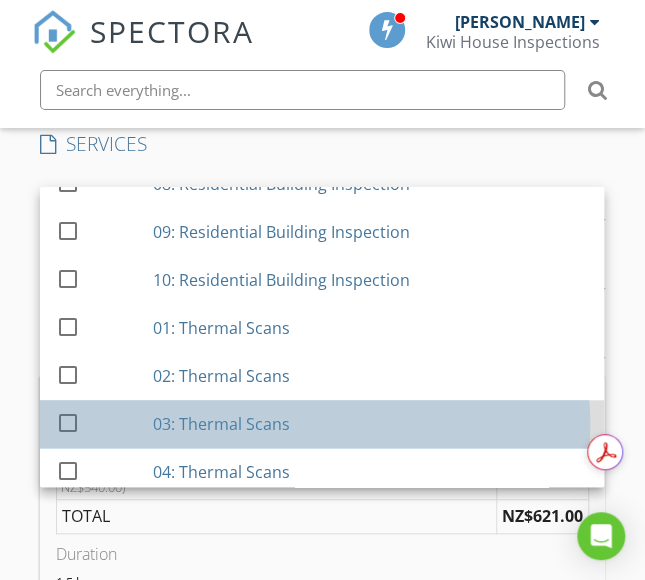 click on "03: Thermal Scans" at bounding box center (221, 424) 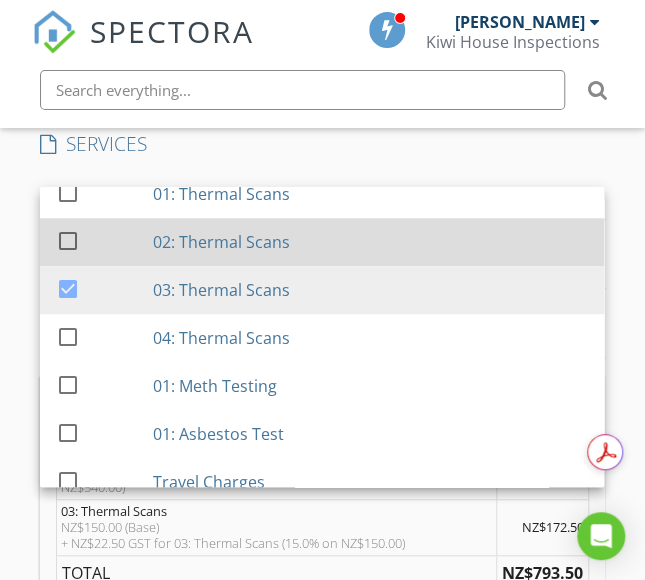 scroll, scrollTop: 498, scrollLeft: 0, axis: vertical 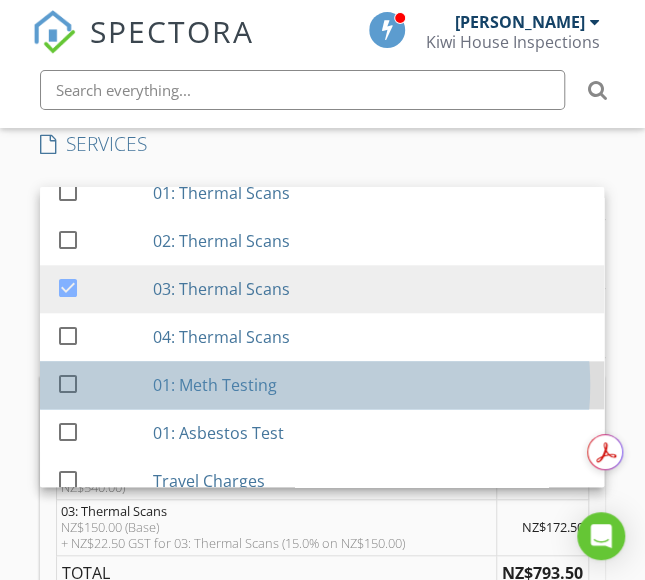 click on "01: Meth Testing" at bounding box center [215, 385] 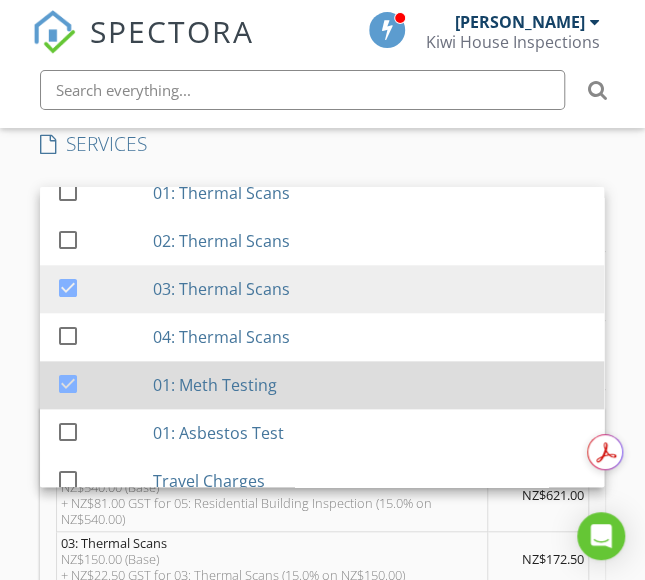 scroll, scrollTop: 564, scrollLeft: 0, axis: vertical 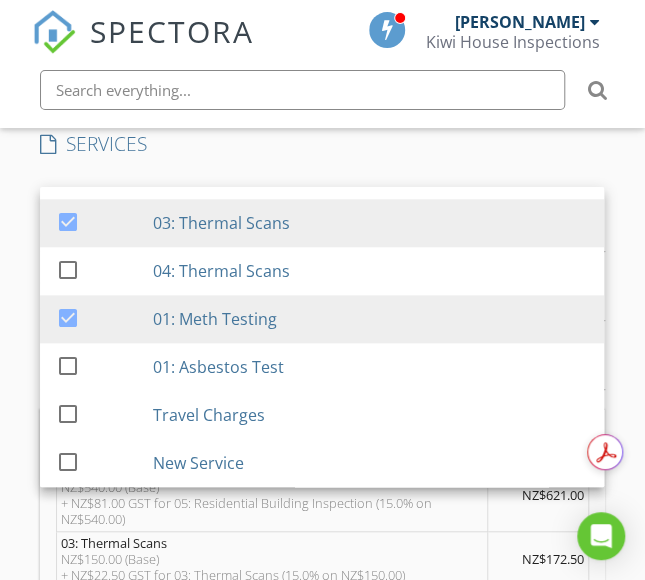 click on "New Inspection
Click here to use the New Order Form
INSPECTOR(S)
check_box   Rakesh Sethi   PRIMARY   Rakesh Sethi arrow_drop_down   check_box_outline_blank Rakesh Sethi specifically requested
Date/Time
16/07/2025 2:00 PM
Location
Address Search       Address 19 Portage Rd   Unit   City Papatoetoe   State Auckland   Zip 2025     Square Meters (m²)   Year Built   Foundation arrow_drop_down     Rakesh Sethi     19.1 km     (21 minutes)
client
check_box Enable Client CC email for this inspection   Client Search     check_box_outline_blank Client is a Company/Organization     First Name Pritesh   Last Name Chand   Email priteshchand1122@gmail.com   CC Email   Phone 022 069 3798           Notes   Private Notes
client
Client Search     check_box_outline_blank Client is a Company/Organization     First Name" at bounding box center (322, 350) 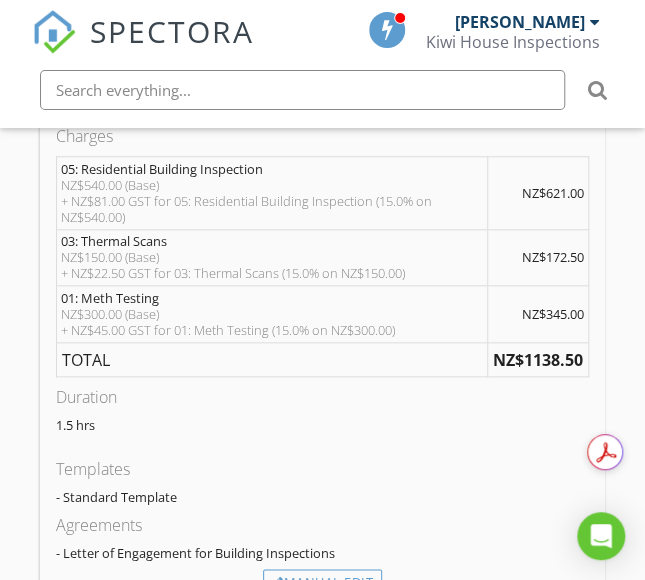 scroll, scrollTop: 2319, scrollLeft: 0, axis: vertical 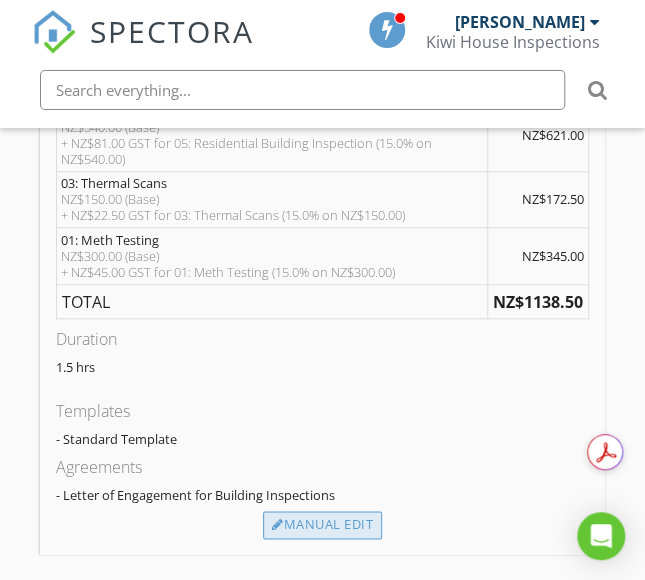 click on "Manual Edit" at bounding box center [322, 525] 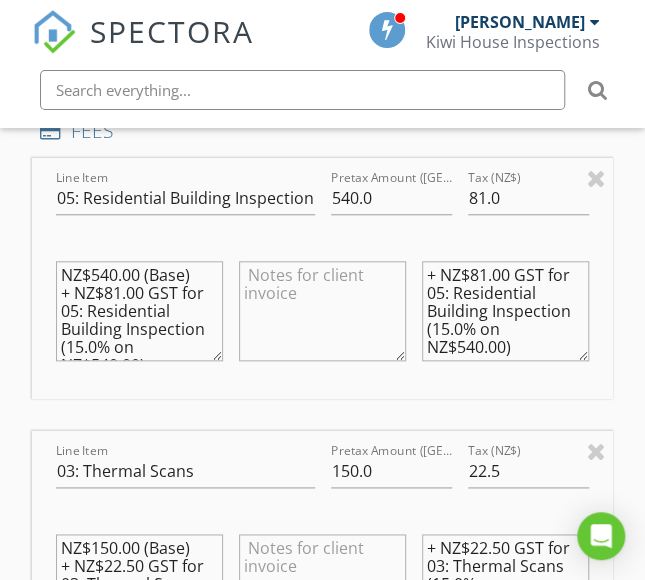scroll, scrollTop: 2251, scrollLeft: 0, axis: vertical 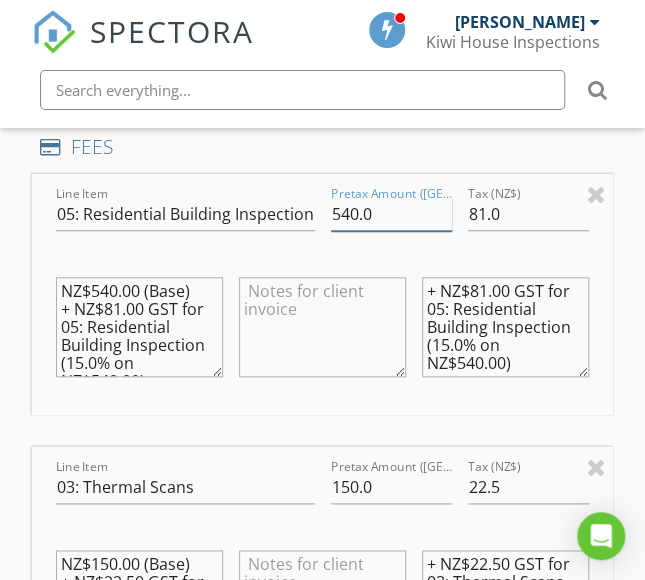 click on "540.0" at bounding box center (391, 214) 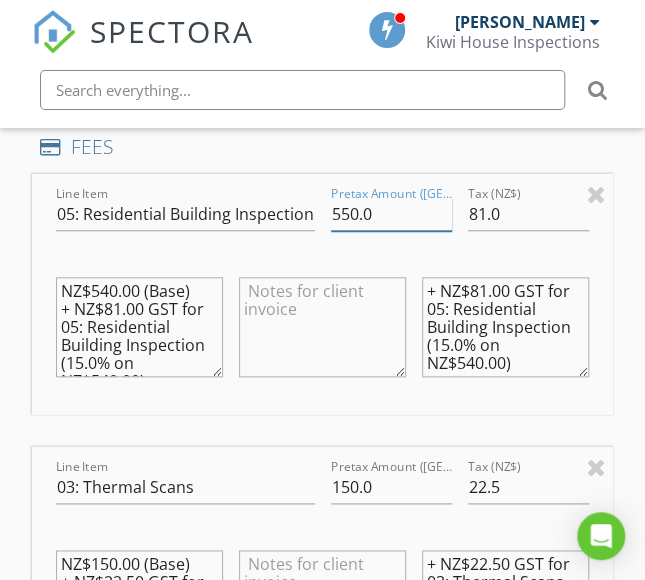 type on "550.0" 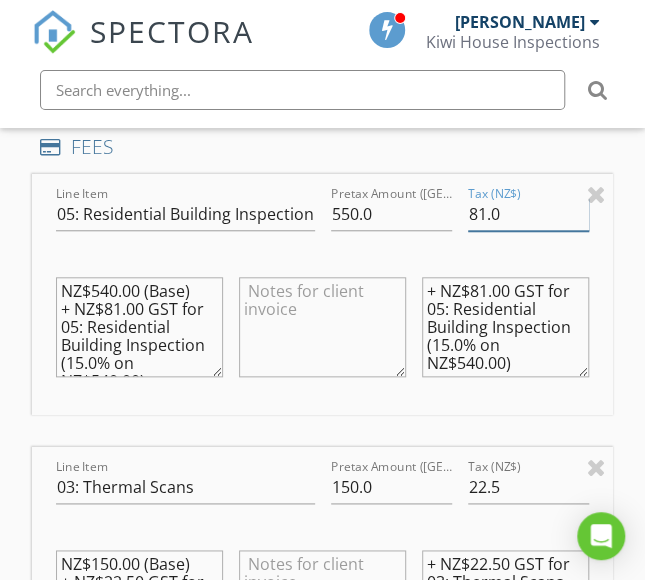 click on "81.0" at bounding box center [528, 214] 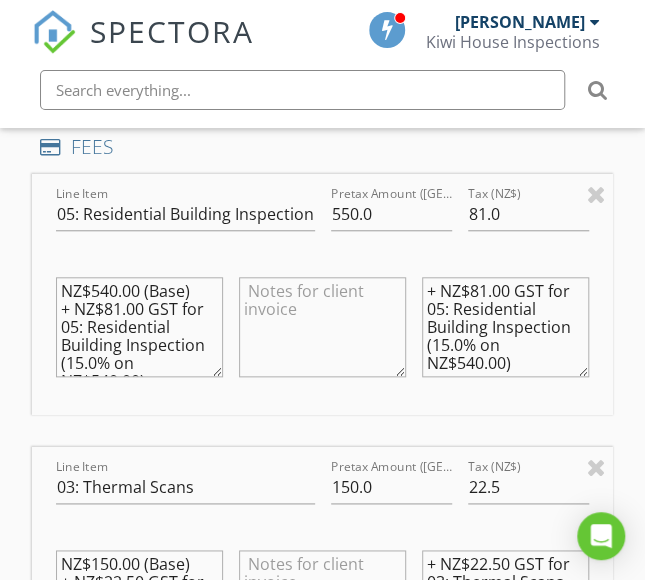 click on "NZ$540.00 (Base)
+ NZ$81.00 GST for 05: Residential Building Inspection (15.0% on NZ$540.00)" at bounding box center [139, 327] 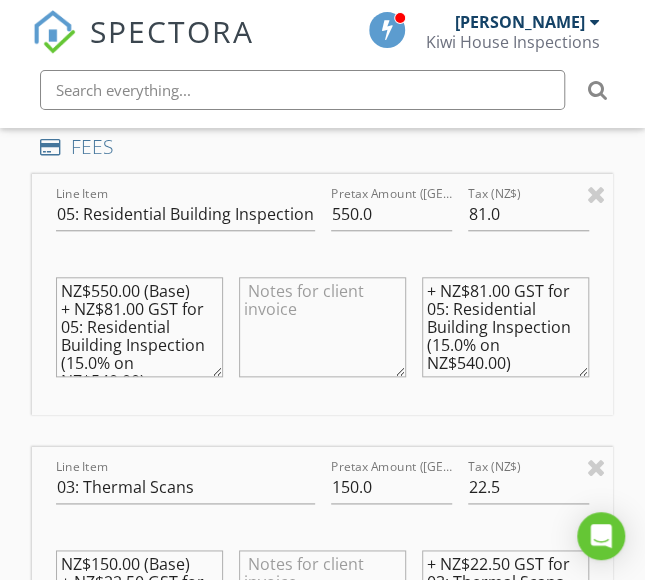 type on "NZ$550.00 (Base)
+ NZ$81.00 GST for 05: Residential Building Inspection (15.0% on NZ$540.00)" 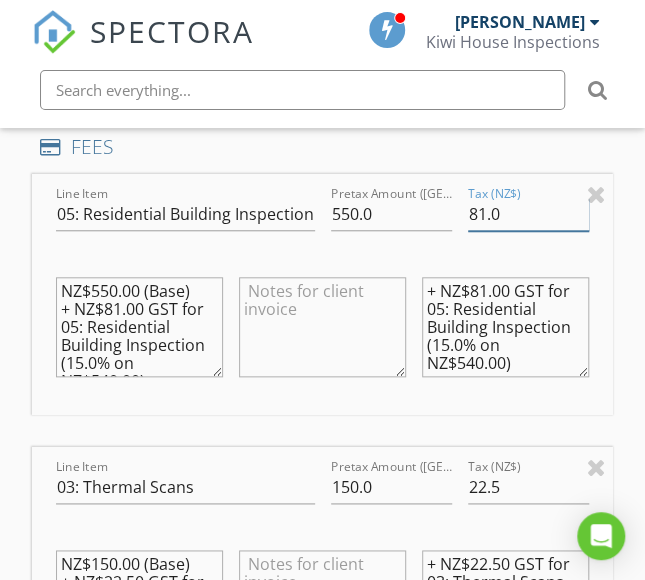 click on "81.0" at bounding box center [528, 214] 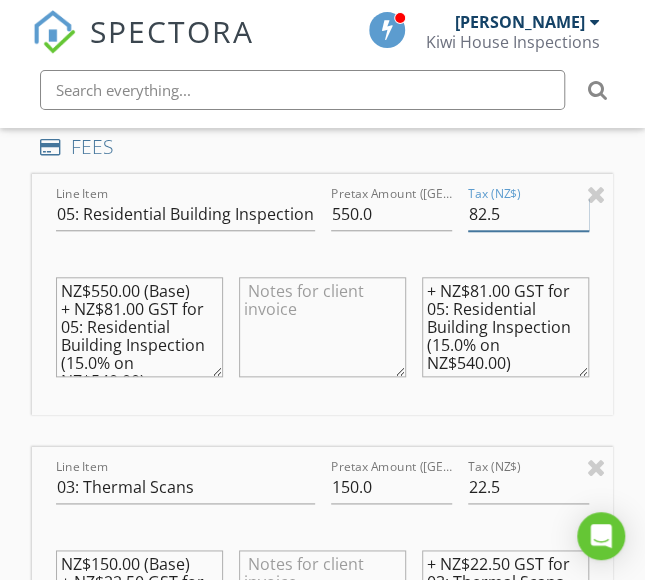 click on "82.5" at bounding box center [528, 214] 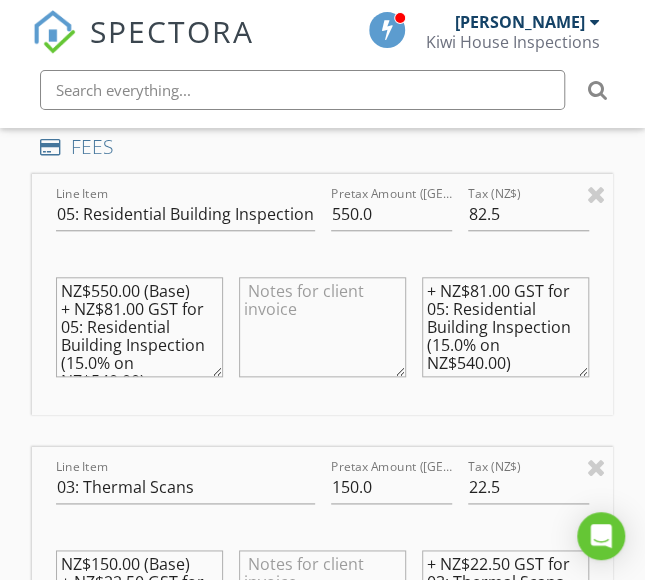 drag, startPoint x: 142, startPoint y: 304, endPoint x: 110, endPoint y: 303, distance: 32.01562 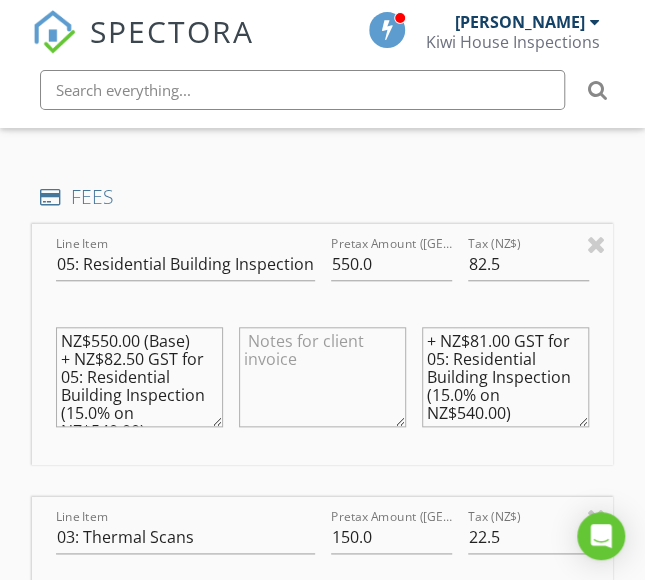 scroll, scrollTop: 2193, scrollLeft: 0, axis: vertical 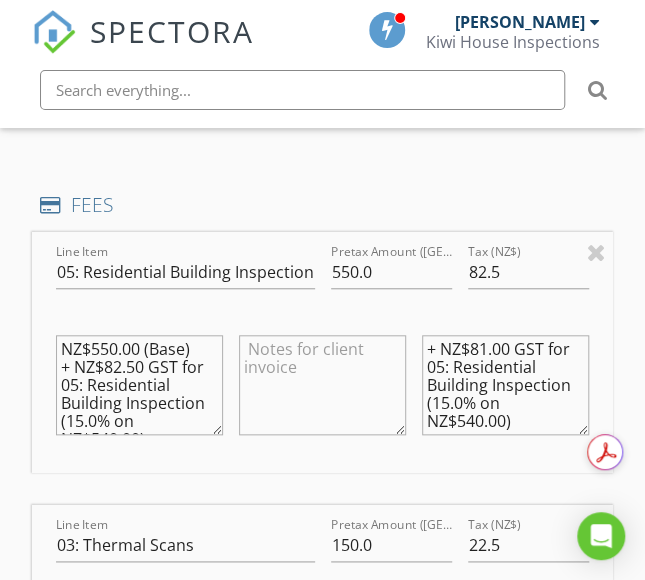 type on "NZ$550.00 (Base)
+ NZ$82.50 GST for 05: Residential Building Inspection (15.0% on NZ$540.00)" 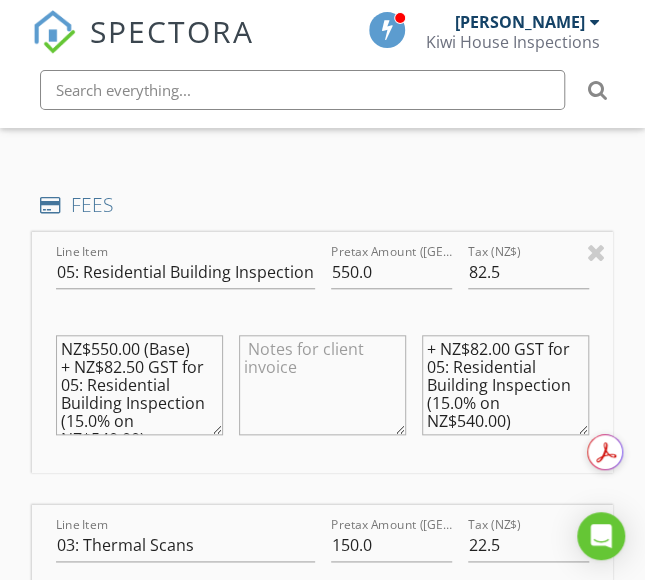 click on "+ NZ$82.00 GST for 05: Residential Building Inspection (15.0% on NZ$540.00)" at bounding box center [505, 385] 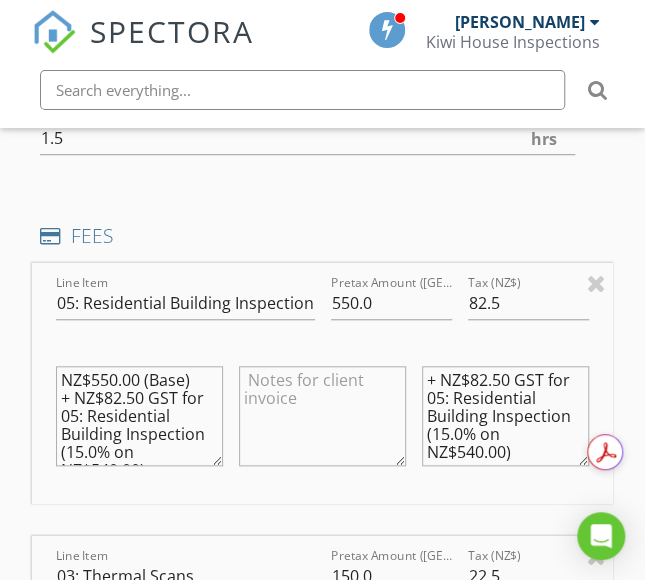 scroll, scrollTop: 2161, scrollLeft: 0, axis: vertical 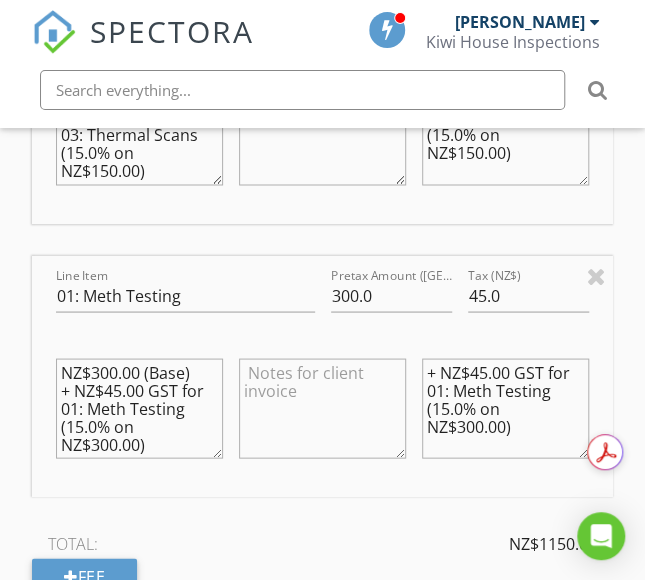 type on "+ NZ$82.50 GST for 05: Residential Building Inspection (15.0% on NZ$540.00)" 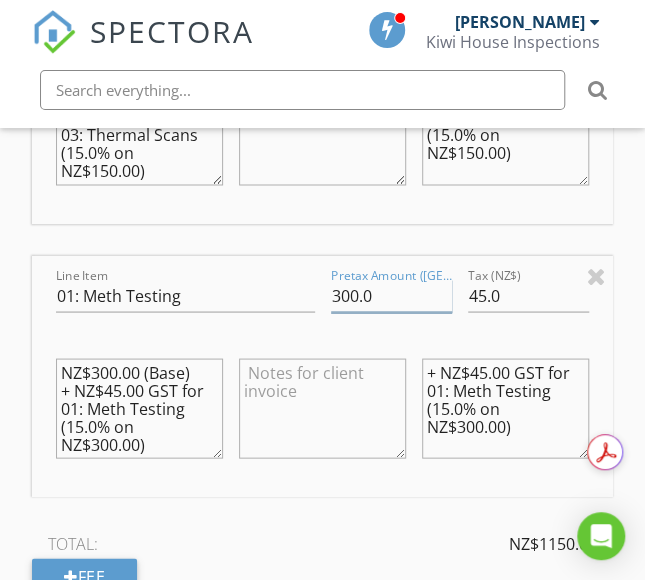 click on "300.0" at bounding box center [391, 295] 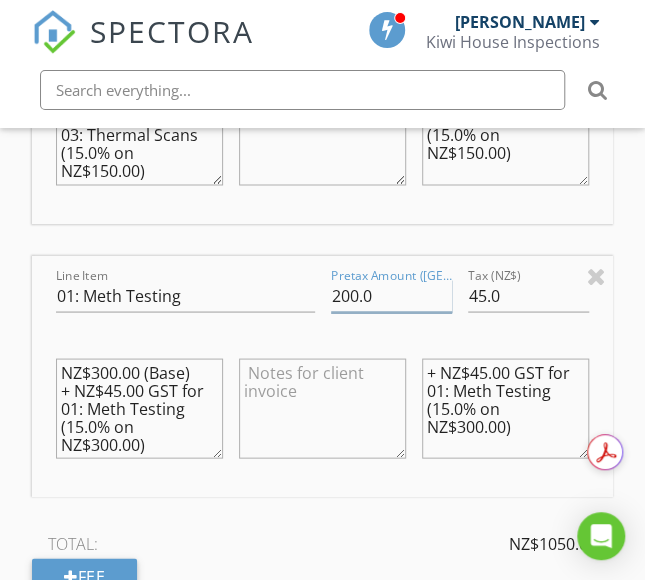 type on "200.0" 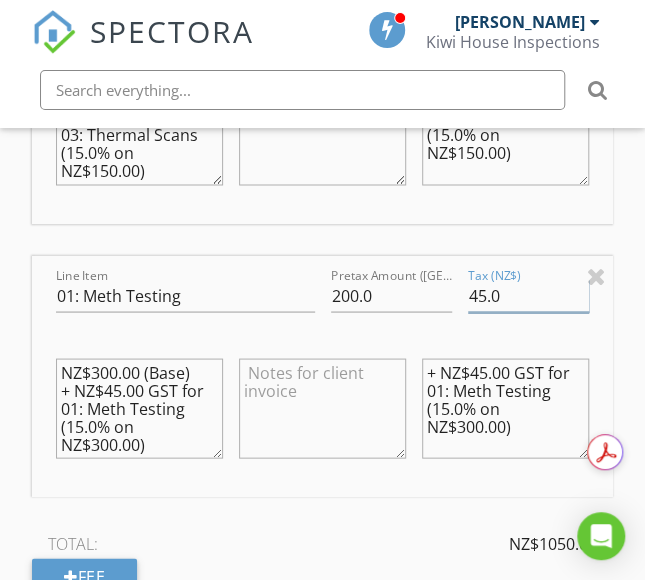 click on "45.0" at bounding box center [528, 295] 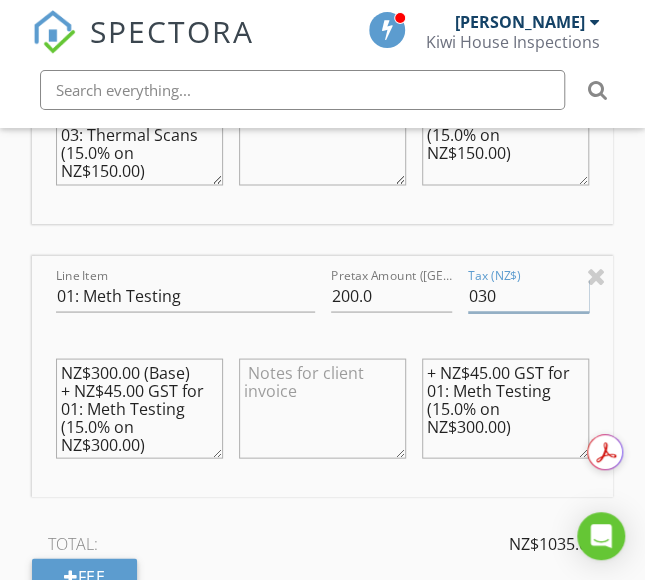type on "030" 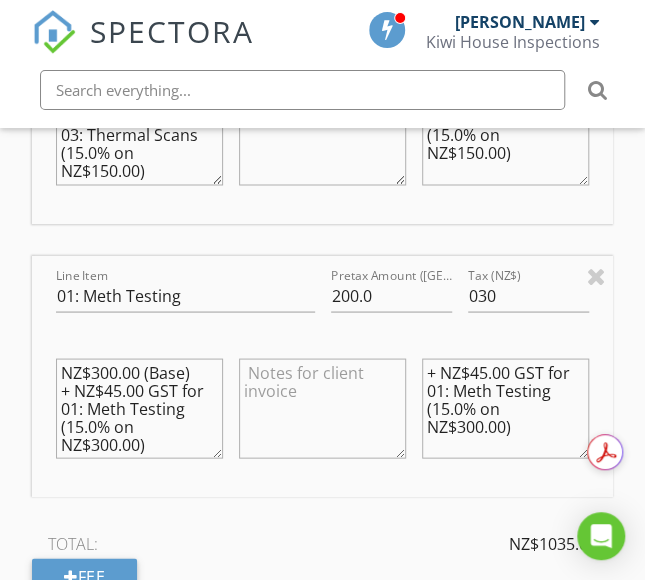 click on "NZ$300.00 (Base)
+ NZ$45.00 GST for 01: Meth Testing (15.0% on NZ$300.00)" at bounding box center [139, 408] 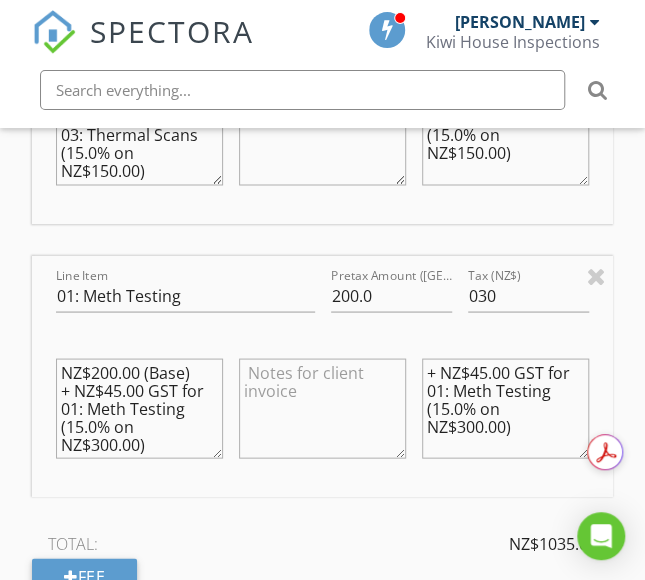 click on "NZ$200.00 (Base)
+ NZ$45.00 GST for 01: Meth Testing (15.0% on NZ$300.00)" at bounding box center (139, 408) 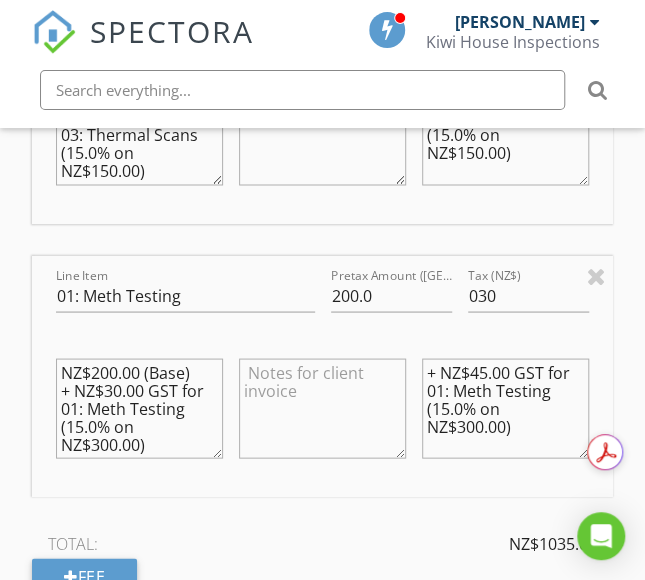 type on "NZ$200.00 (Base)
+ NZ$30.00 GST for 01: Meth Testing (15.0% on NZ$300.00)" 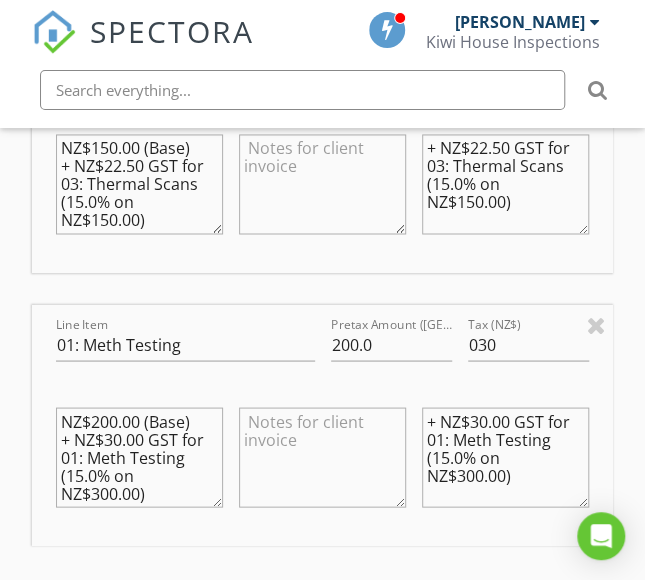 scroll, scrollTop: 2669, scrollLeft: 0, axis: vertical 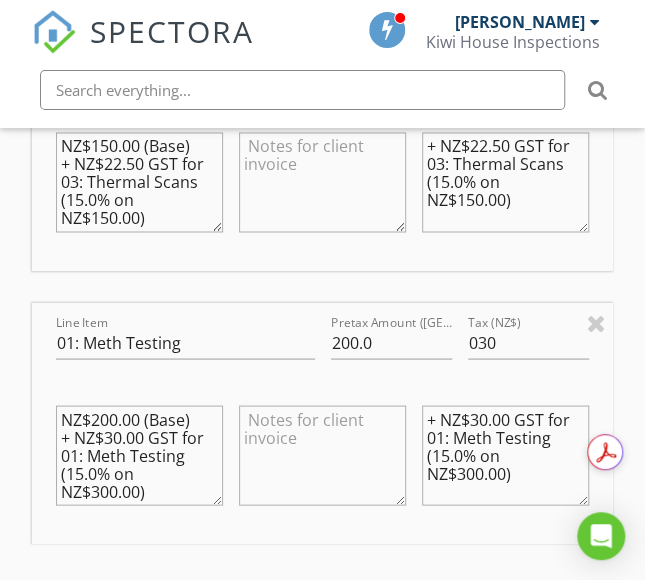 type on "+ NZ$30.00 GST for 01: Meth Testing (15.0% on NZ$300.00)" 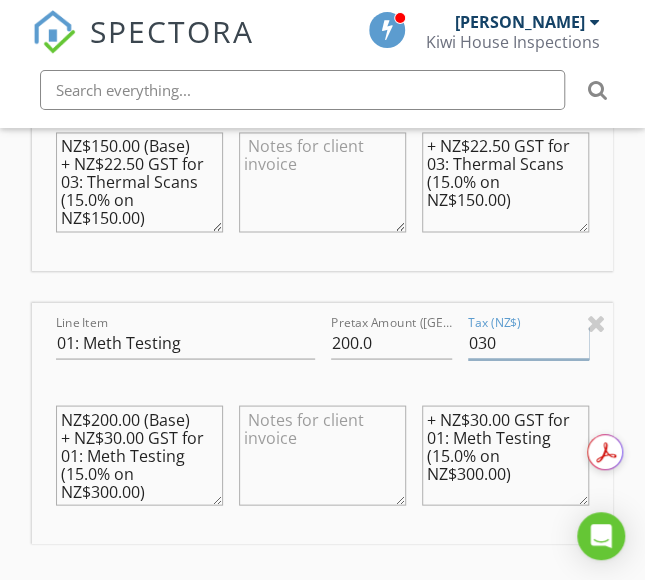 click on "030" at bounding box center [528, 342] 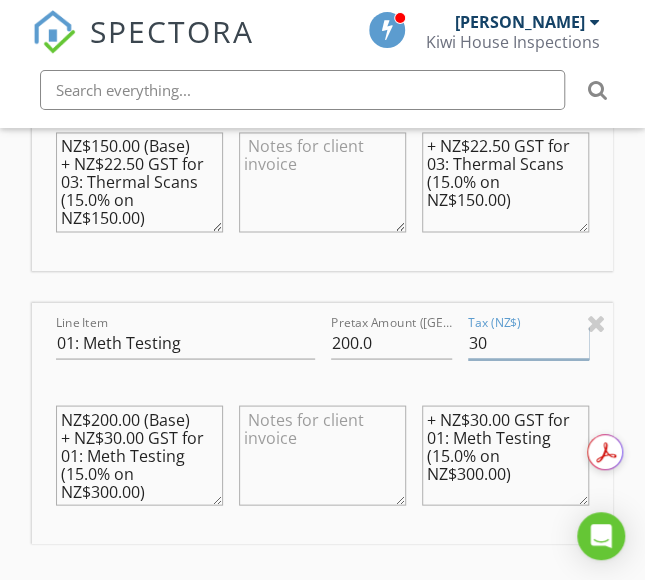 click on "30" at bounding box center (528, 342) 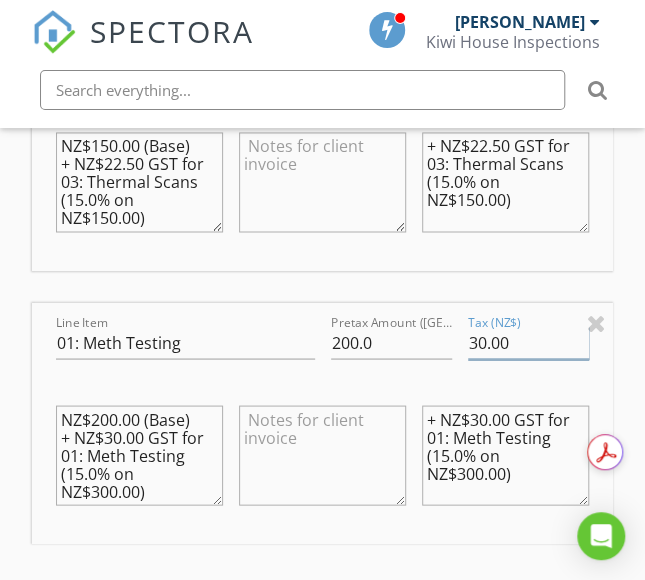 type on "30.00" 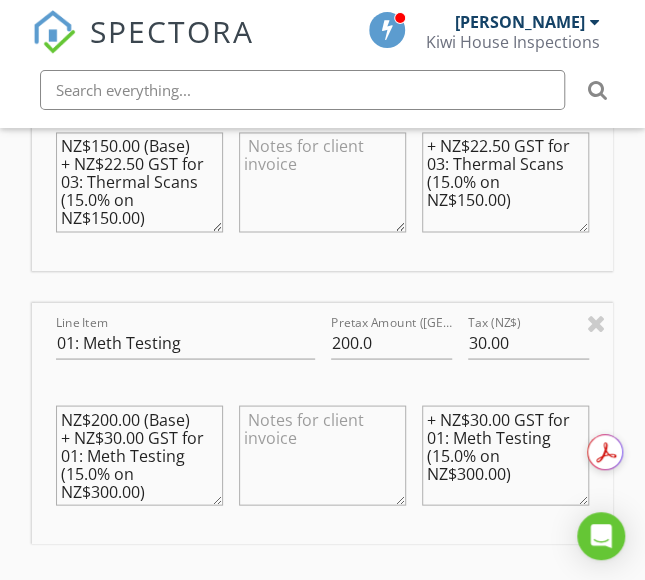 click on "+ NZ$30.00 GST for 01: Meth Testing (15.0% on NZ$300.00)" at bounding box center [505, 455] 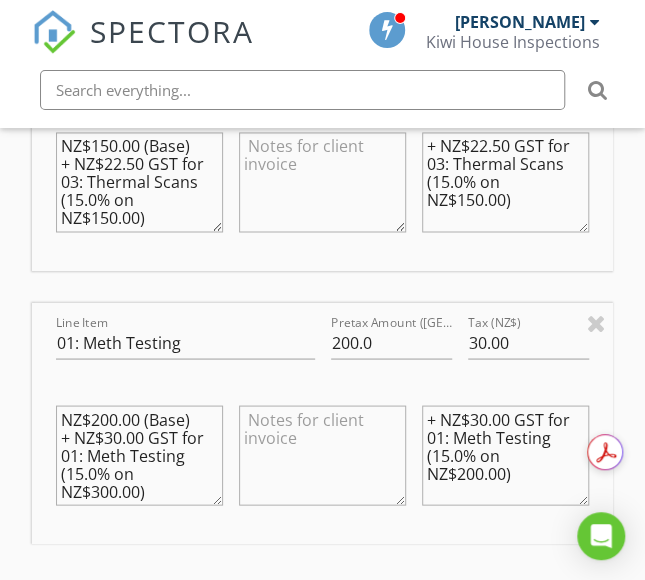 type on "+ NZ$30.00 GST for 01: Meth Testing (15.0% on NZ$200.00)" 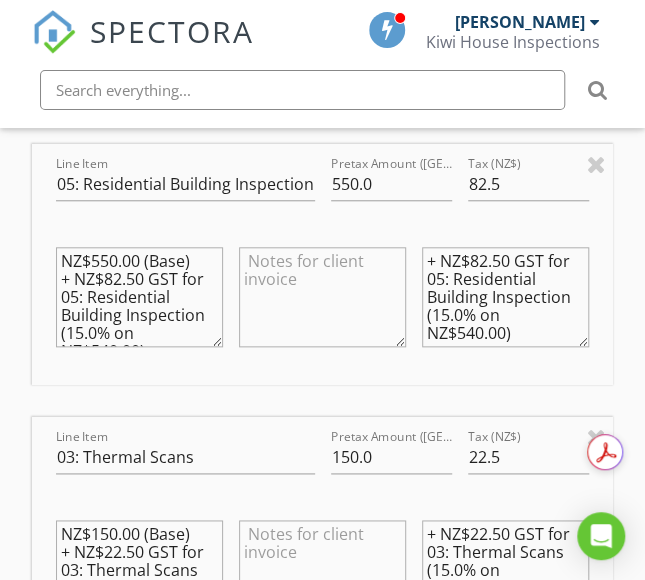 scroll, scrollTop: 2225, scrollLeft: 0, axis: vertical 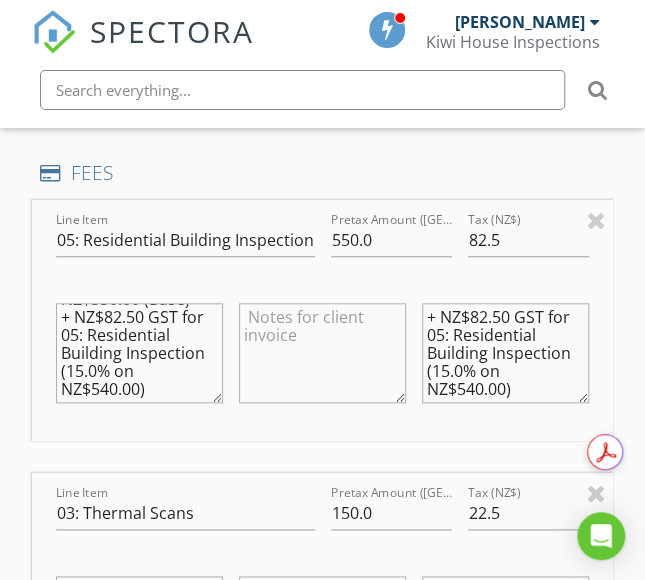 type on "NZ$200.00 (Base)
+ NZ$30.00 GST for 01: Meth Testing (15.0% on NZ$200.00)" 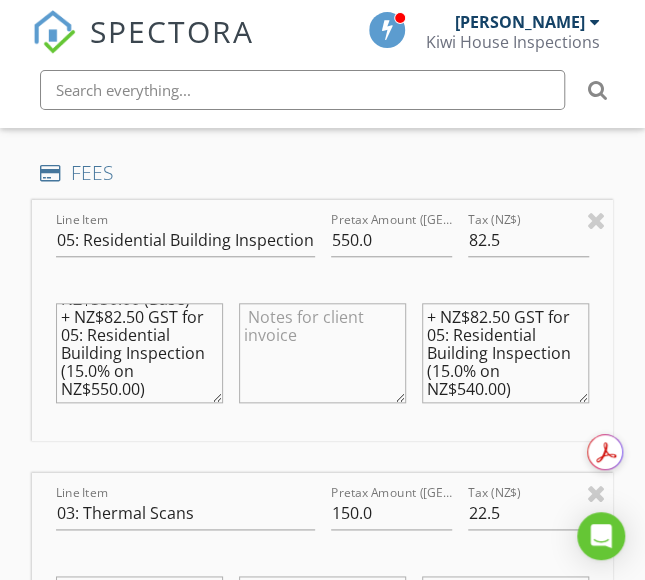 type on "NZ$550.00 (Base)
+ NZ$82.50 GST for 05: Residential Building Inspection (15.0% on NZ$550.00)" 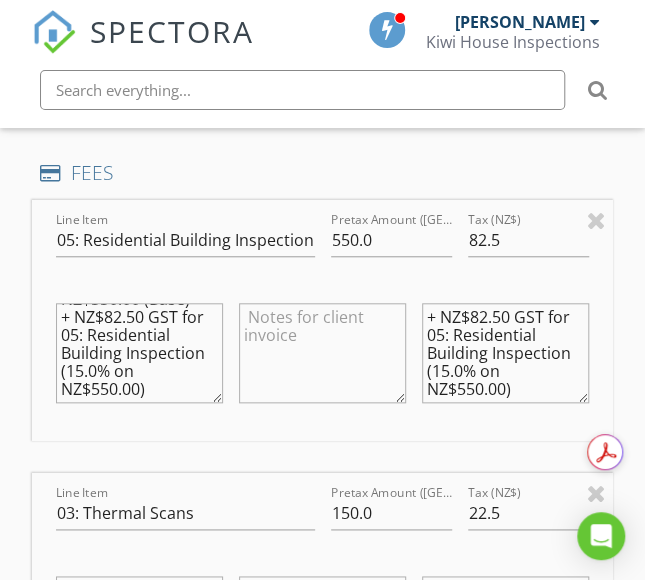 scroll, scrollTop: 0, scrollLeft: 0, axis: both 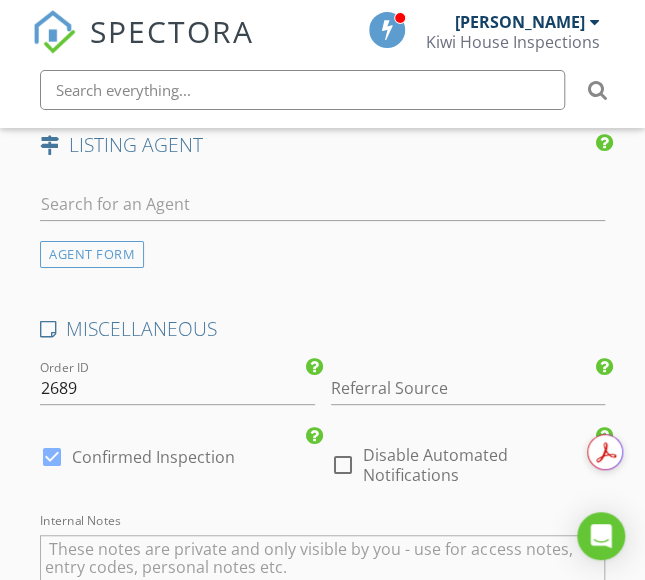 type on "+ NZ$82.50 GST for 05: Residential Building Inspection (15.0% on NZ$550.00)" 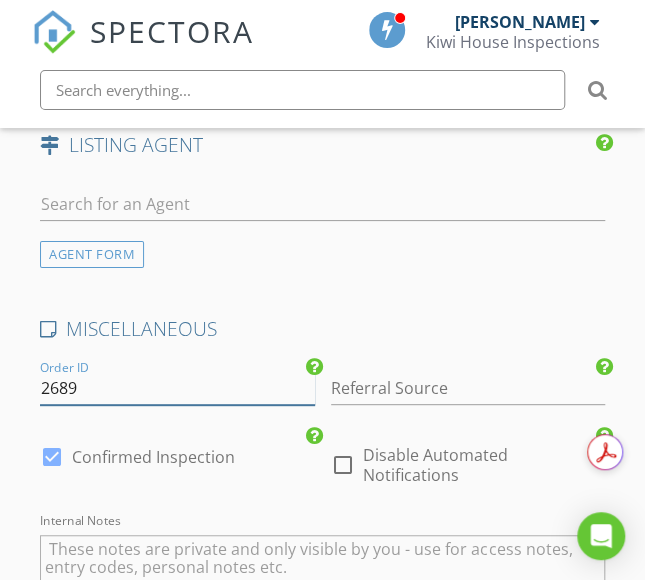 click on "2689" at bounding box center [177, 388] 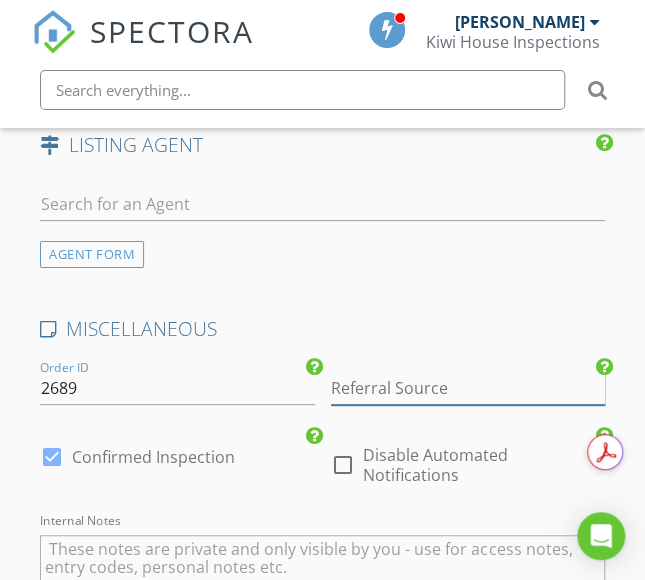 click at bounding box center (468, 388) 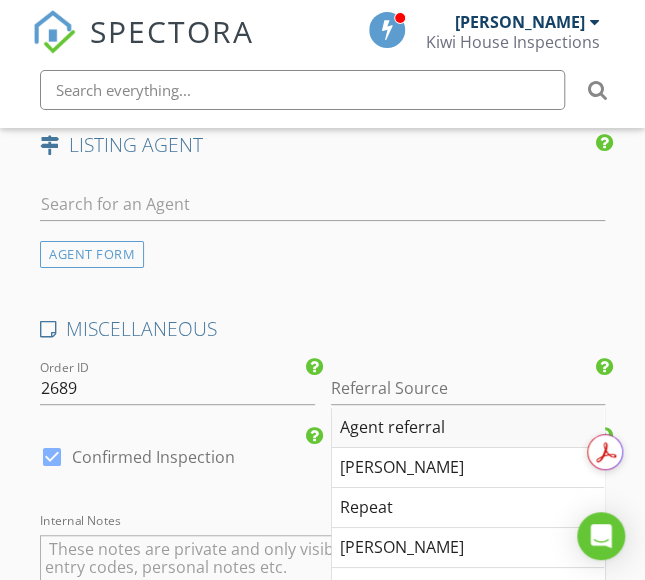 click on "Agent referral" at bounding box center [468, 428] 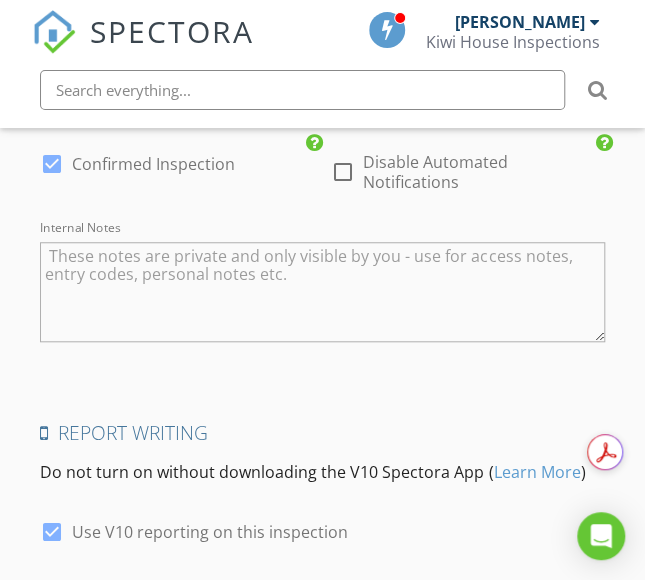 scroll, scrollTop: 4256, scrollLeft: 0, axis: vertical 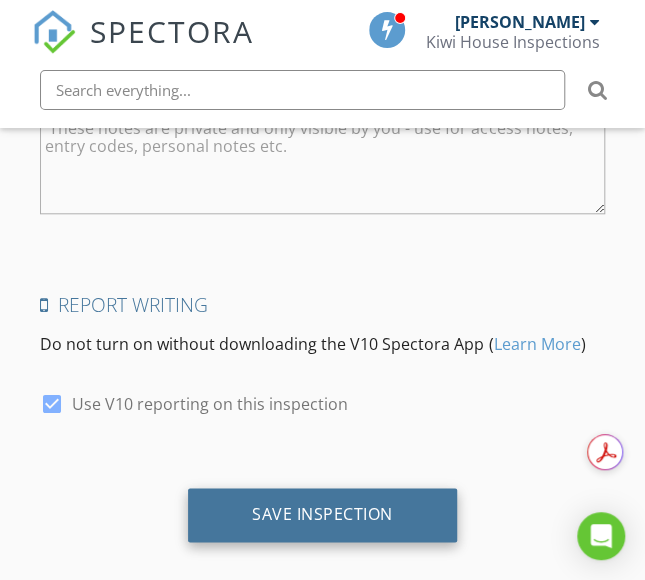 click on "Save Inspection" at bounding box center (322, 514) 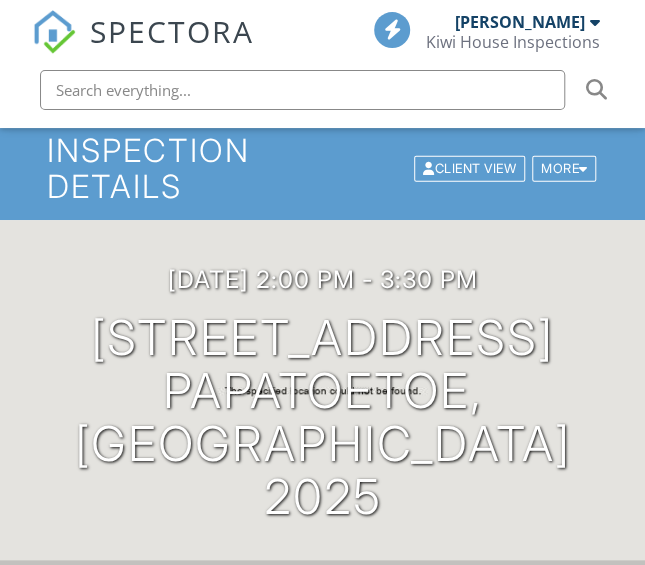 scroll, scrollTop: 104, scrollLeft: 0, axis: vertical 